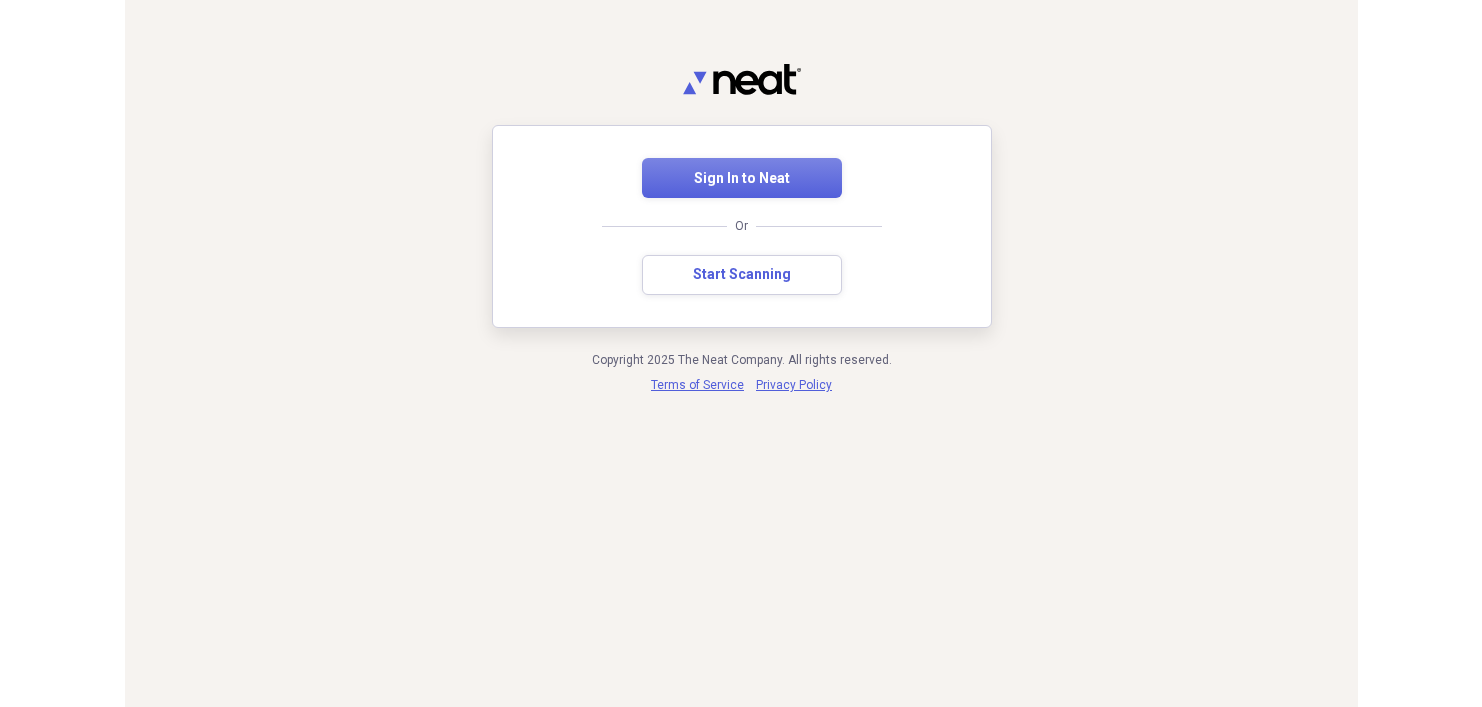scroll, scrollTop: 0, scrollLeft: 0, axis: both 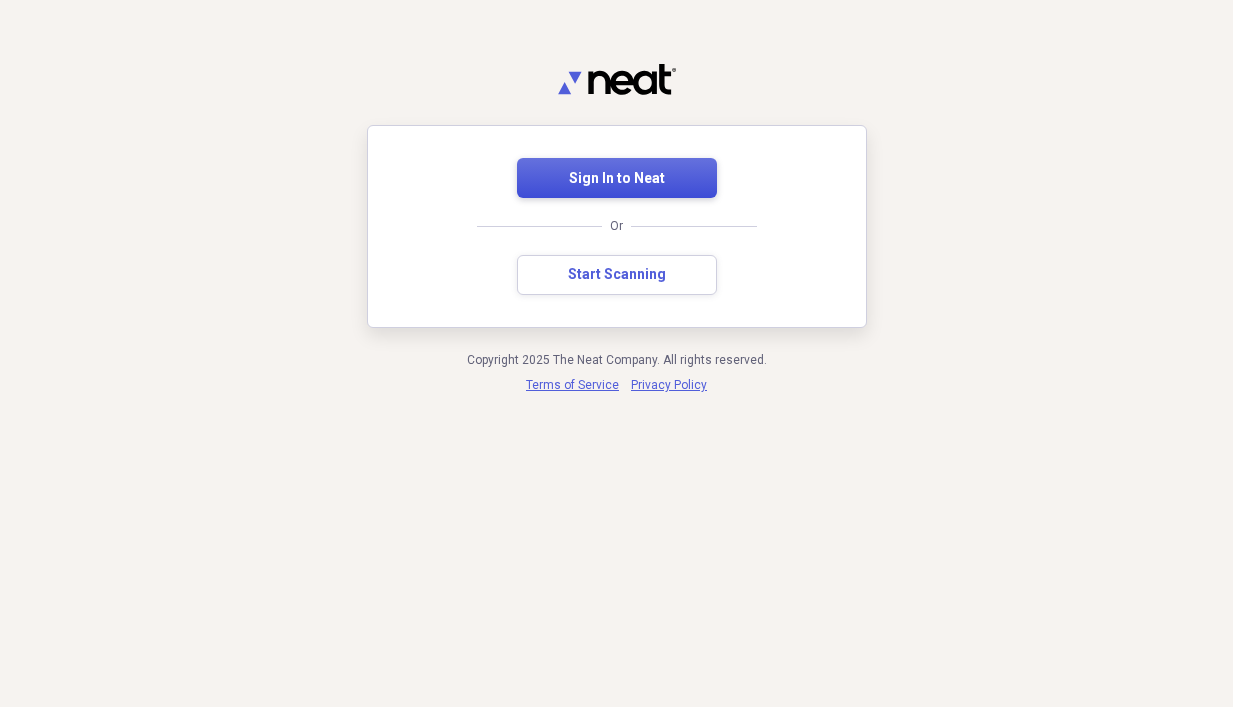 click on "Sign In to Neat" at bounding box center [617, 178] 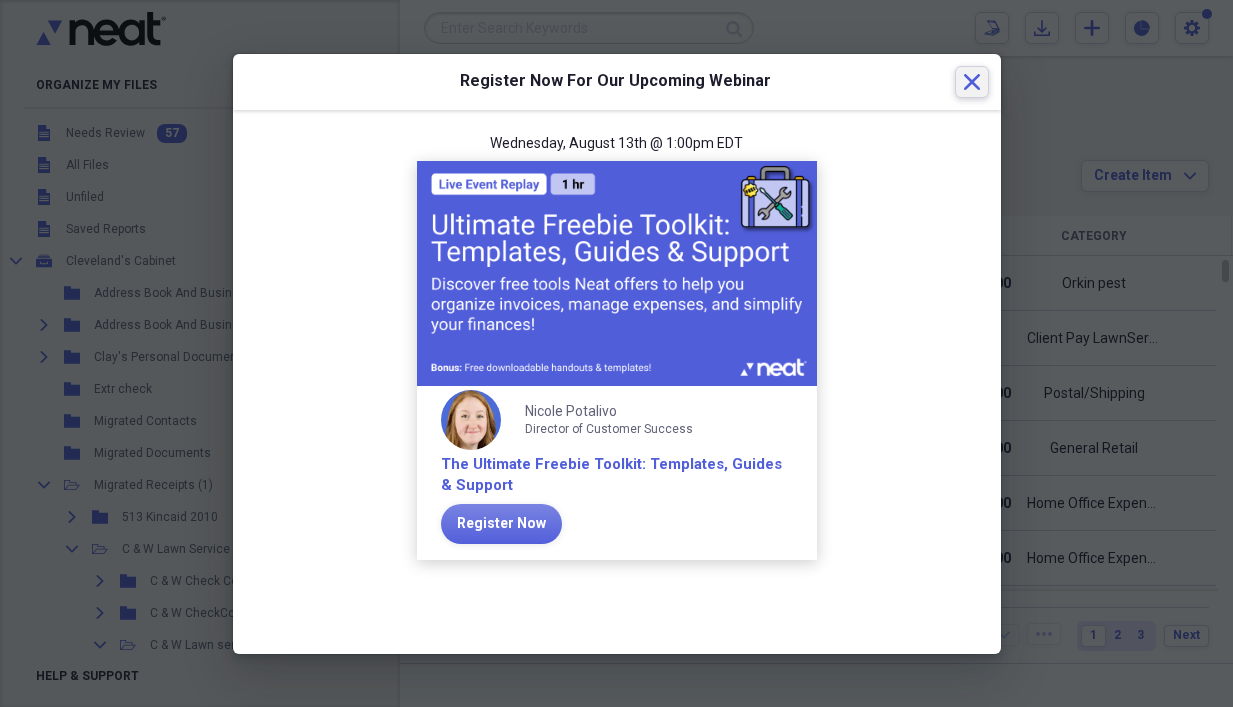 click 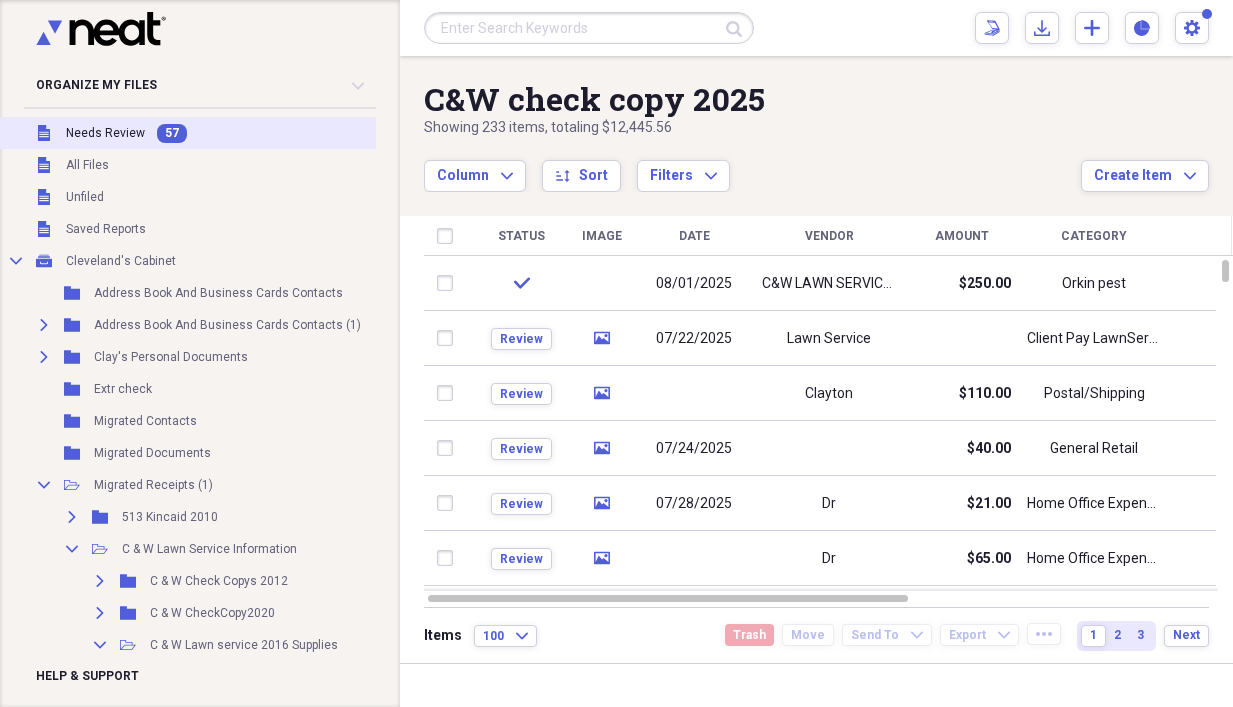 click on "Needs Review" at bounding box center [105, 133] 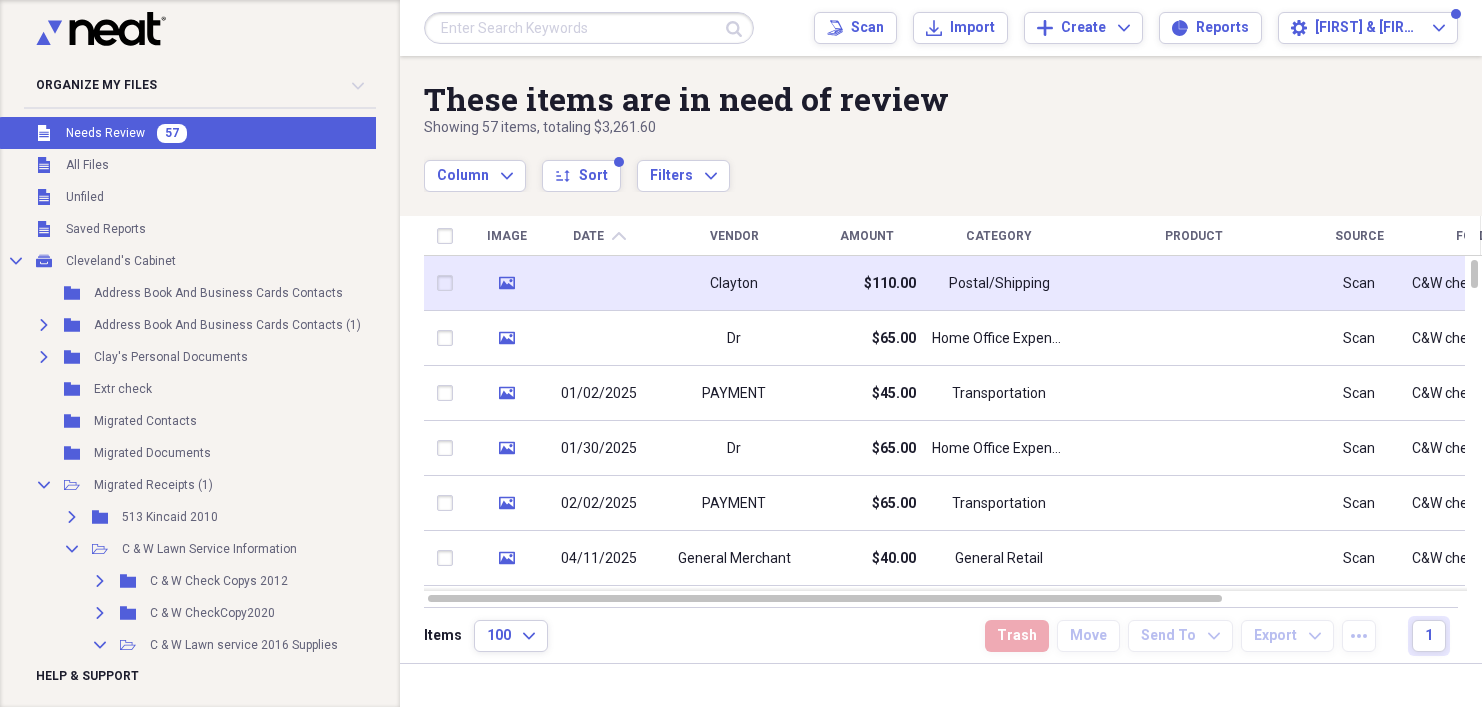 click on "$110.00" at bounding box center [890, 284] 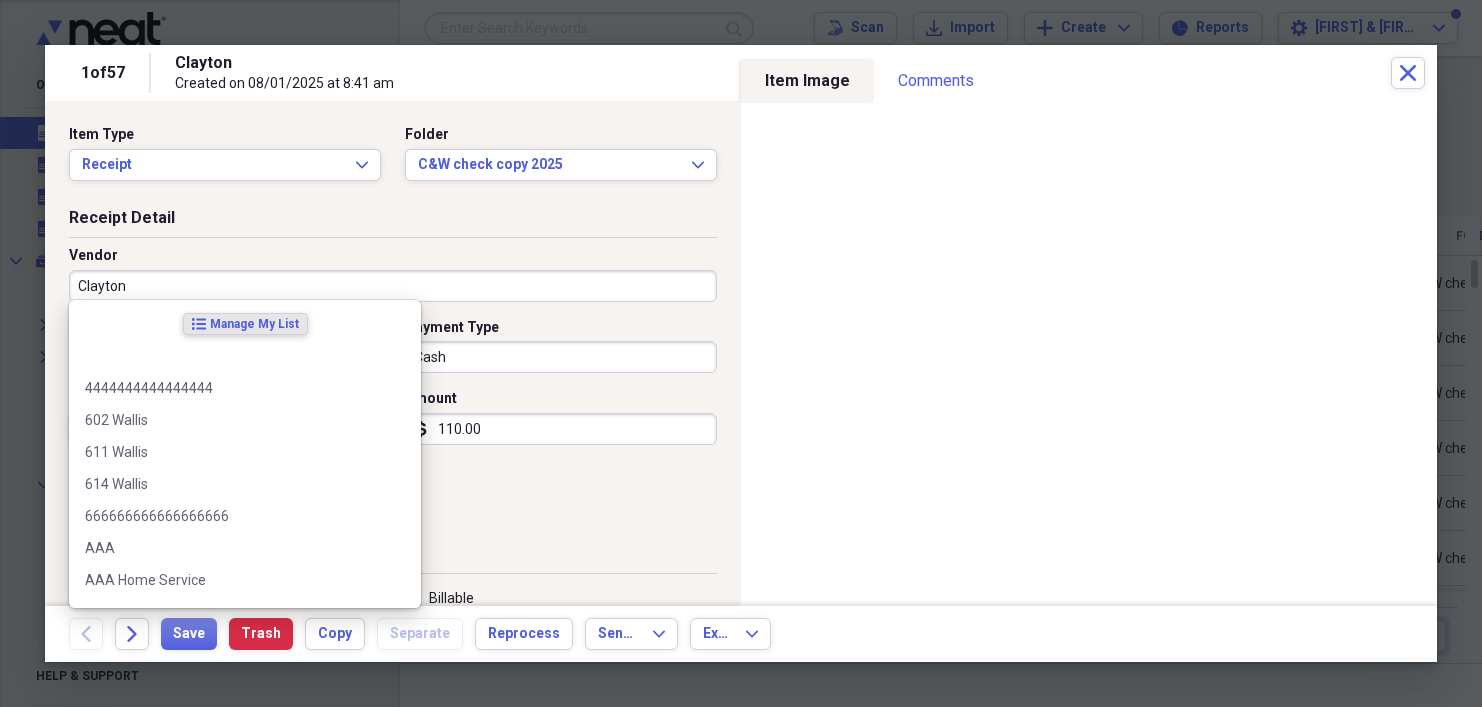 click on "Clayton" at bounding box center (393, 286) 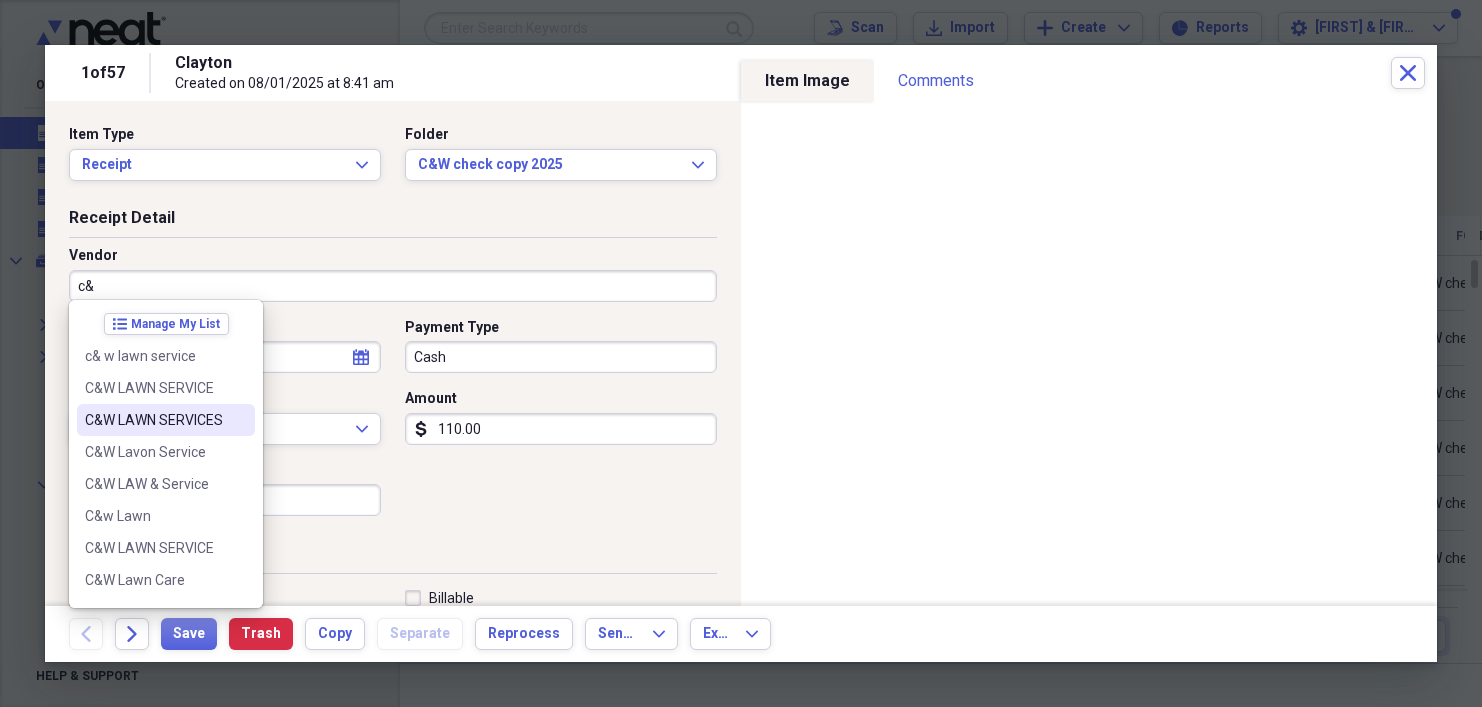 click on "C&W  LAWN  SERVICES" at bounding box center [154, 420] 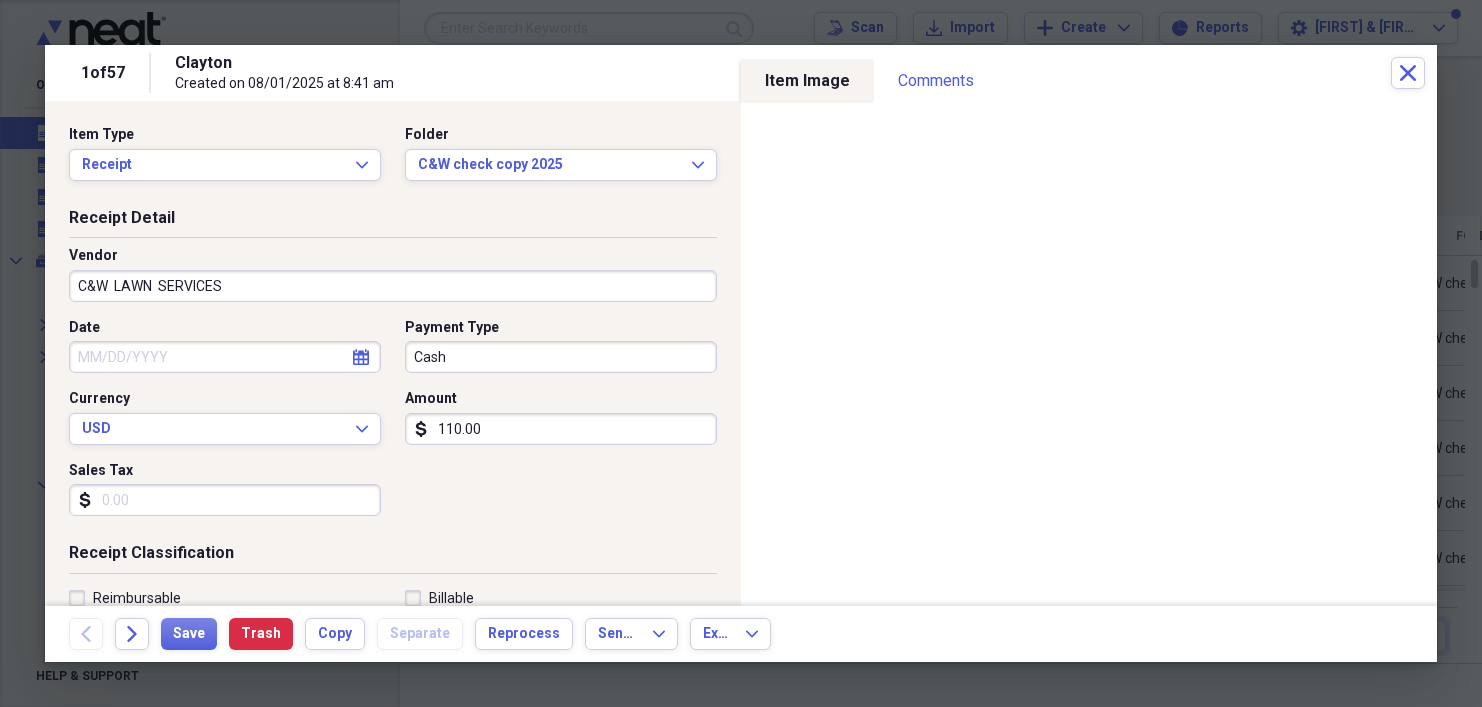 type on "Client Pay LawnService" 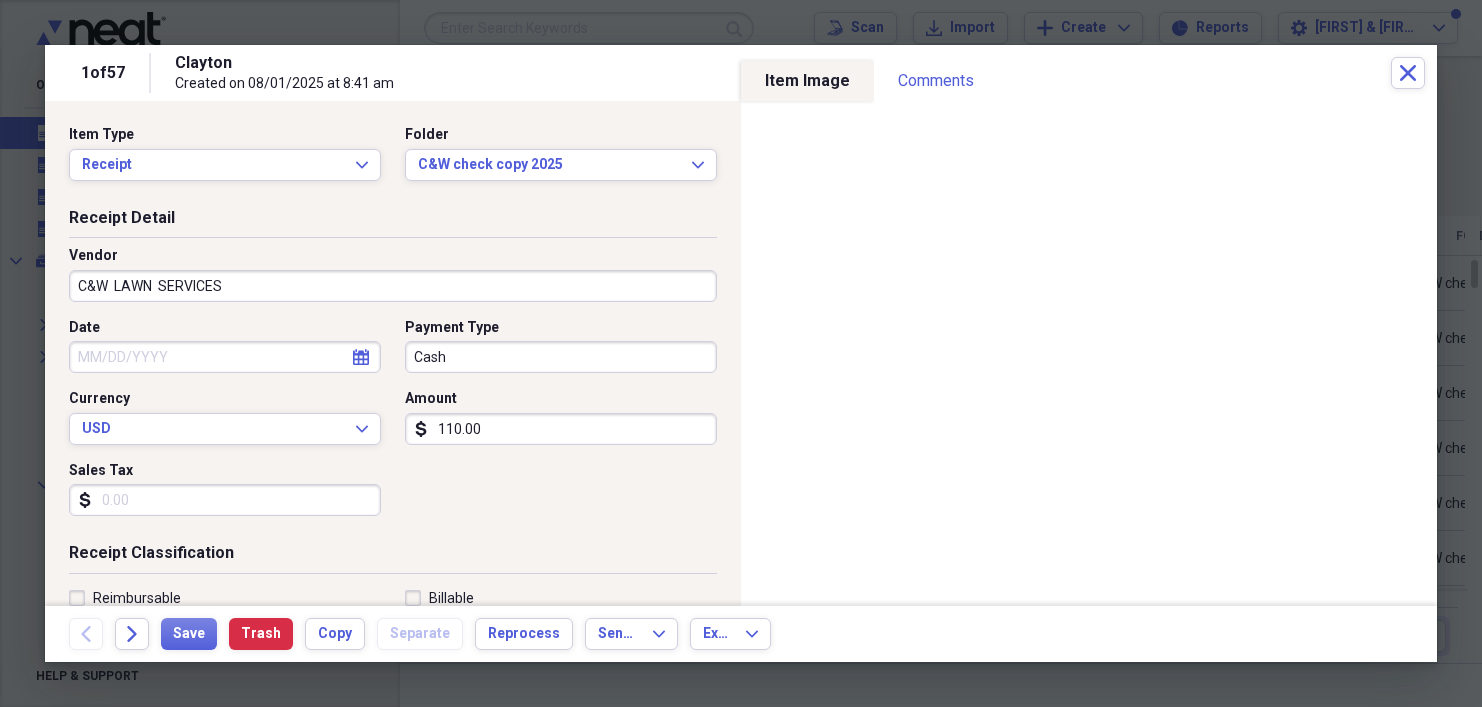 select on "7" 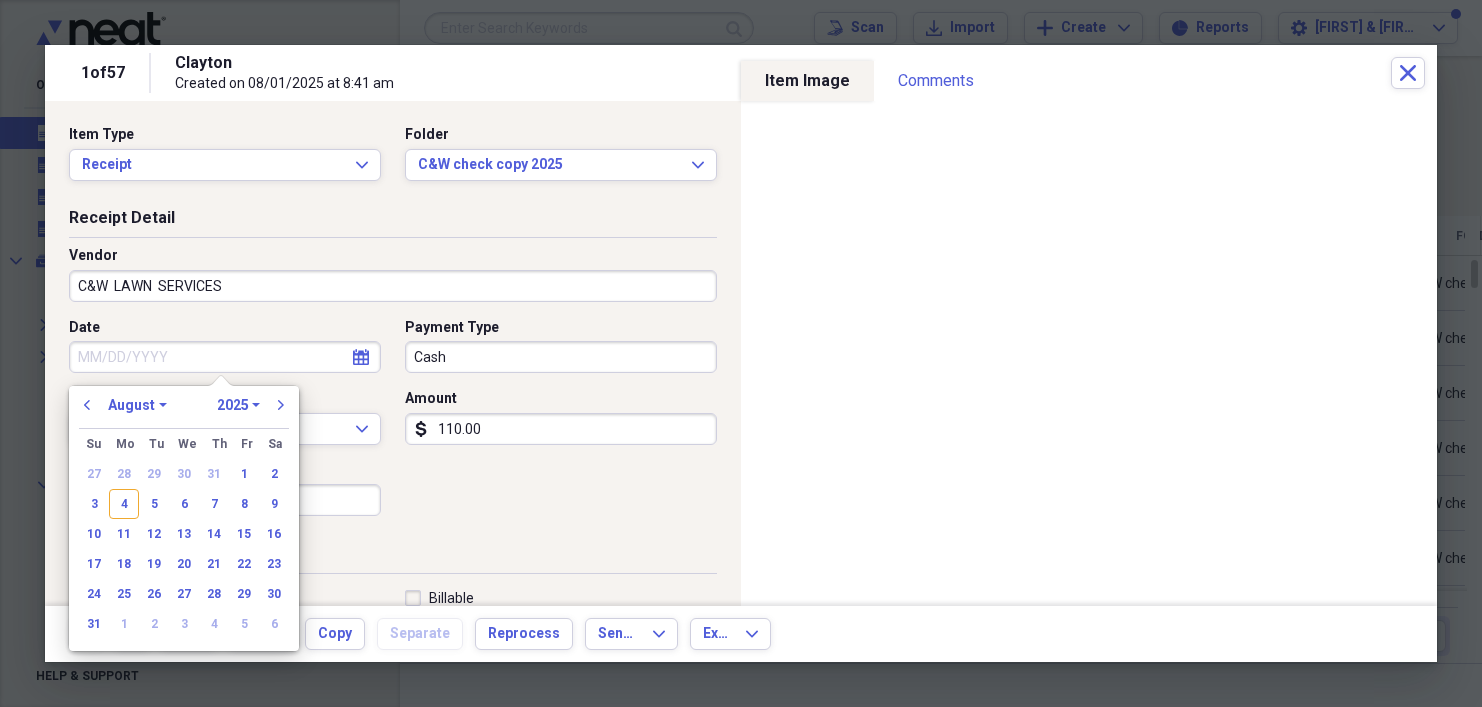 click on "Date" at bounding box center (225, 357) 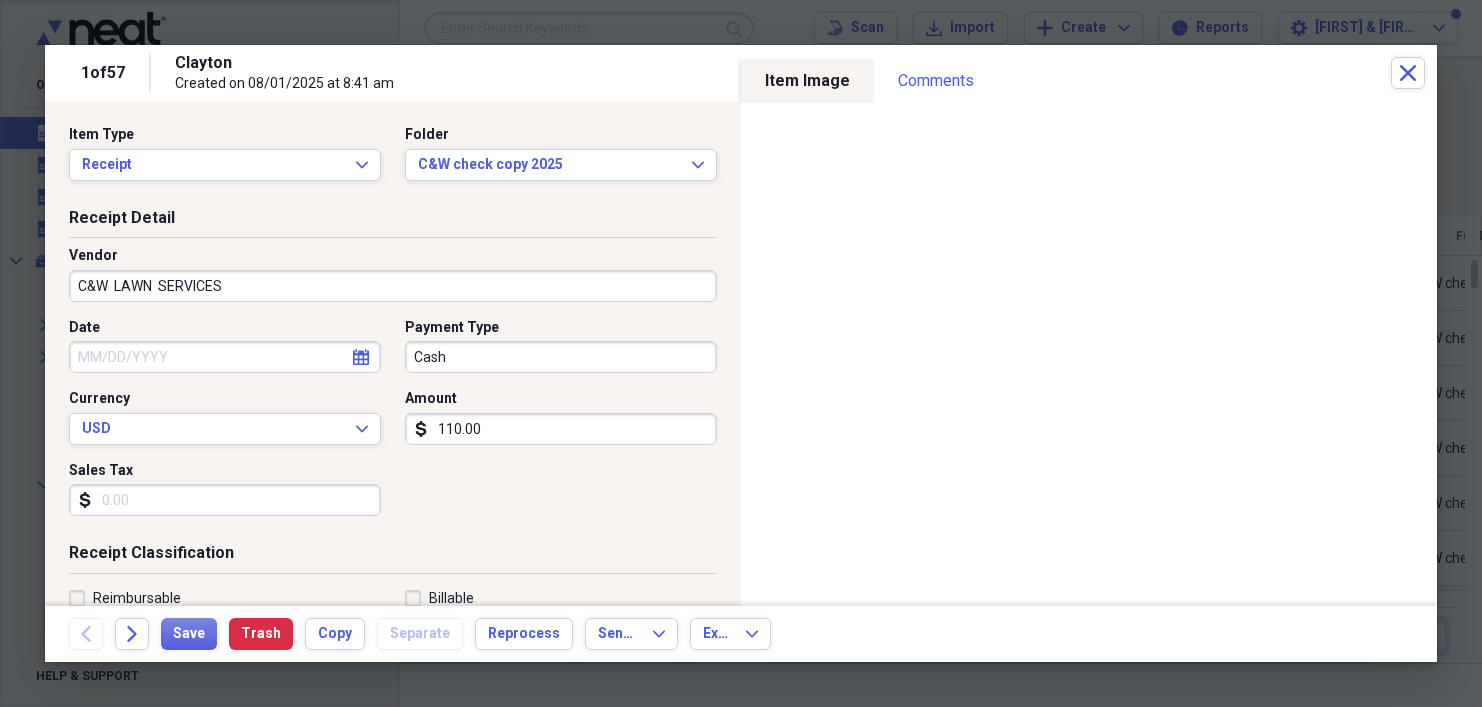 click on "calendar" 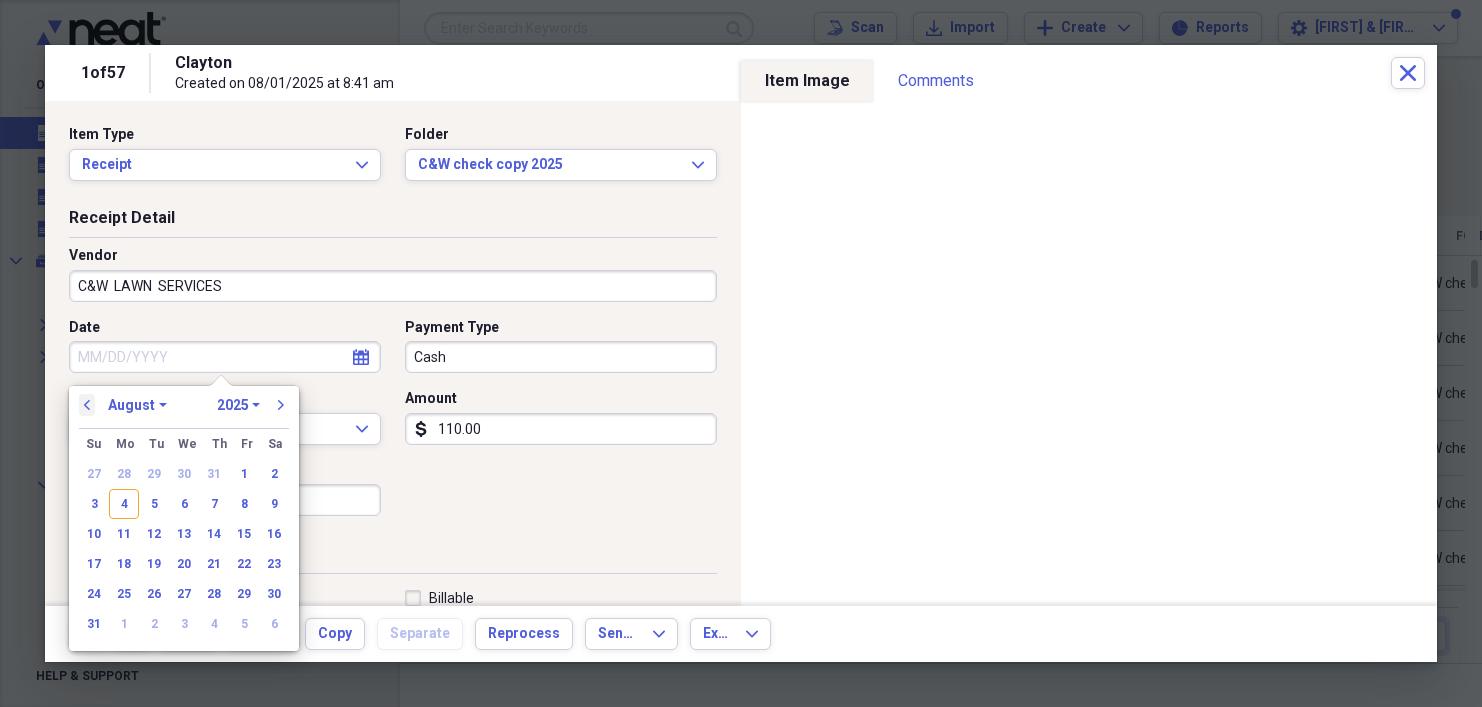 click on "previous" at bounding box center [87, 405] 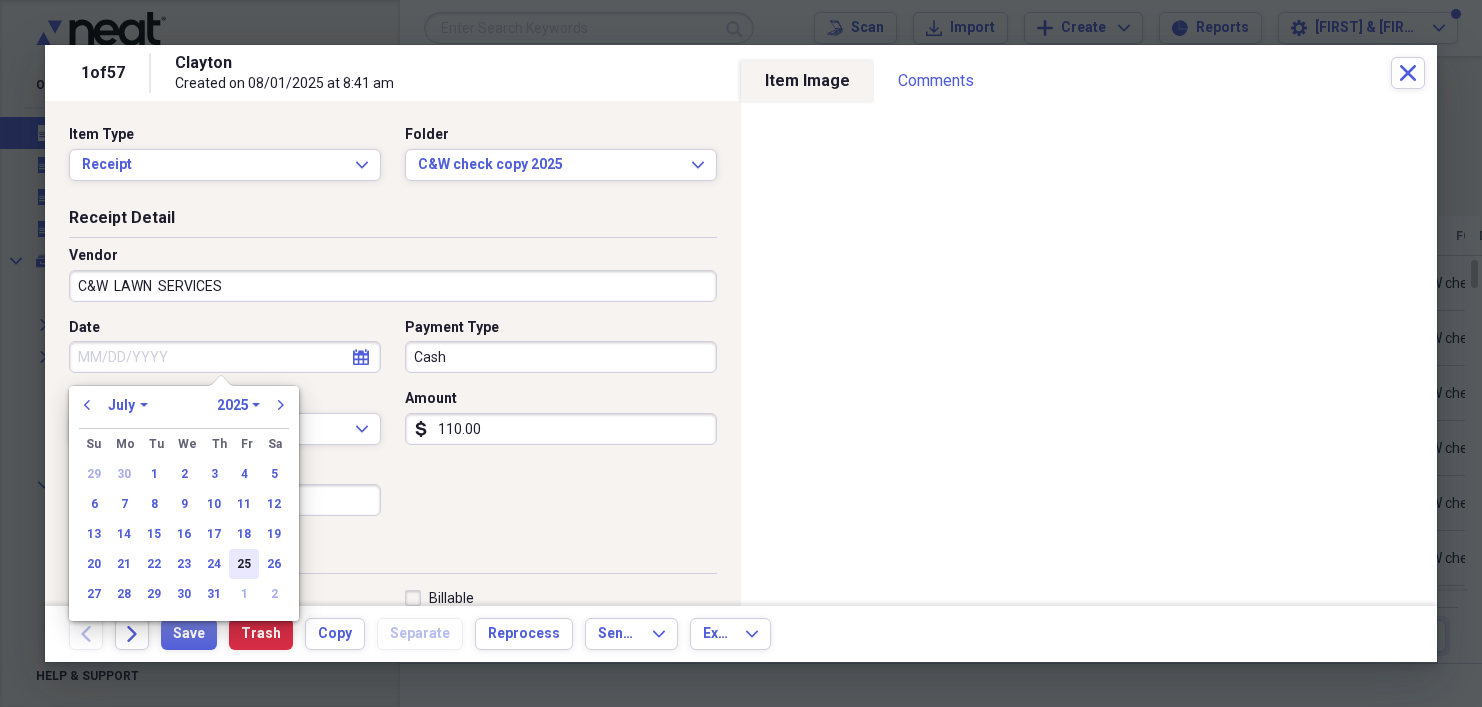 click on "25" at bounding box center [244, 564] 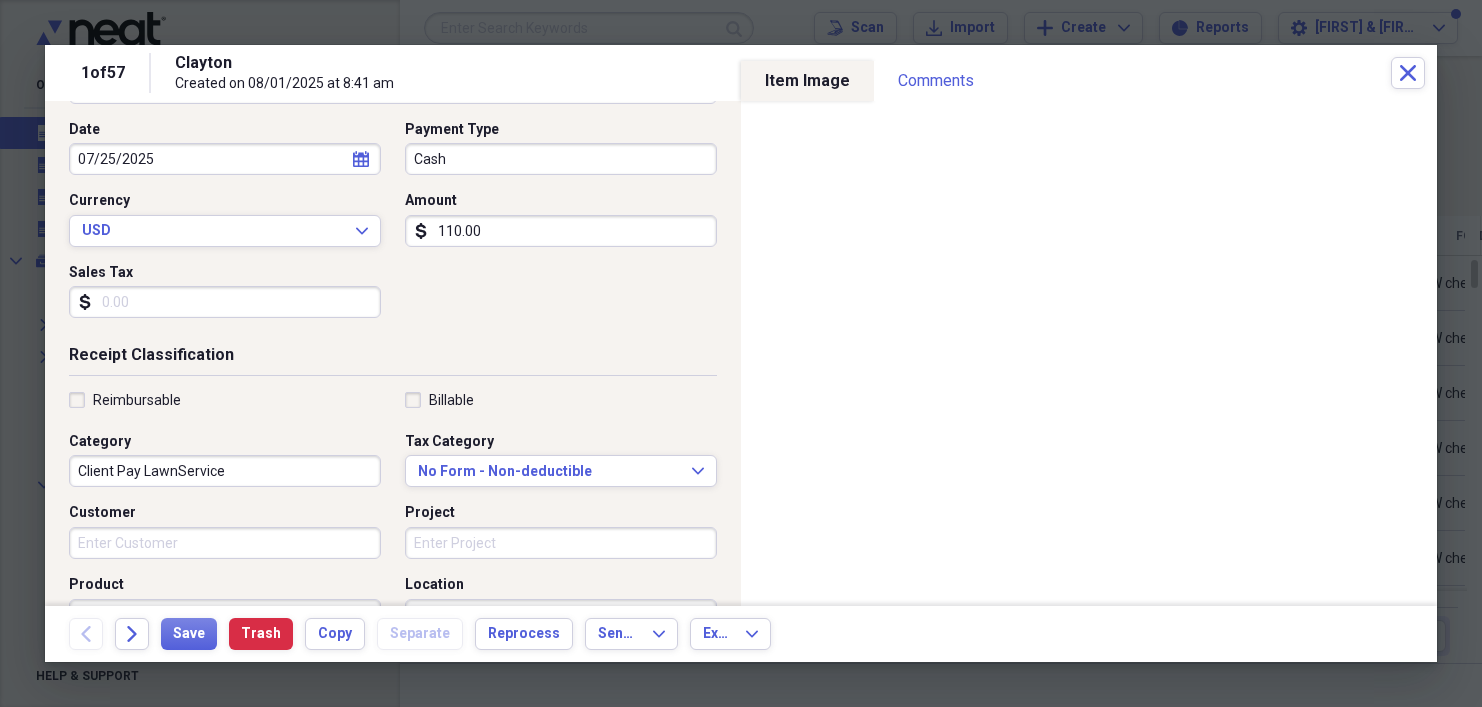 scroll, scrollTop: 207, scrollLeft: 0, axis: vertical 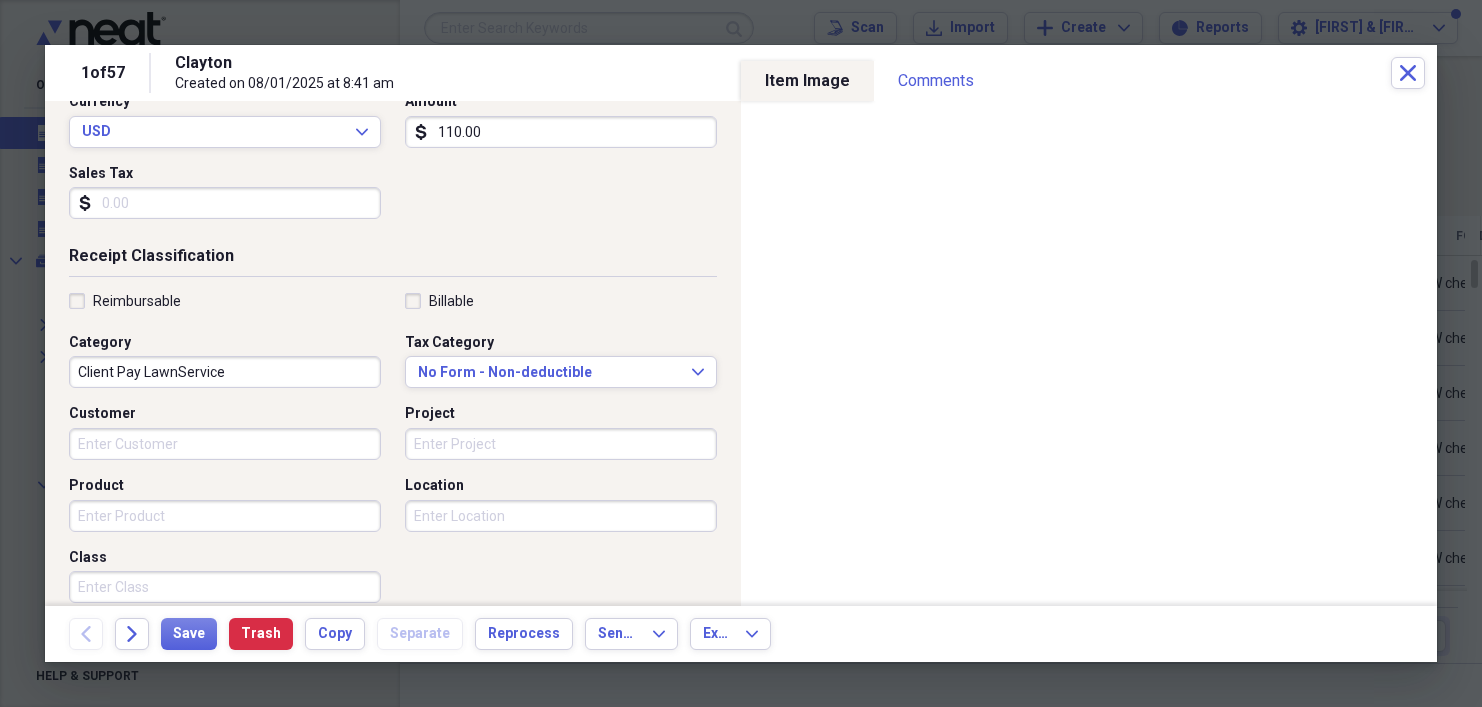 click on "Customer" at bounding box center [225, 444] 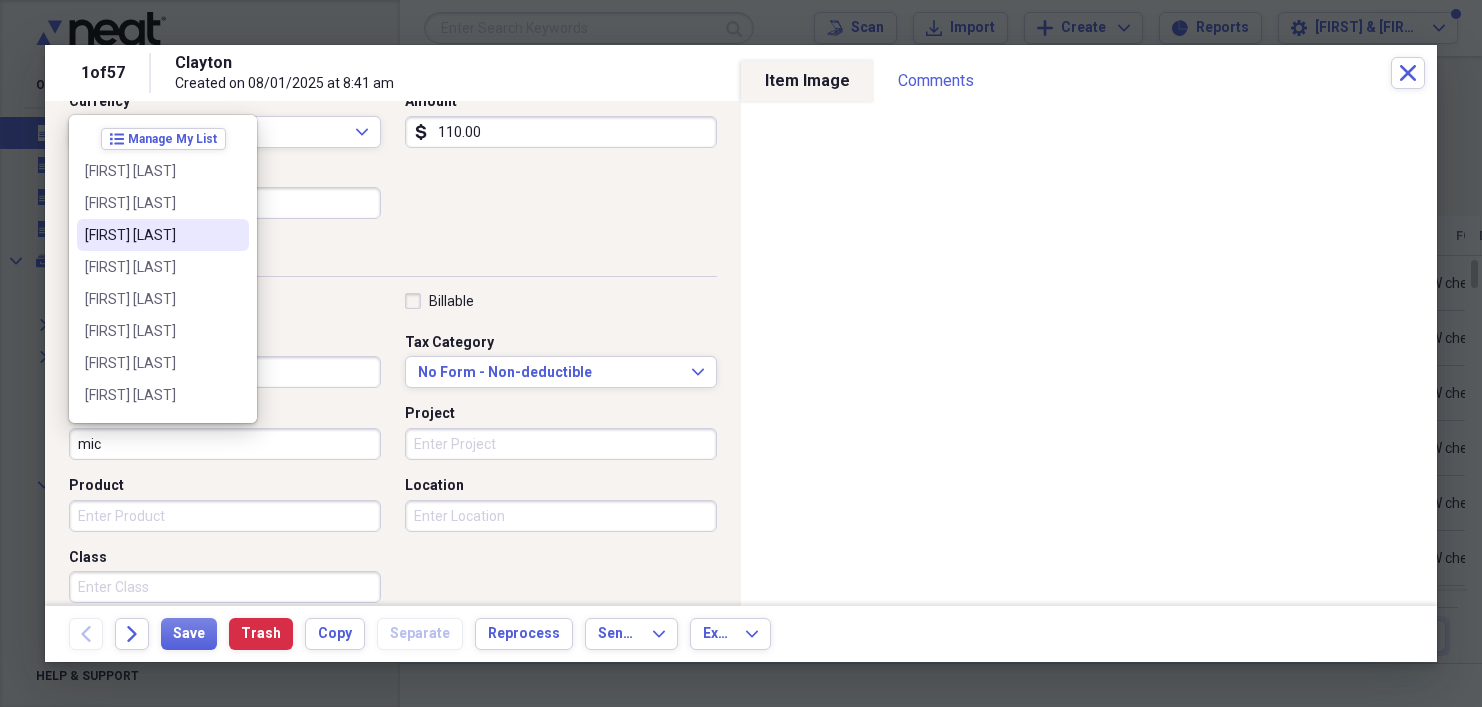 click on "[FIRST] [LAST]" at bounding box center [151, 235] 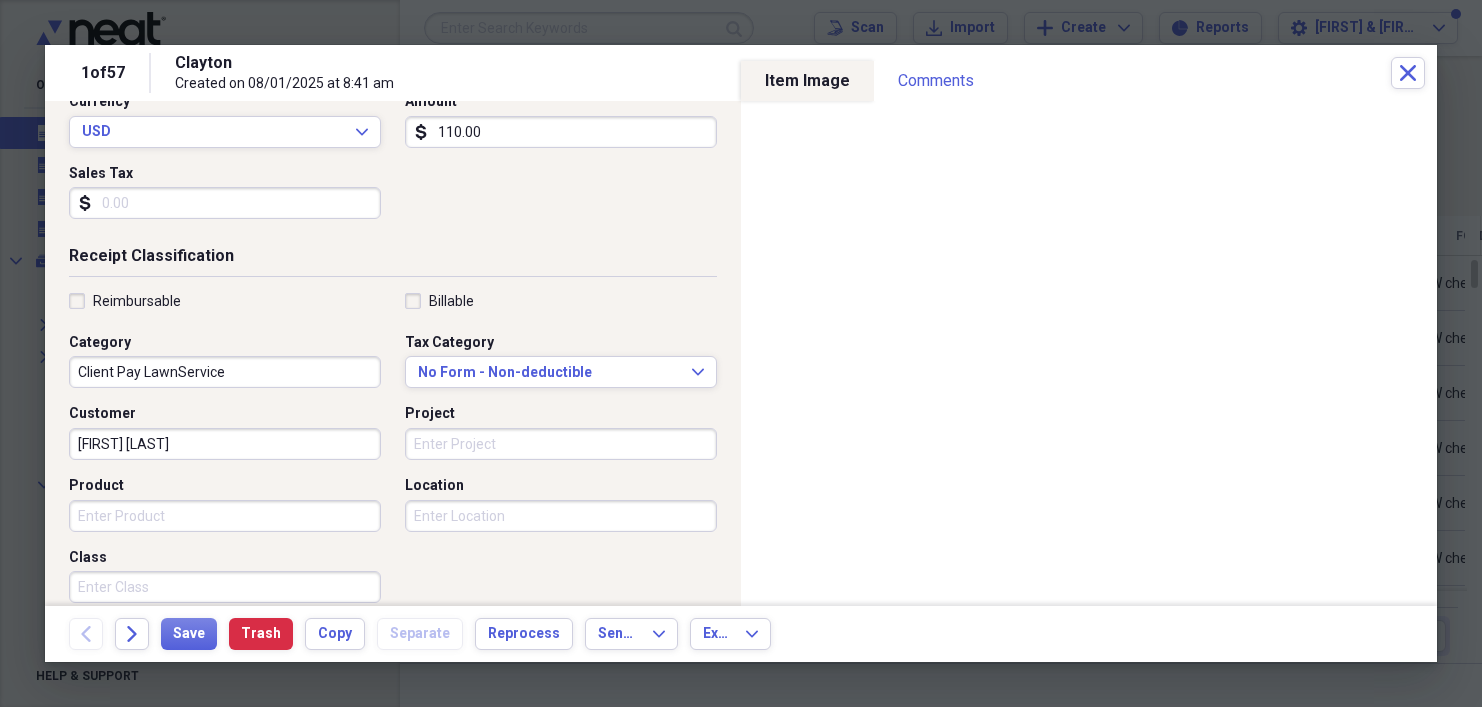 click on "Product" at bounding box center (225, 516) 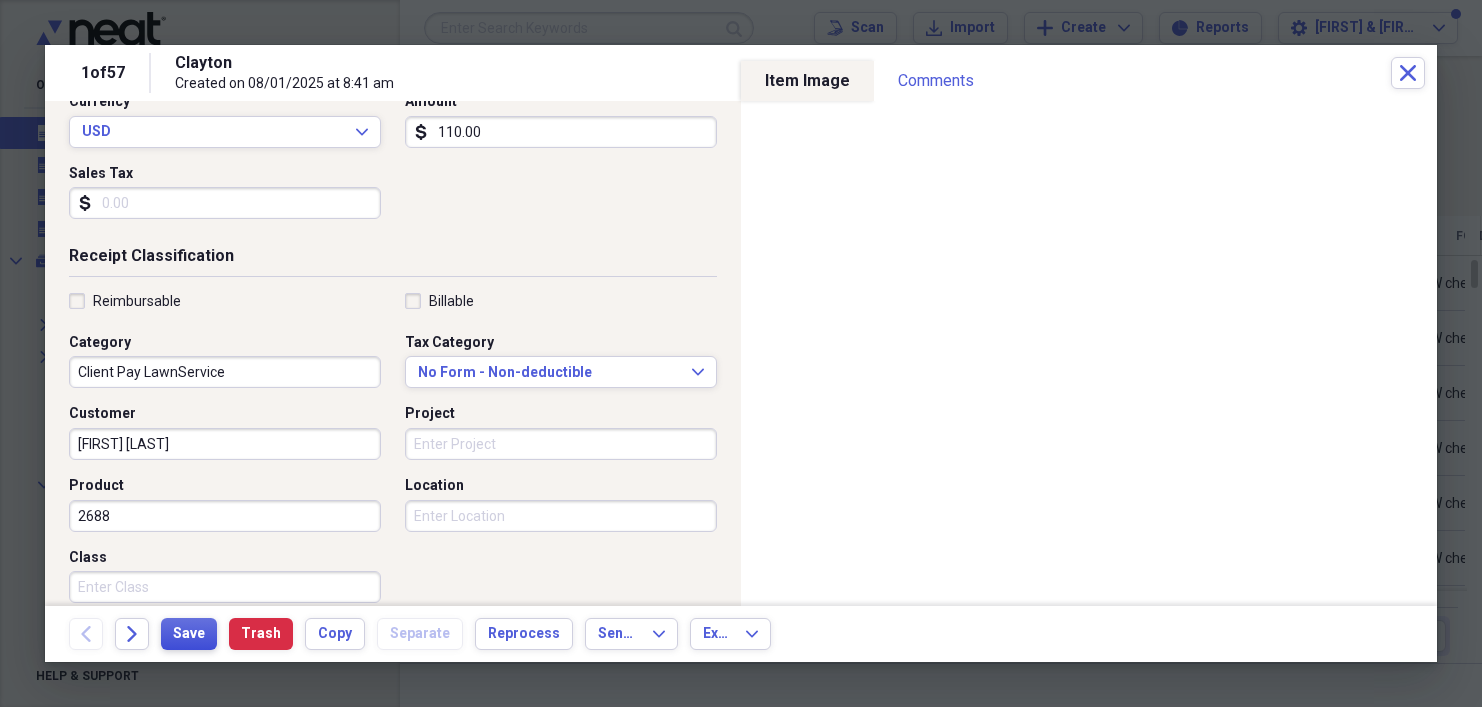 type on "2688" 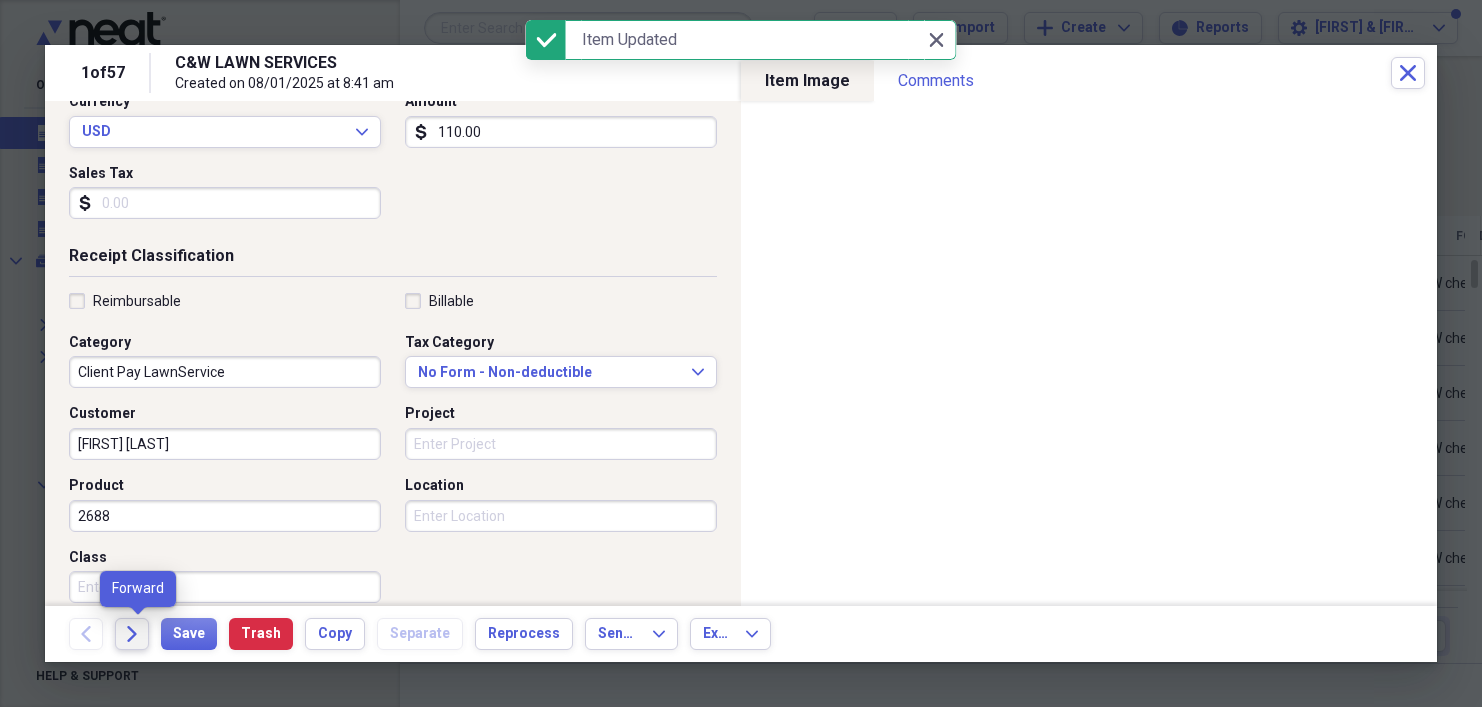 click on "Forward" 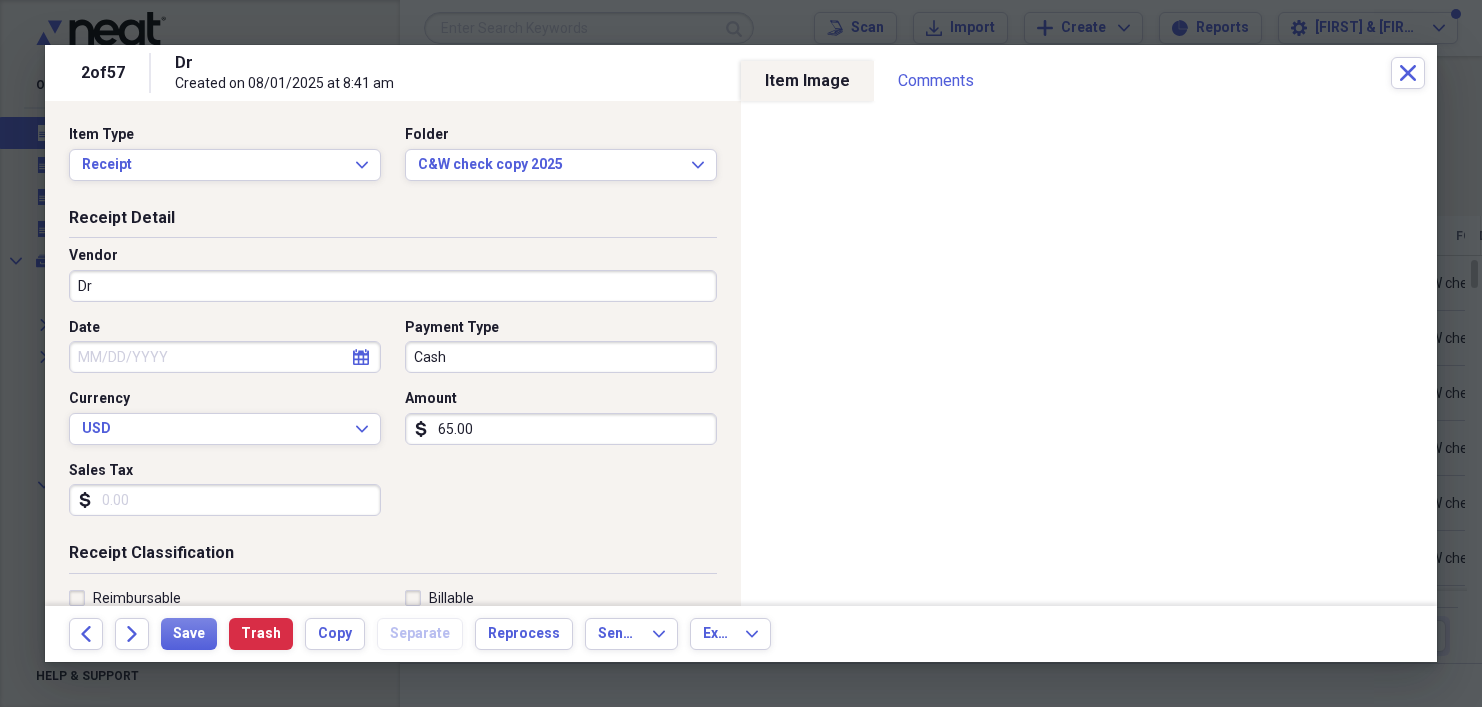 click on "Dr" at bounding box center [393, 286] 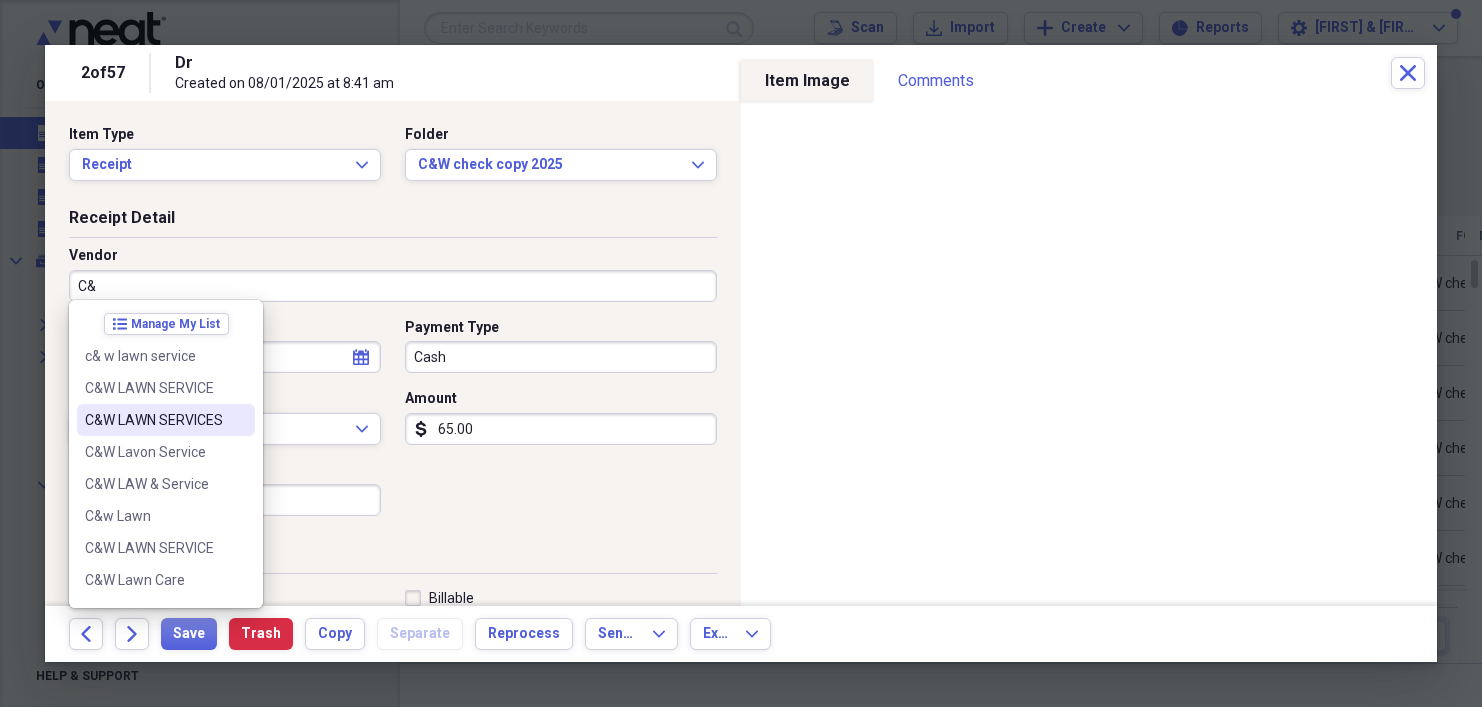 click on "C&W  LAWN  SERVICES" at bounding box center (166, 420) 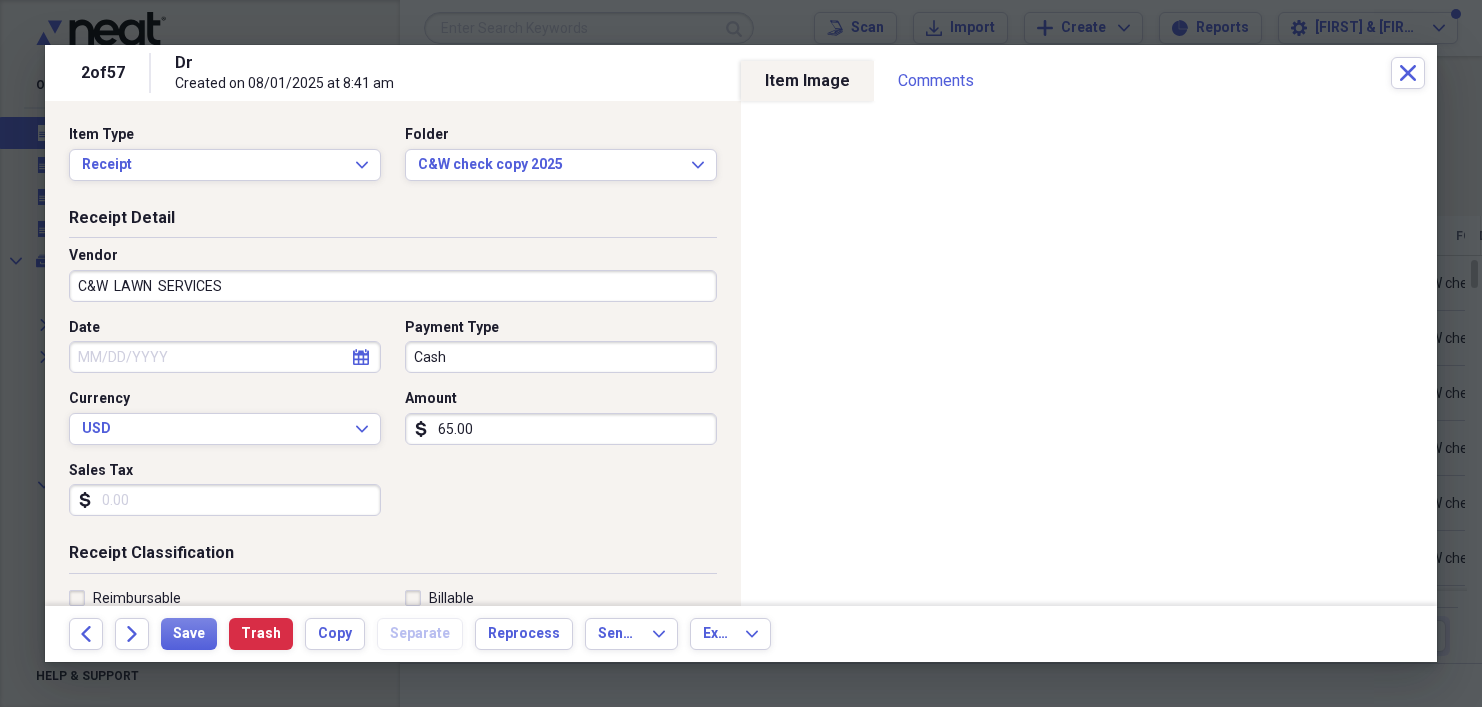 type on "Client Pay LawnService" 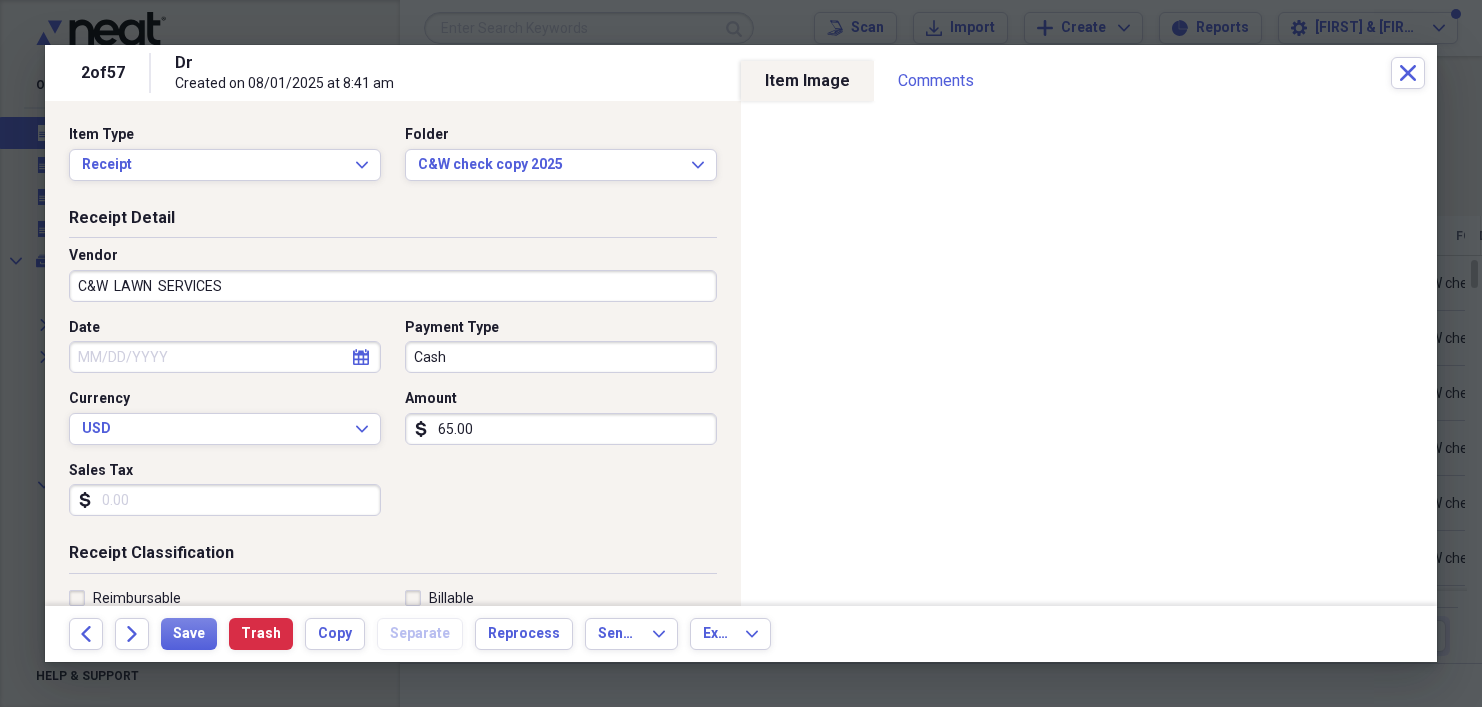 click on "Date" at bounding box center (225, 357) 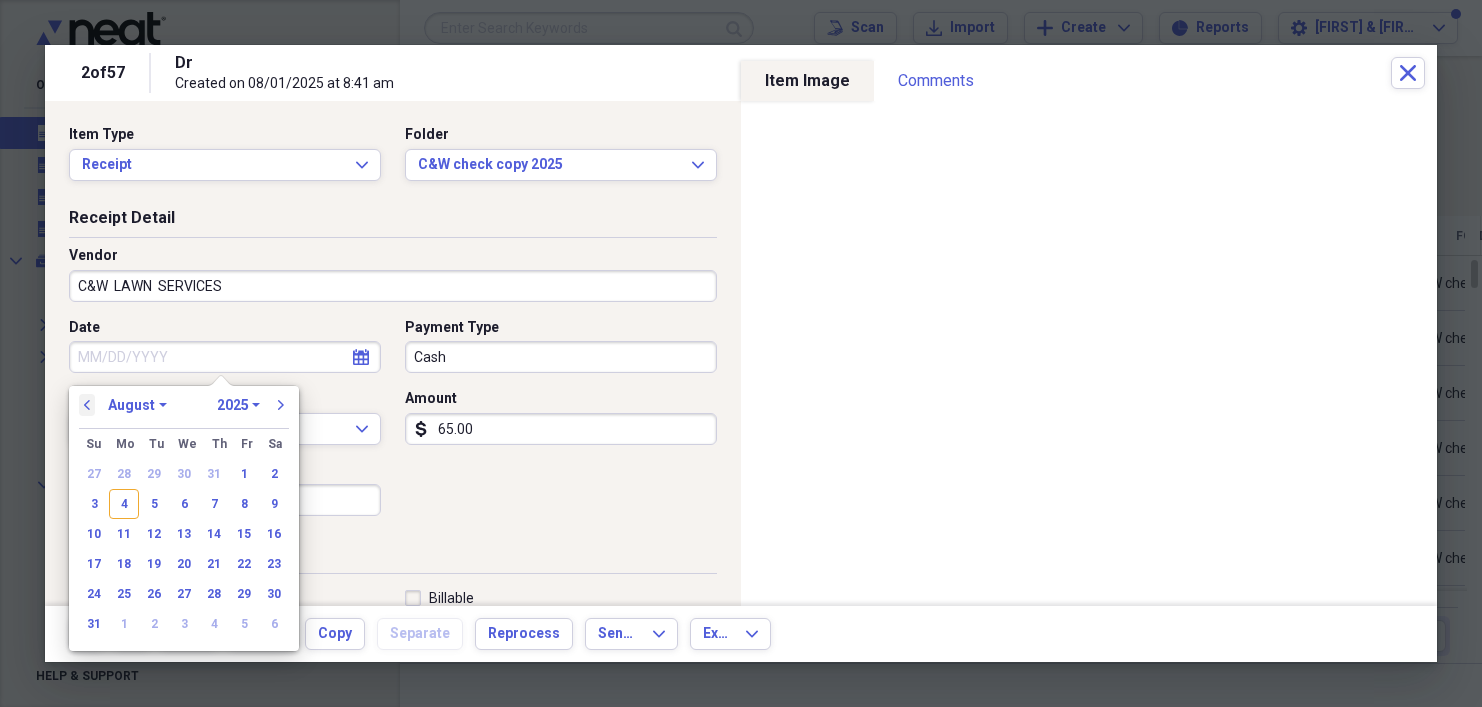 click on "previous" at bounding box center (87, 405) 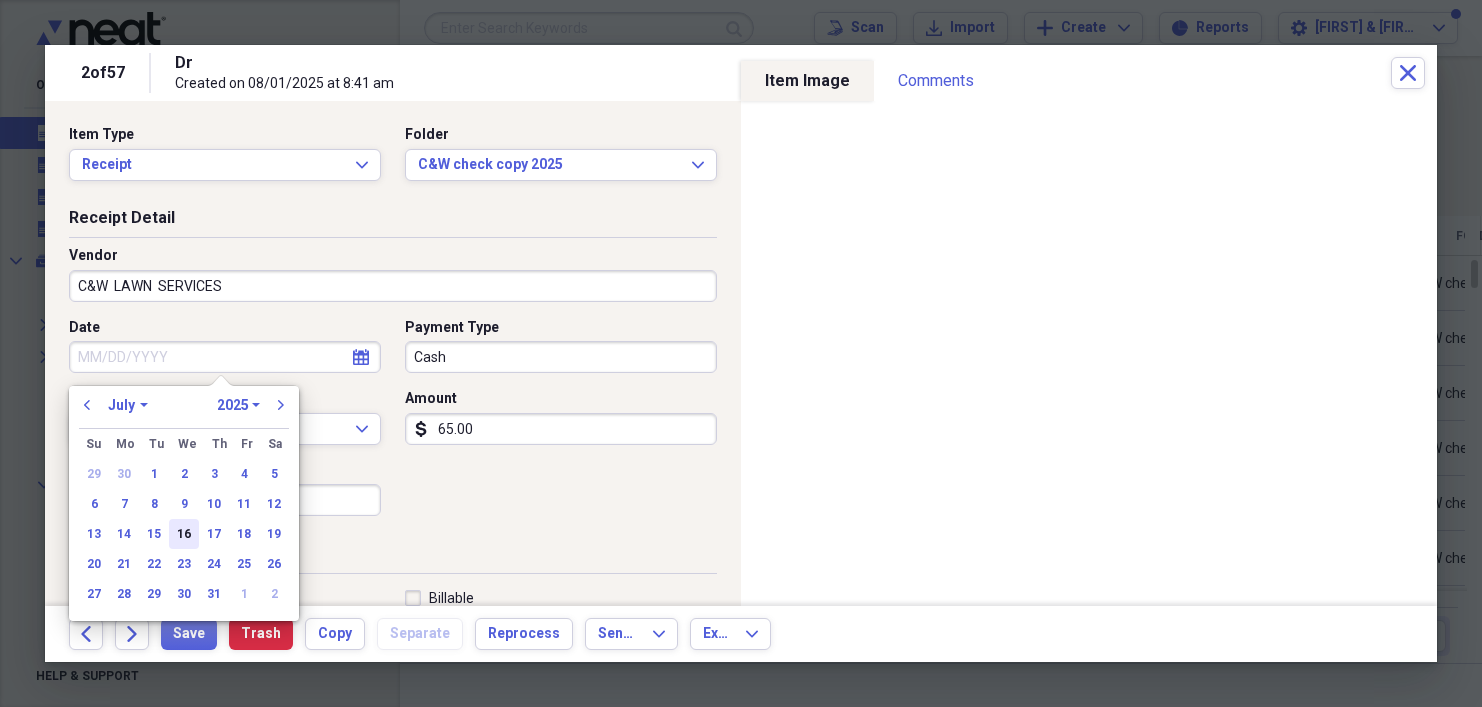 click on "16" at bounding box center (184, 534) 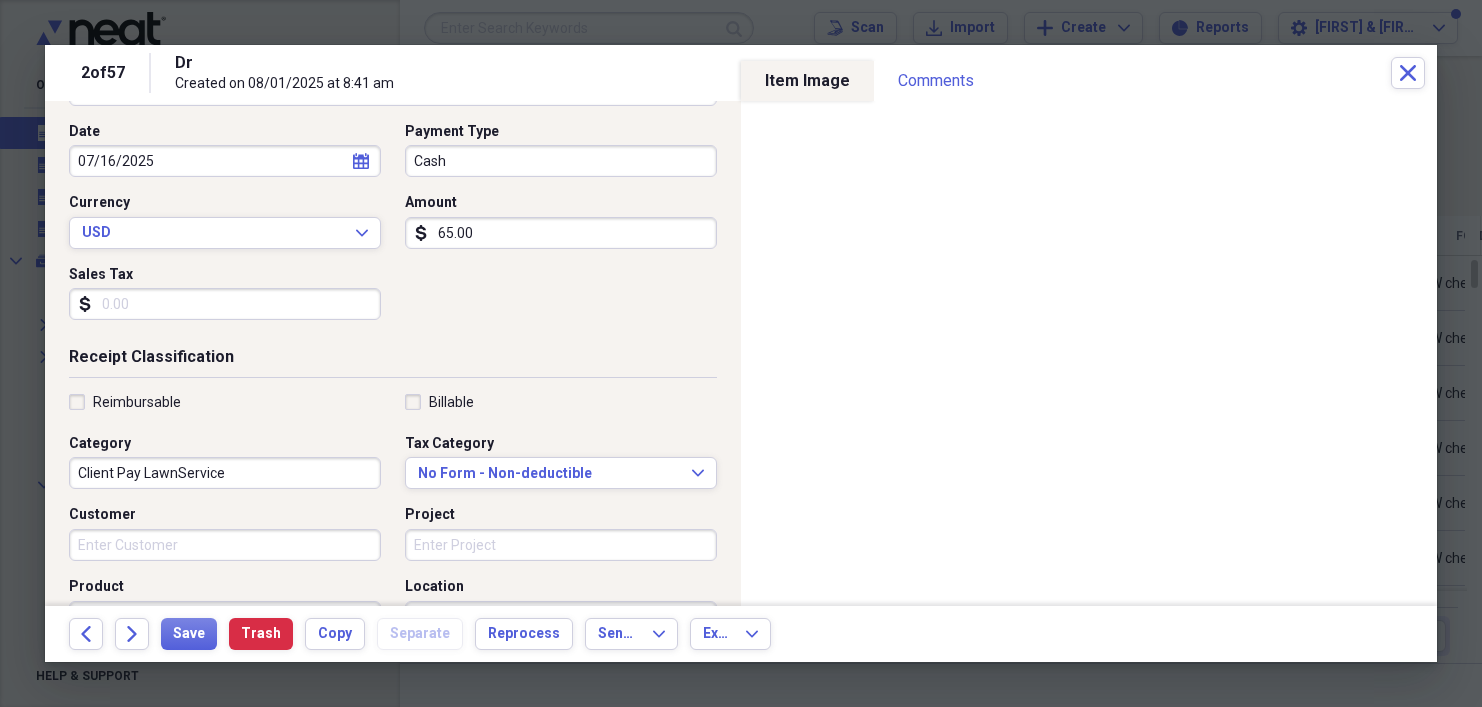scroll, scrollTop: 202, scrollLeft: 0, axis: vertical 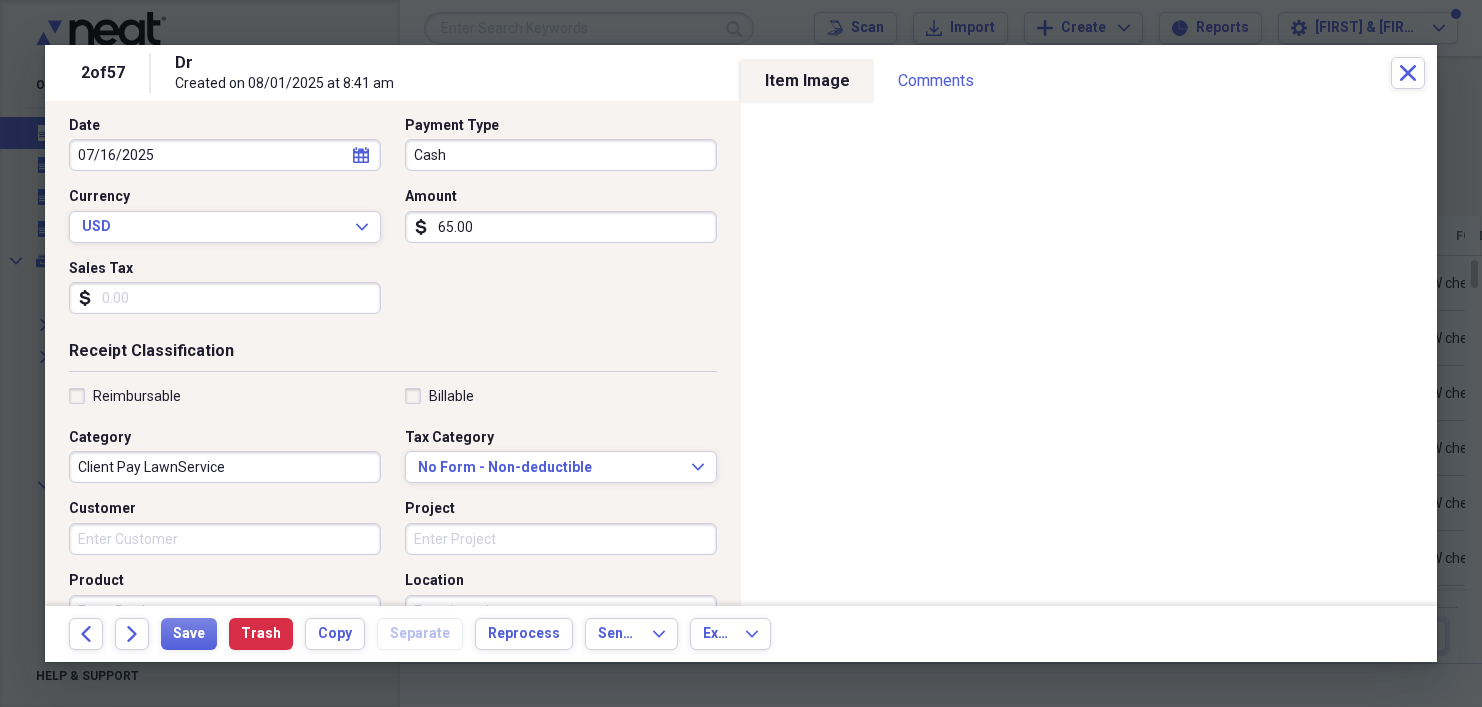 click on "Customer" at bounding box center (225, 539) 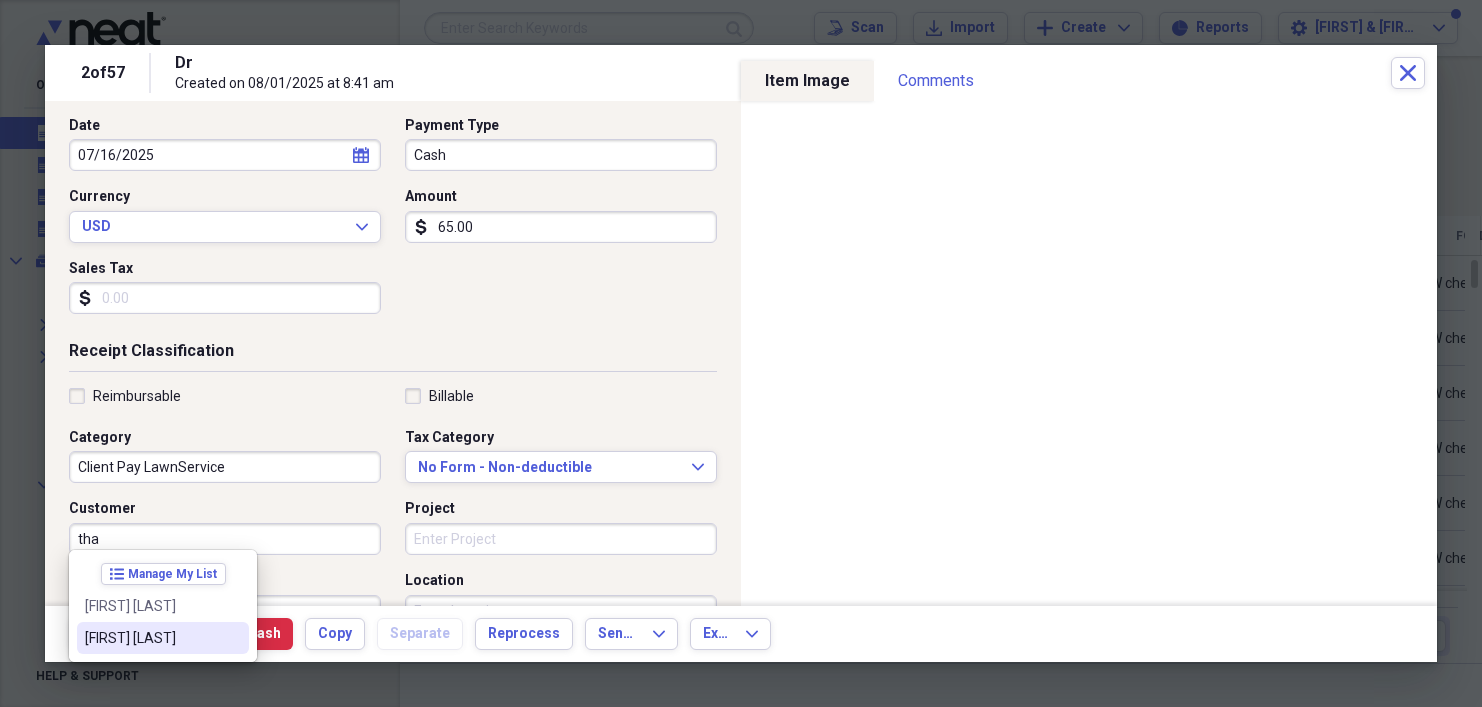 click on "[FIRST] [LAST]" at bounding box center (163, 638) 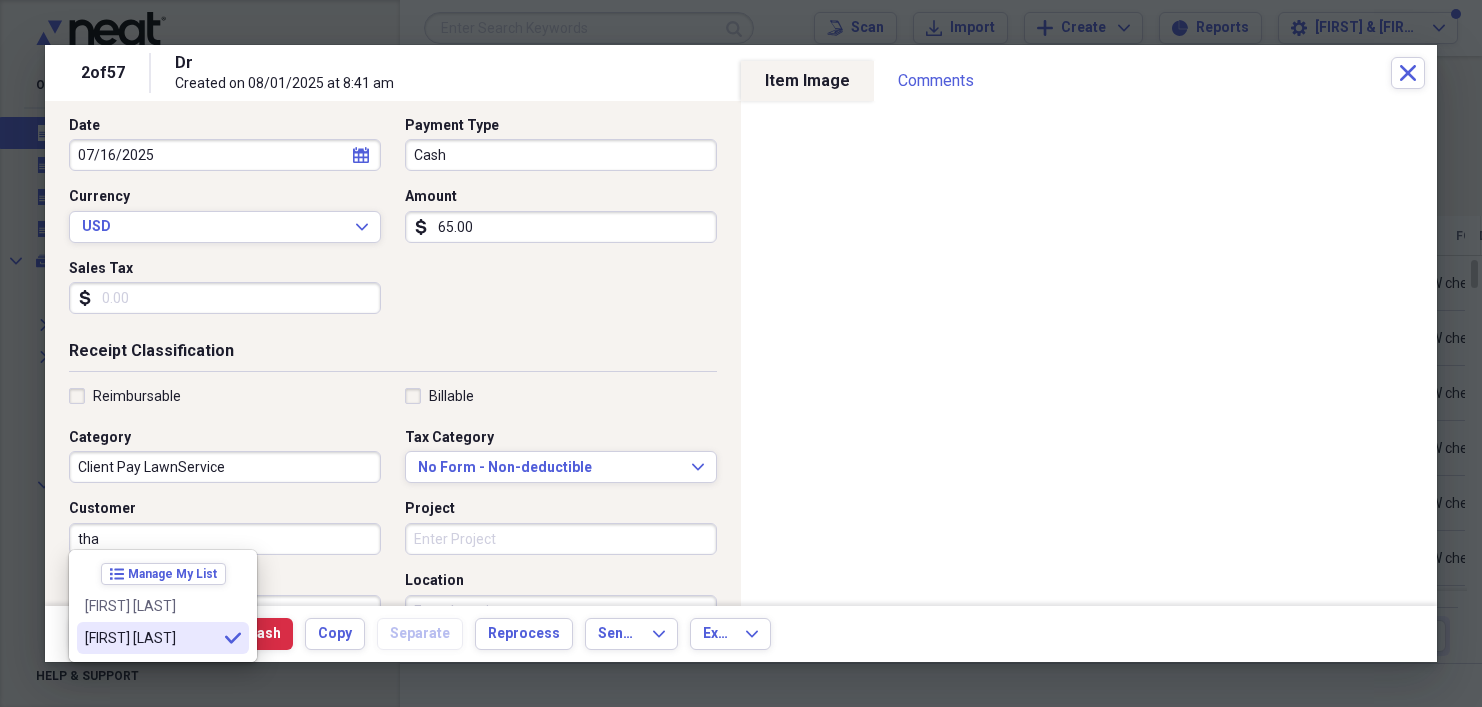 type on "[FIRST] [LAST]" 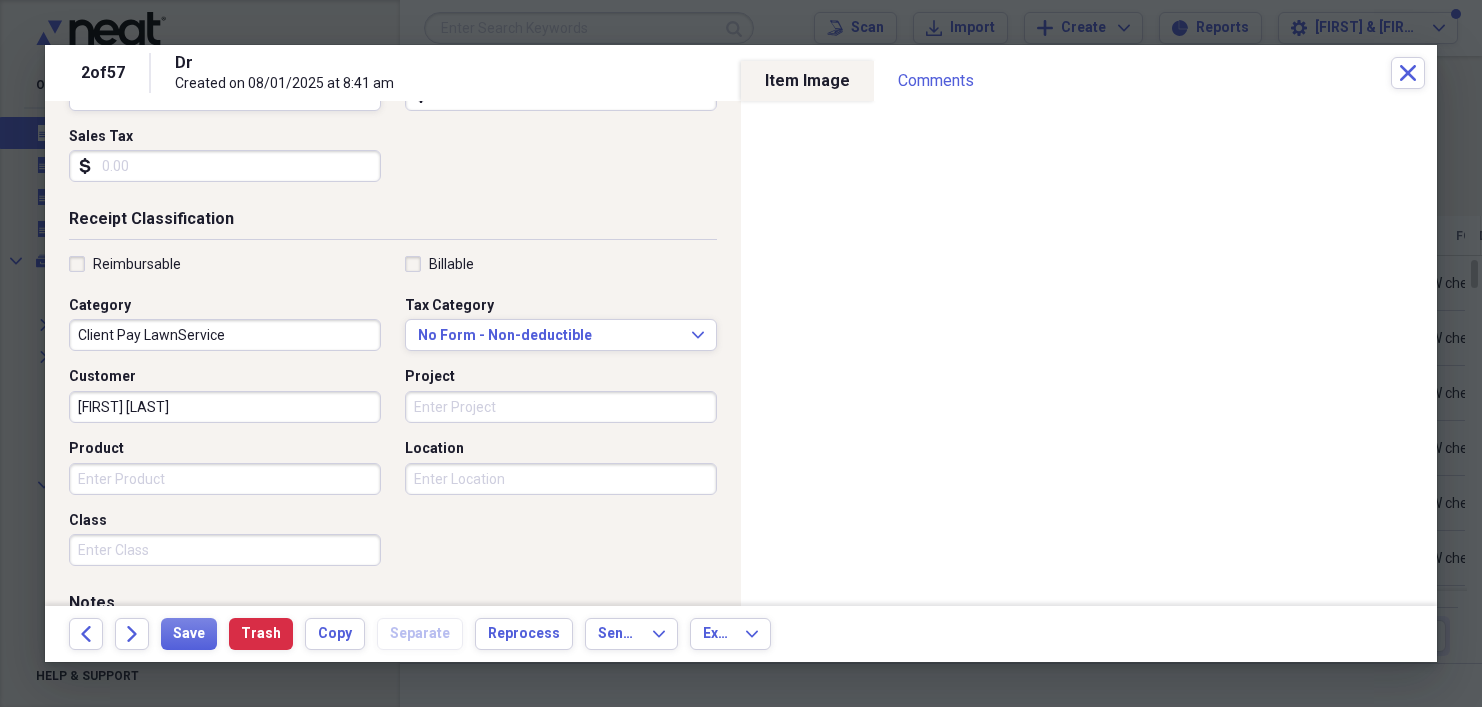 scroll, scrollTop: 355, scrollLeft: 0, axis: vertical 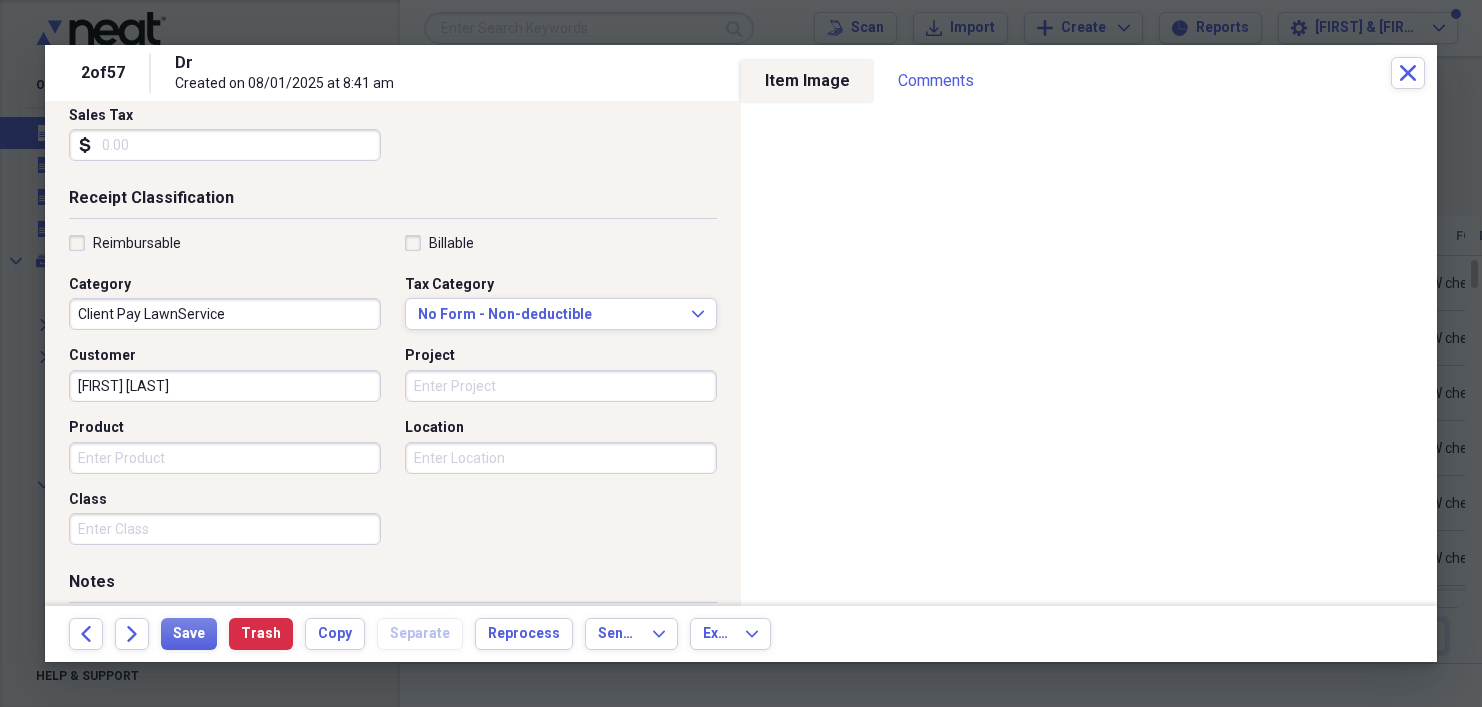click on "Product" at bounding box center [225, 458] 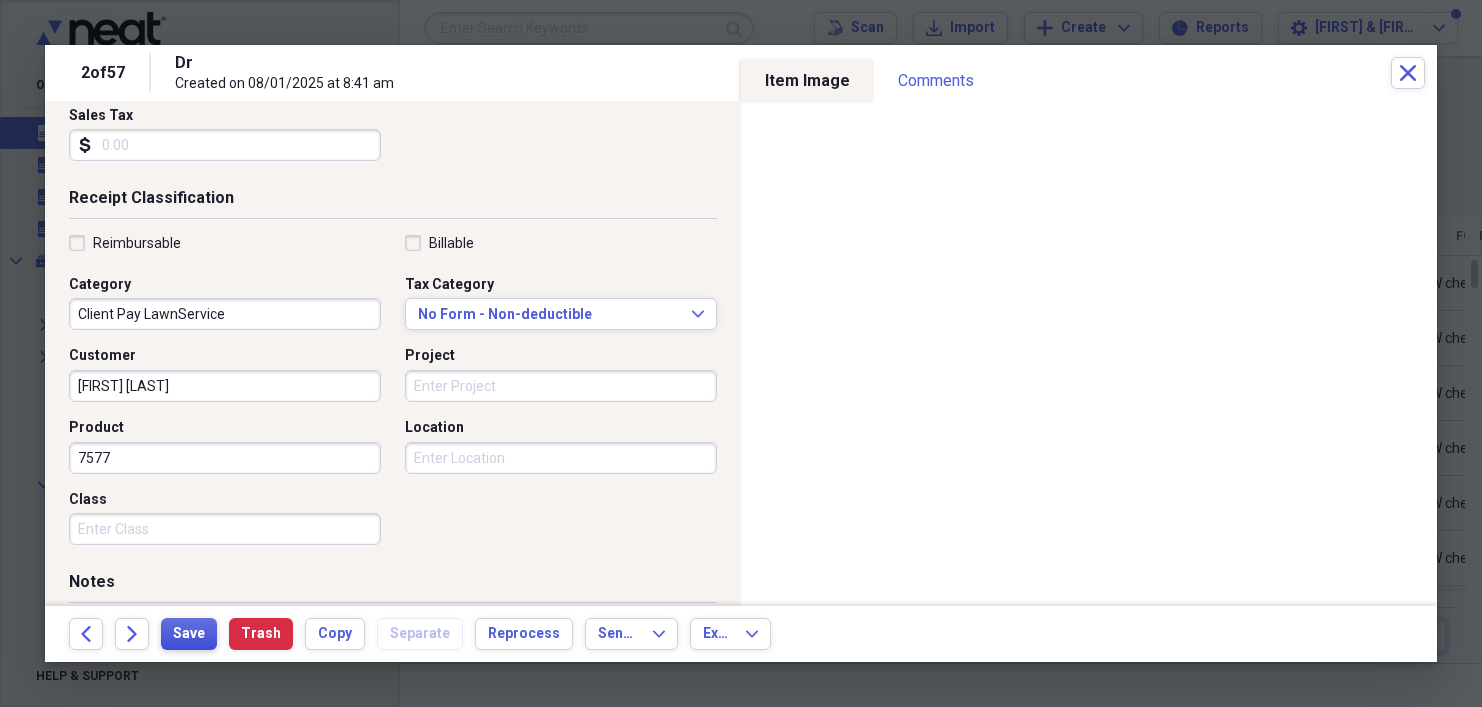type on "7577" 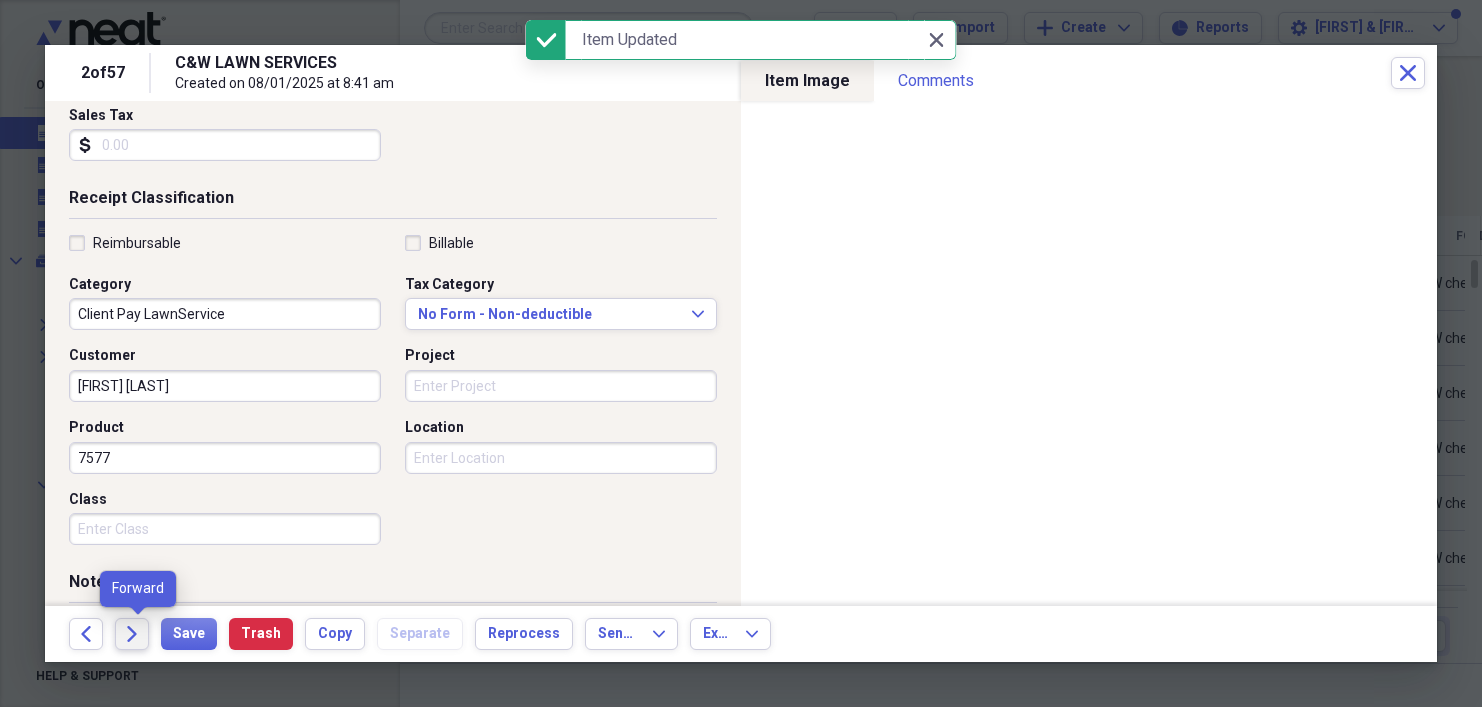 click on "Forward" 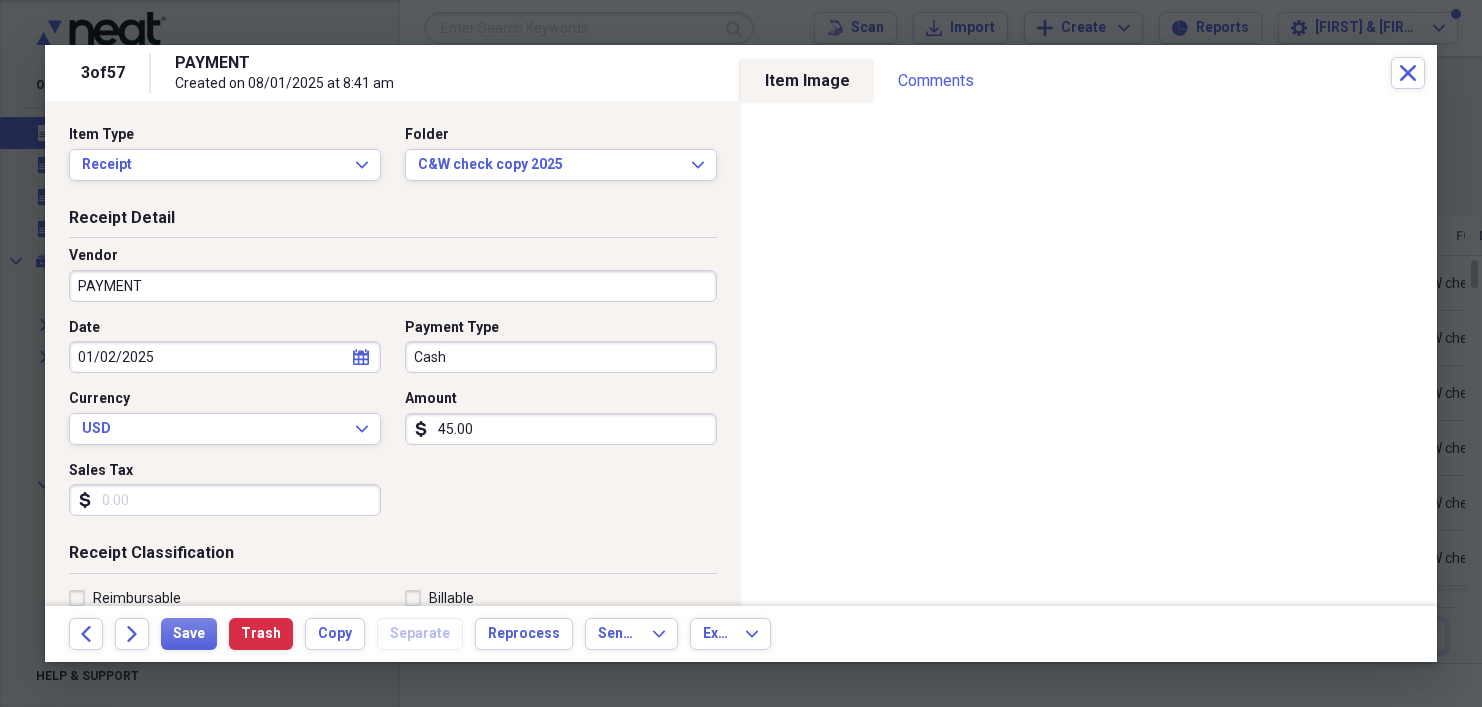 click on "PAYMENT" at bounding box center [393, 286] 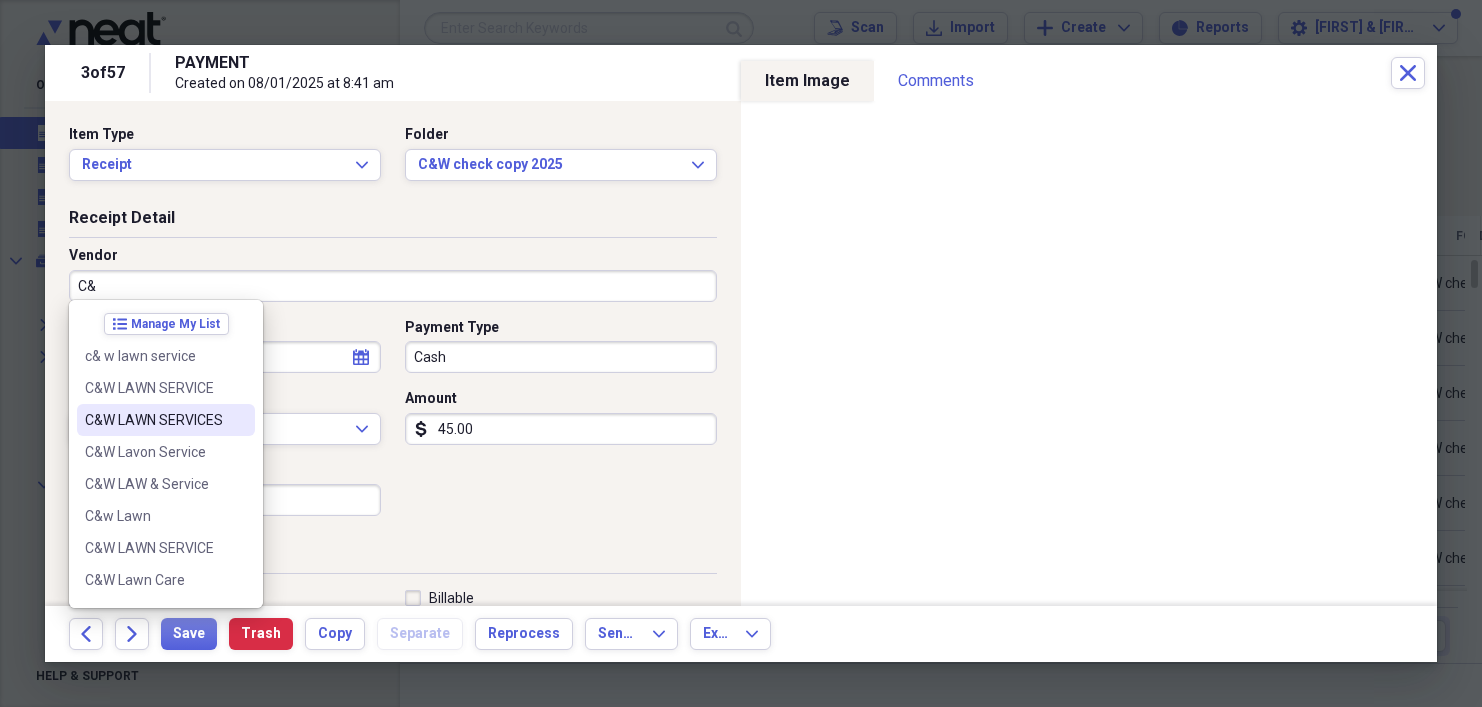 click on "C&W  LAWN  SERVICES" at bounding box center (154, 420) 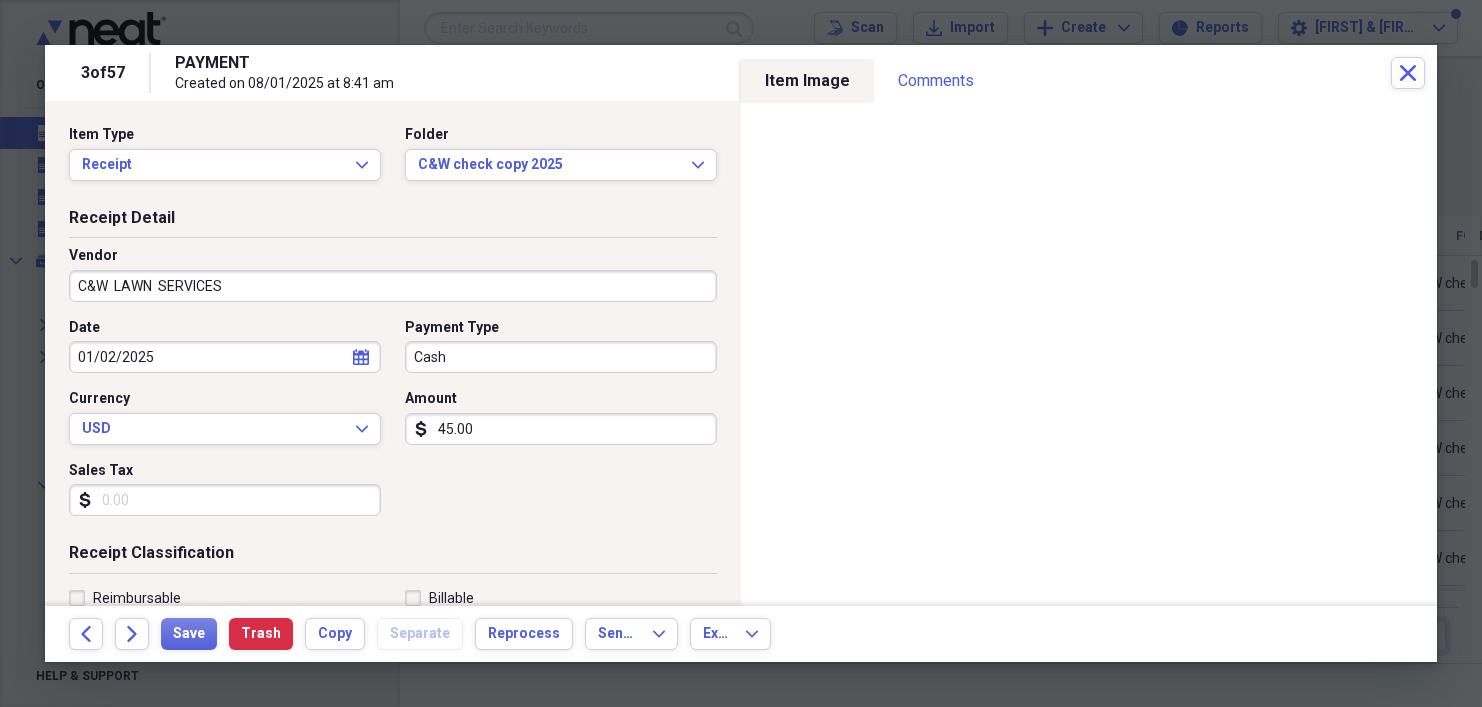 type on "Client Pay LawnService" 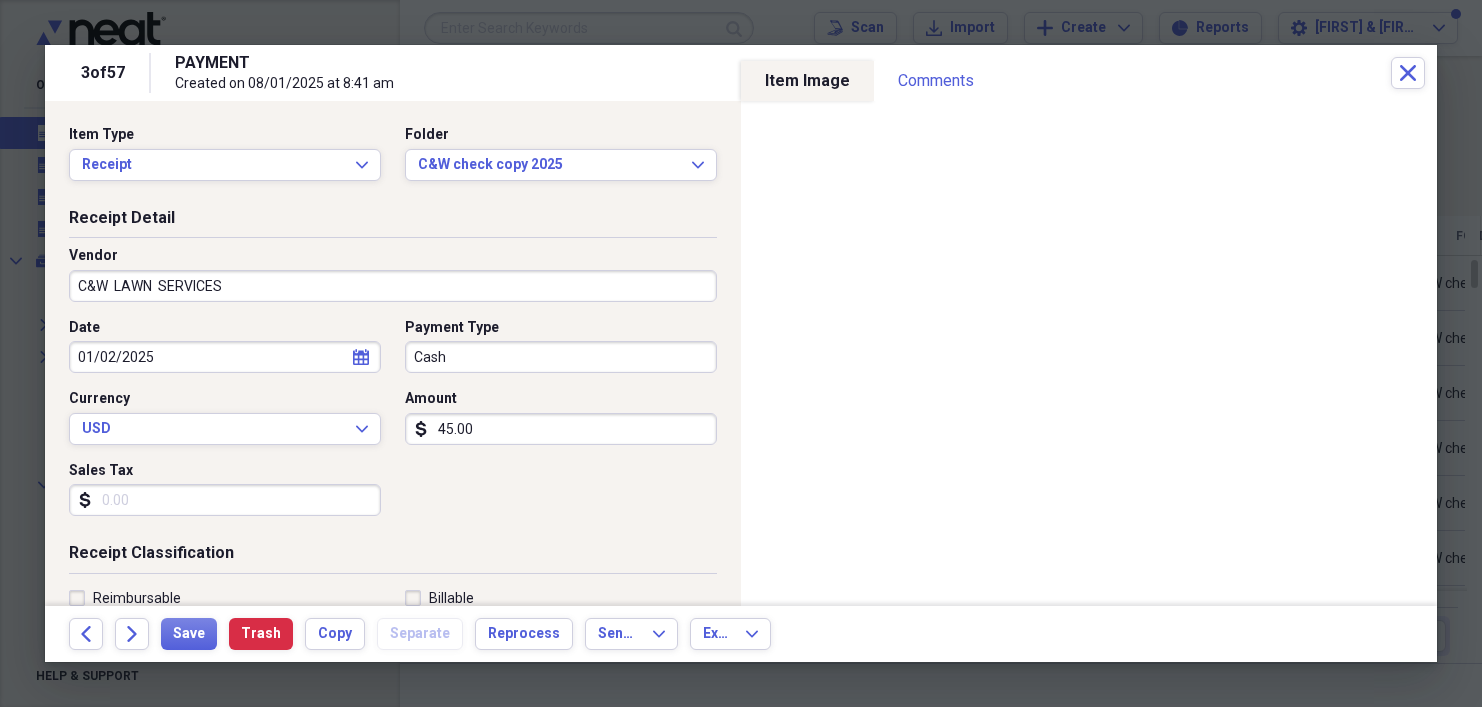 select on "2025" 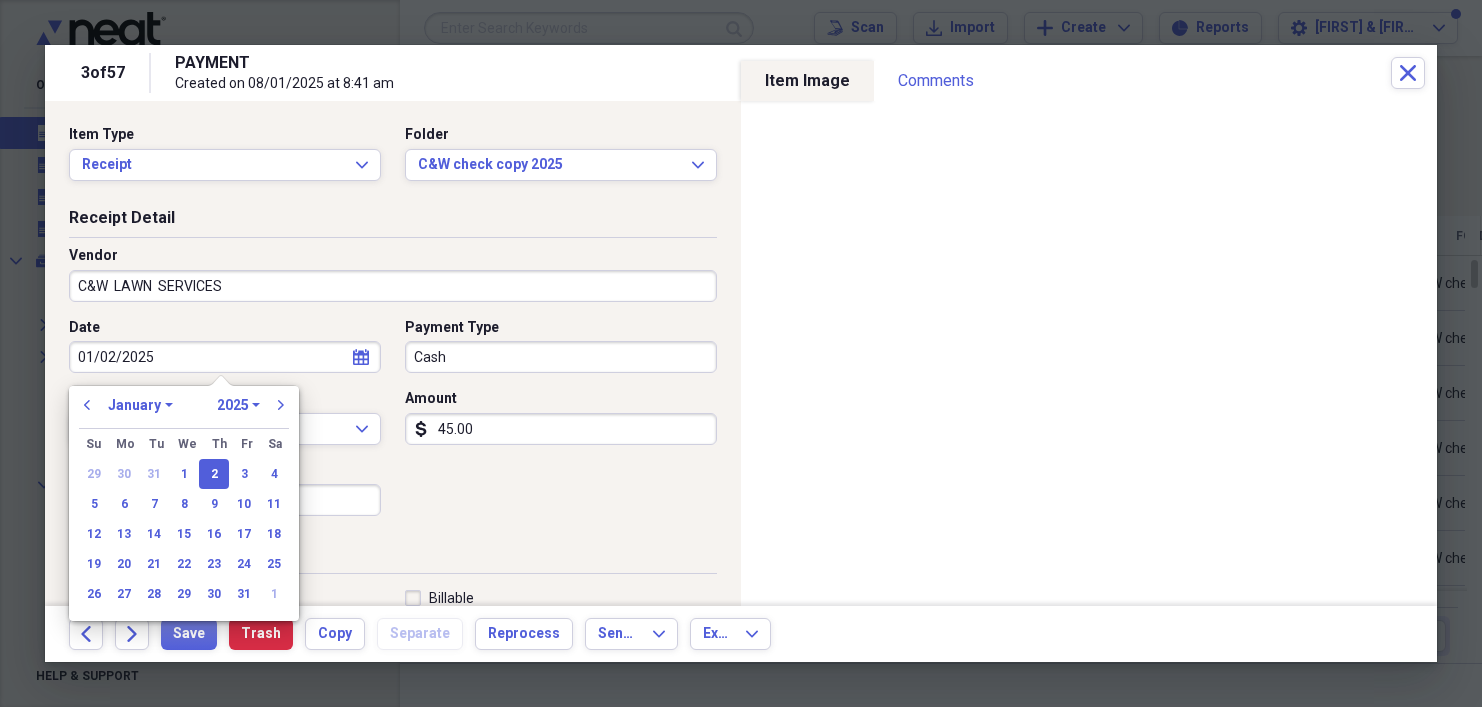 click on "01/02/2025" at bounding box center [225, 357] 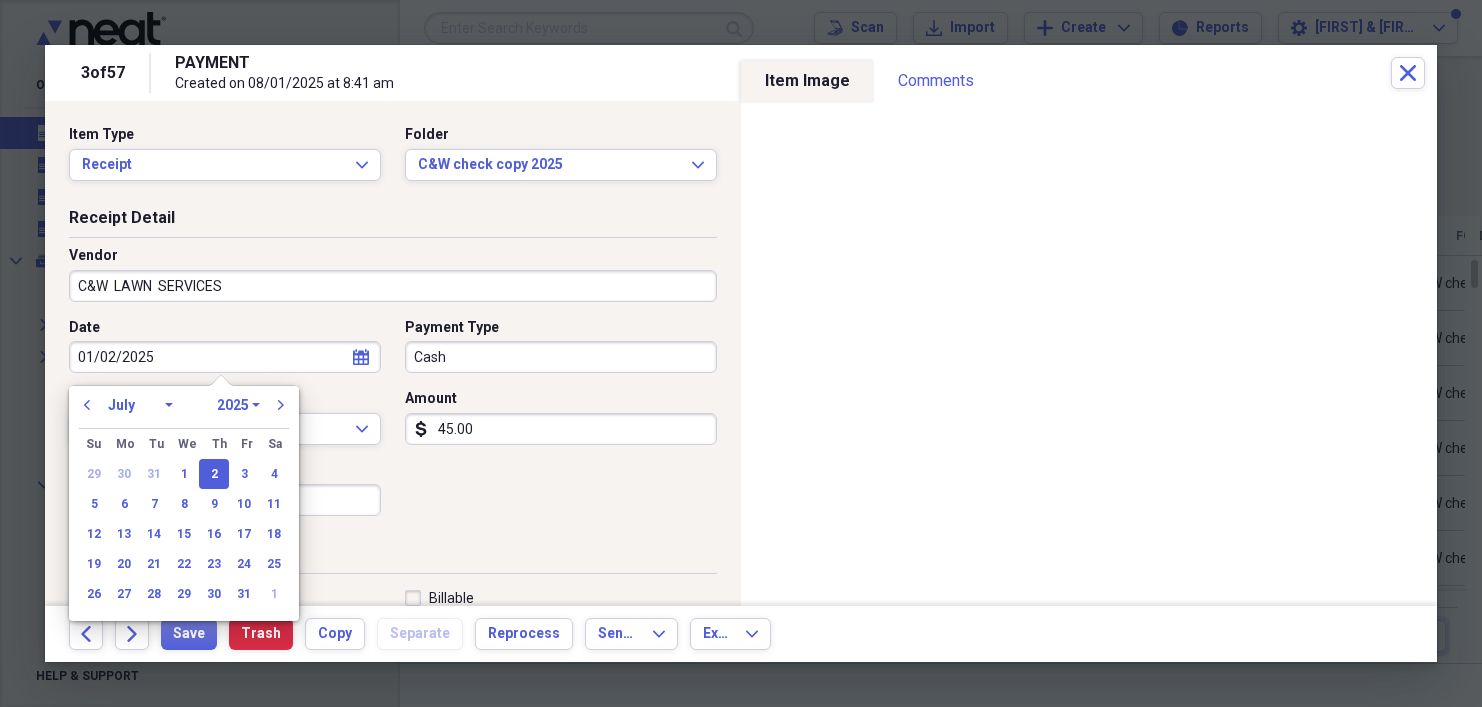 click on "January February March April May June July August September October November December" at bounding box center (140, 405) 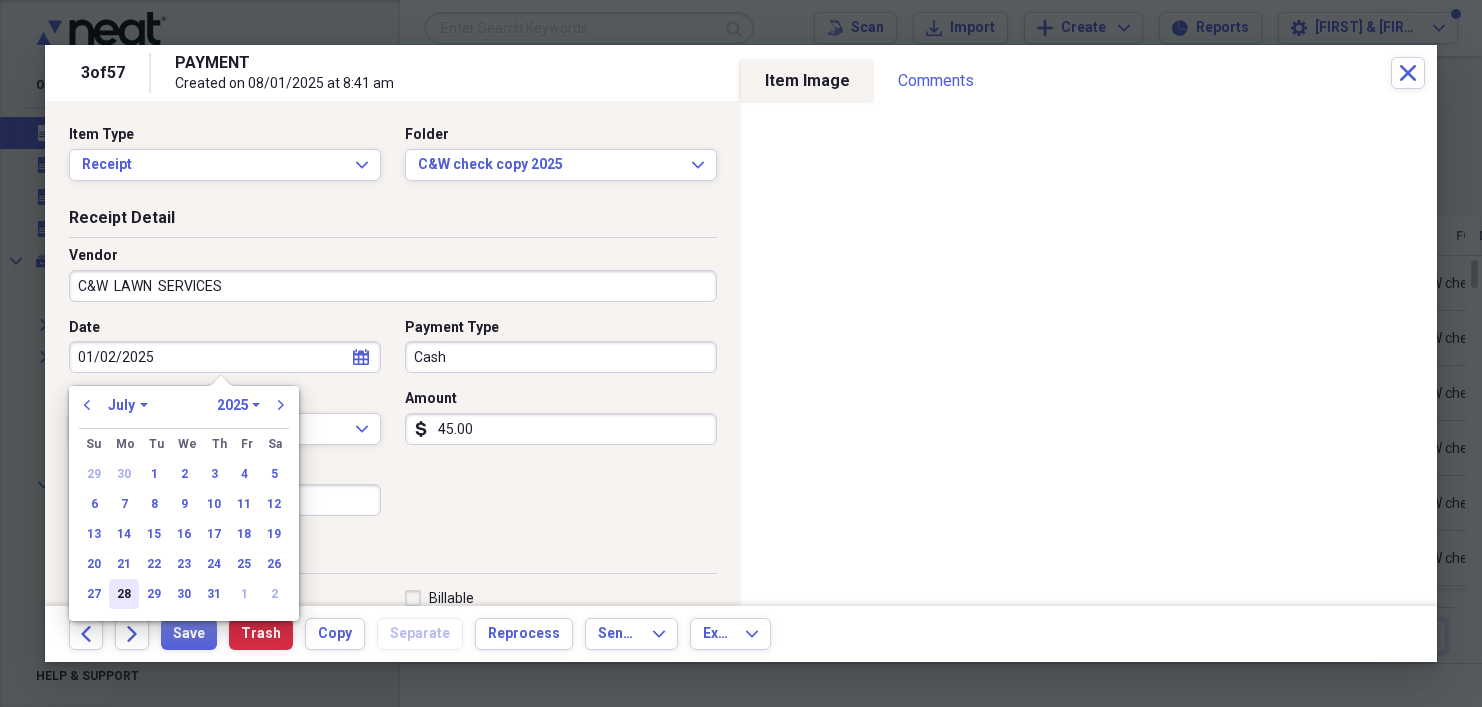 click on "28" at bounding box center (124, 594) 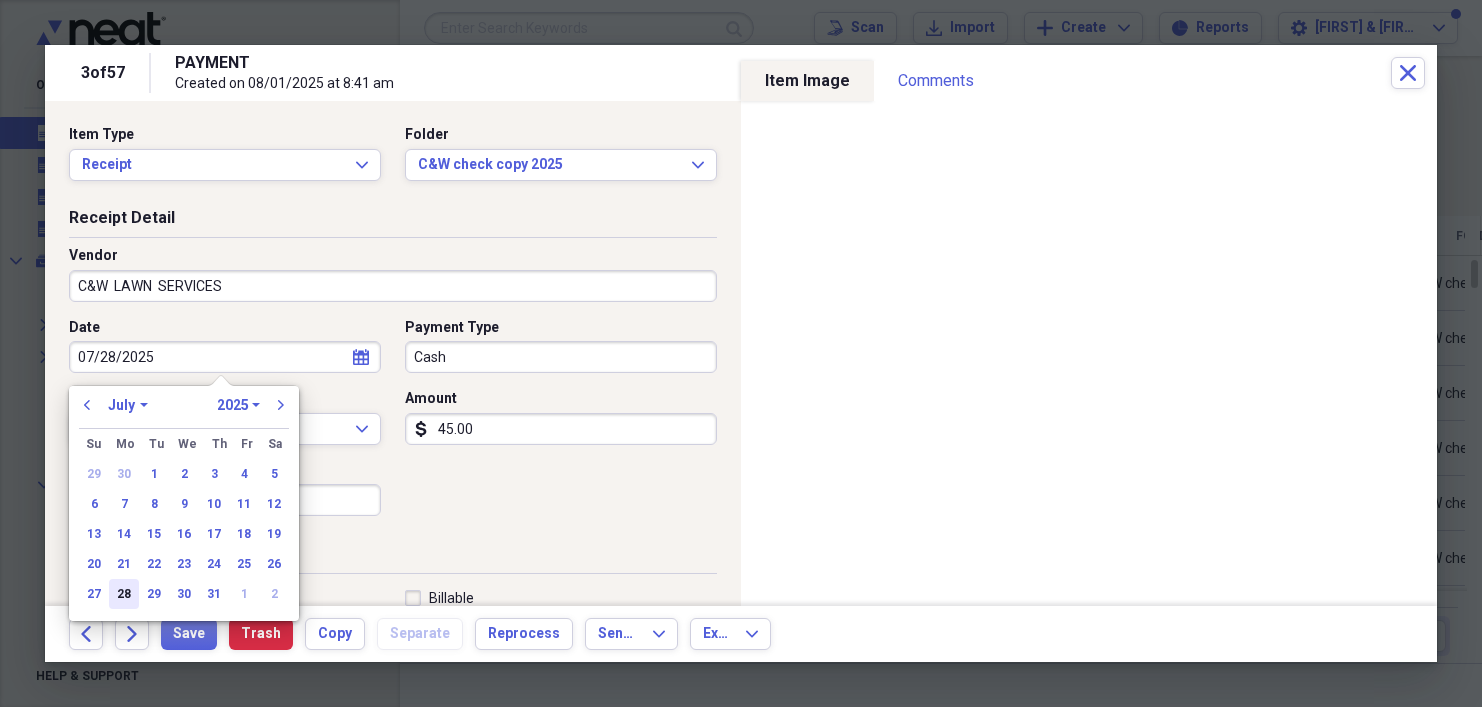 type on "07/28/2025" 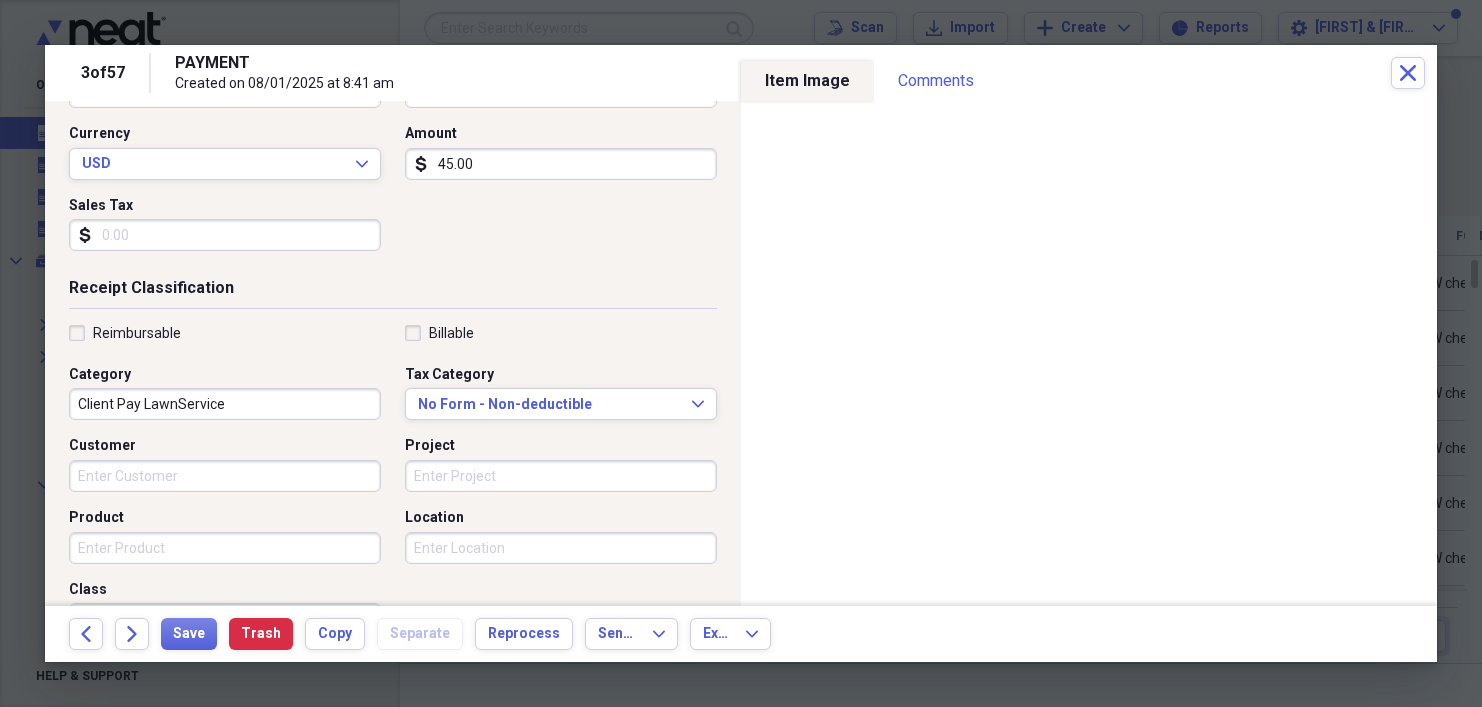 scroll, scrollTop: 280, scrollLeft: 0, axis: vertical 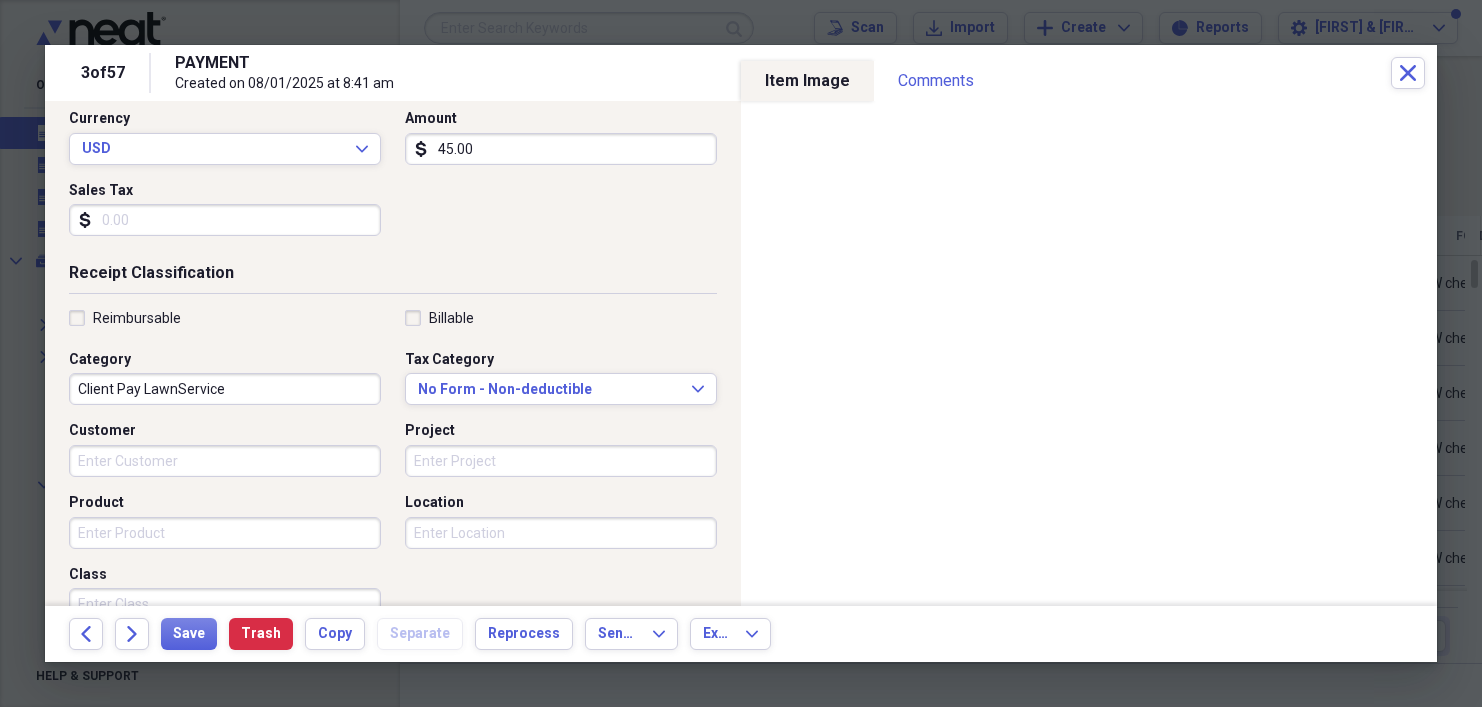 click on "Customer" at bounding box center [225, 461] 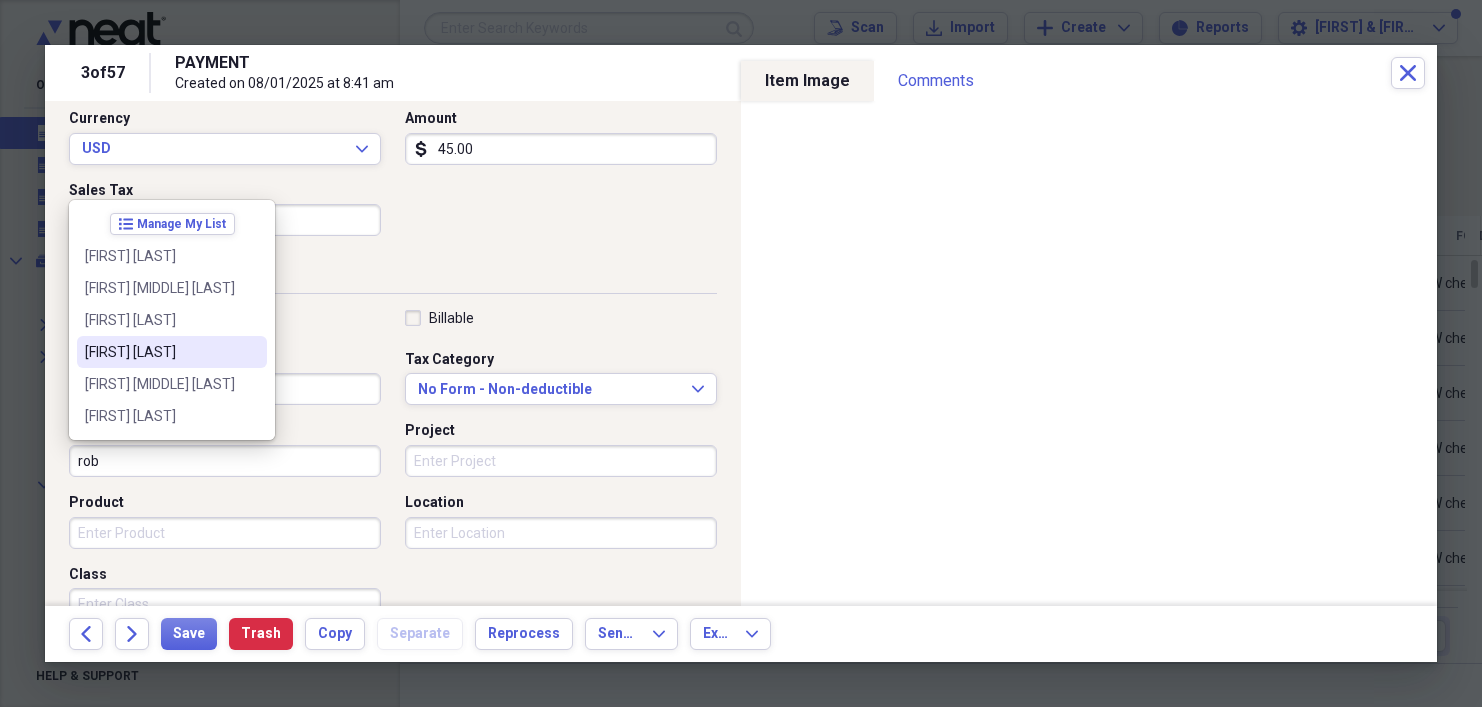 click on "[FIRST] [LAST]" at bounding box center [160, 352] 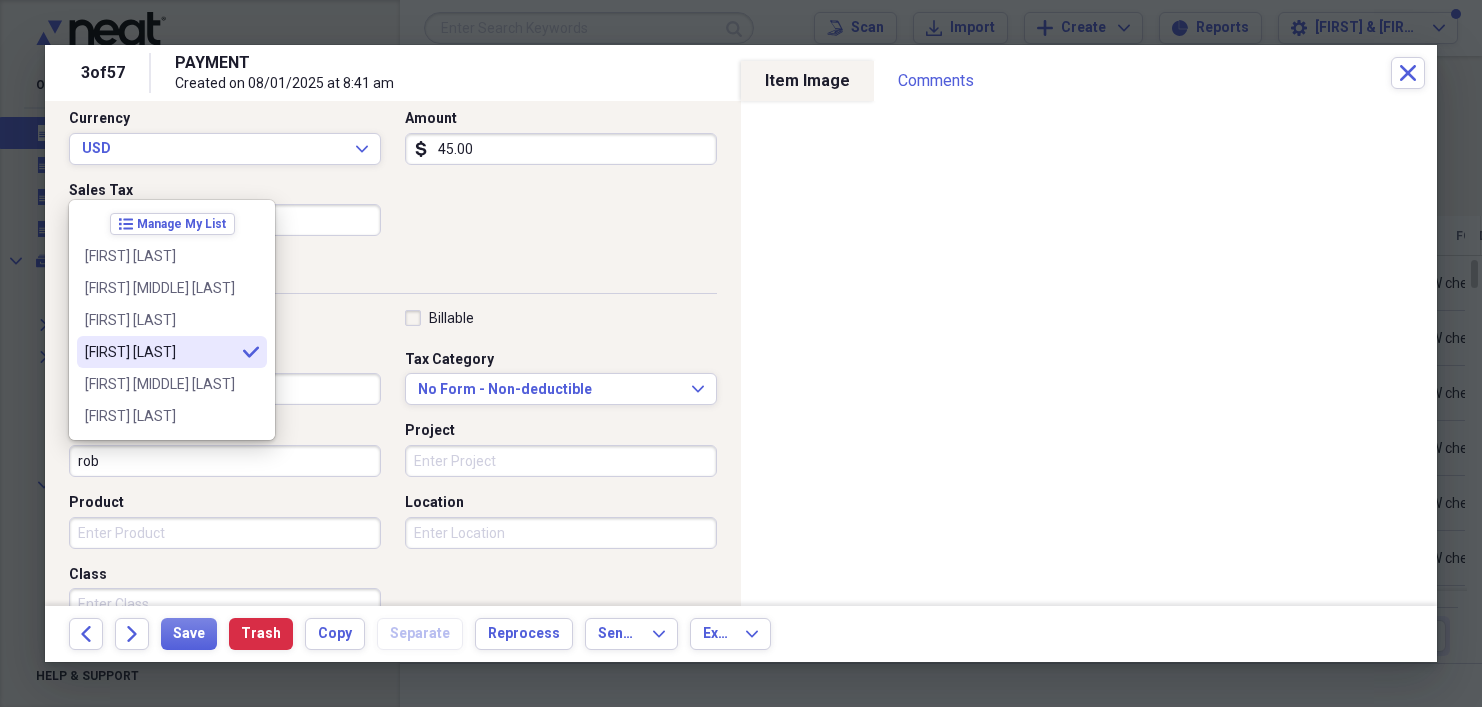 type on "[FIRST] [LAST]" 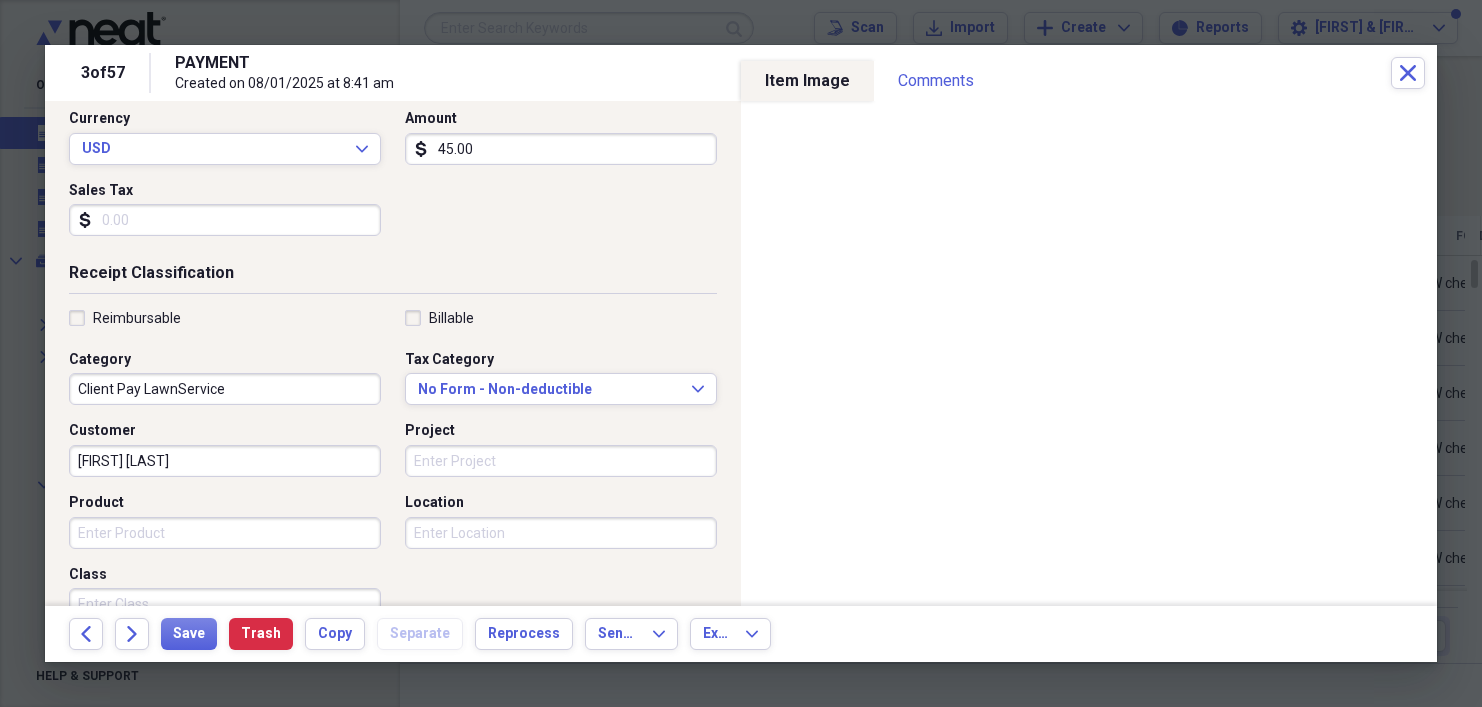 click on "Product" at bounding box center (225, 533) 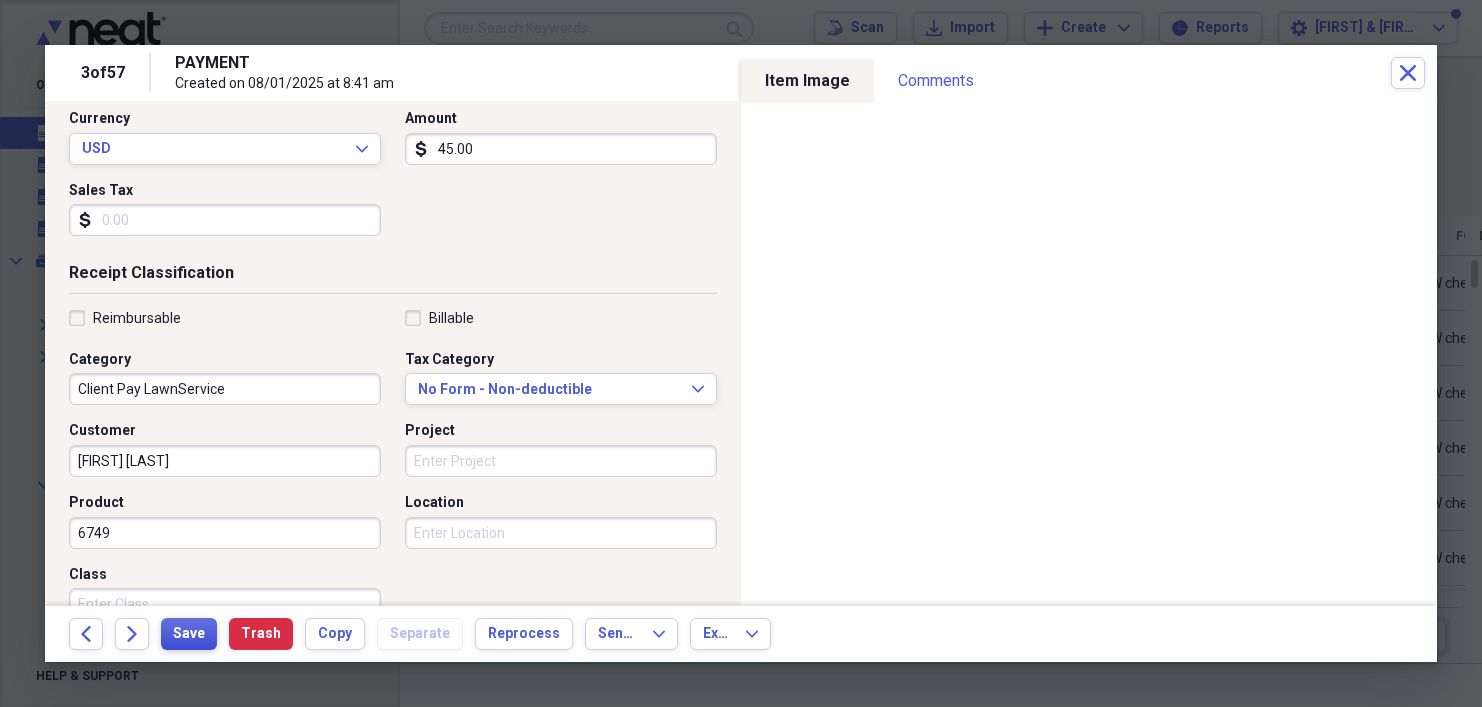 type on "6749" 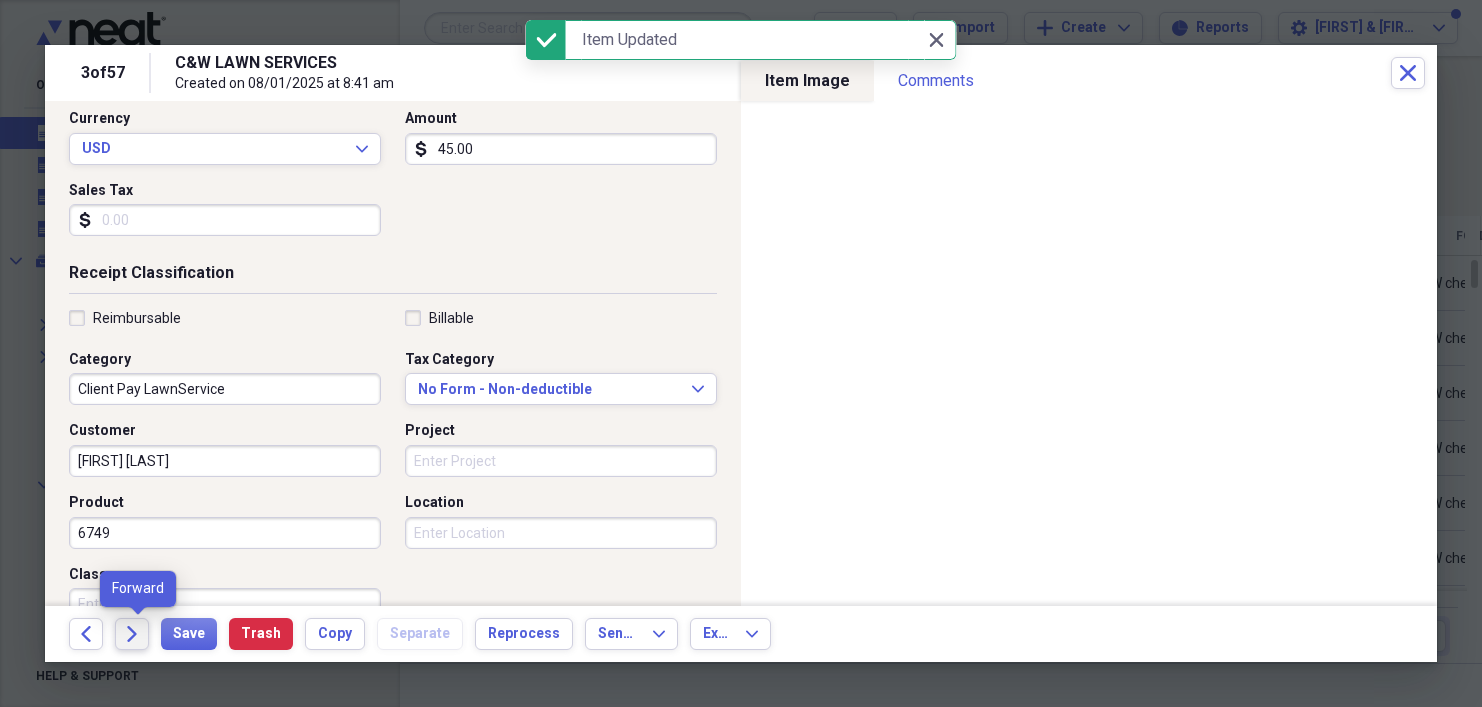 click on "Forward" 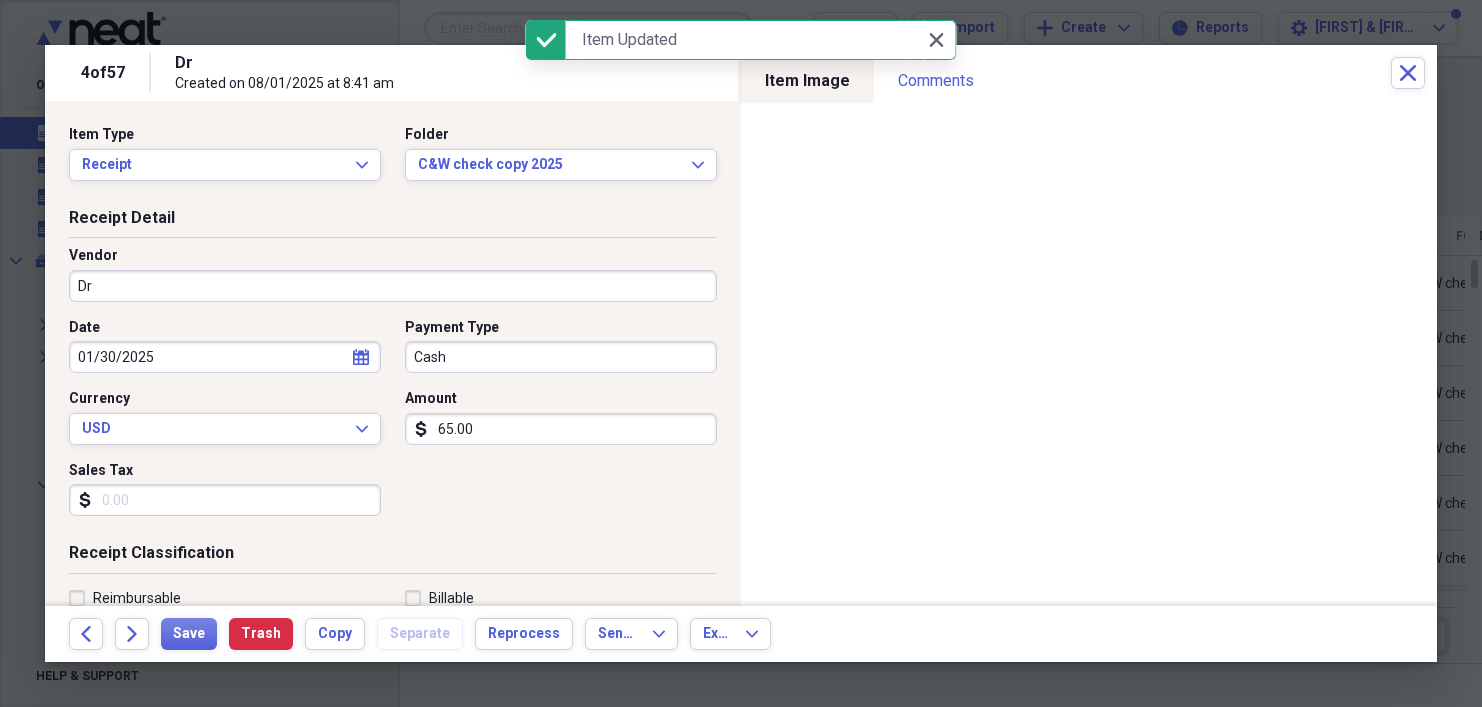 click on "Dr" at bounding box center [393, 286] 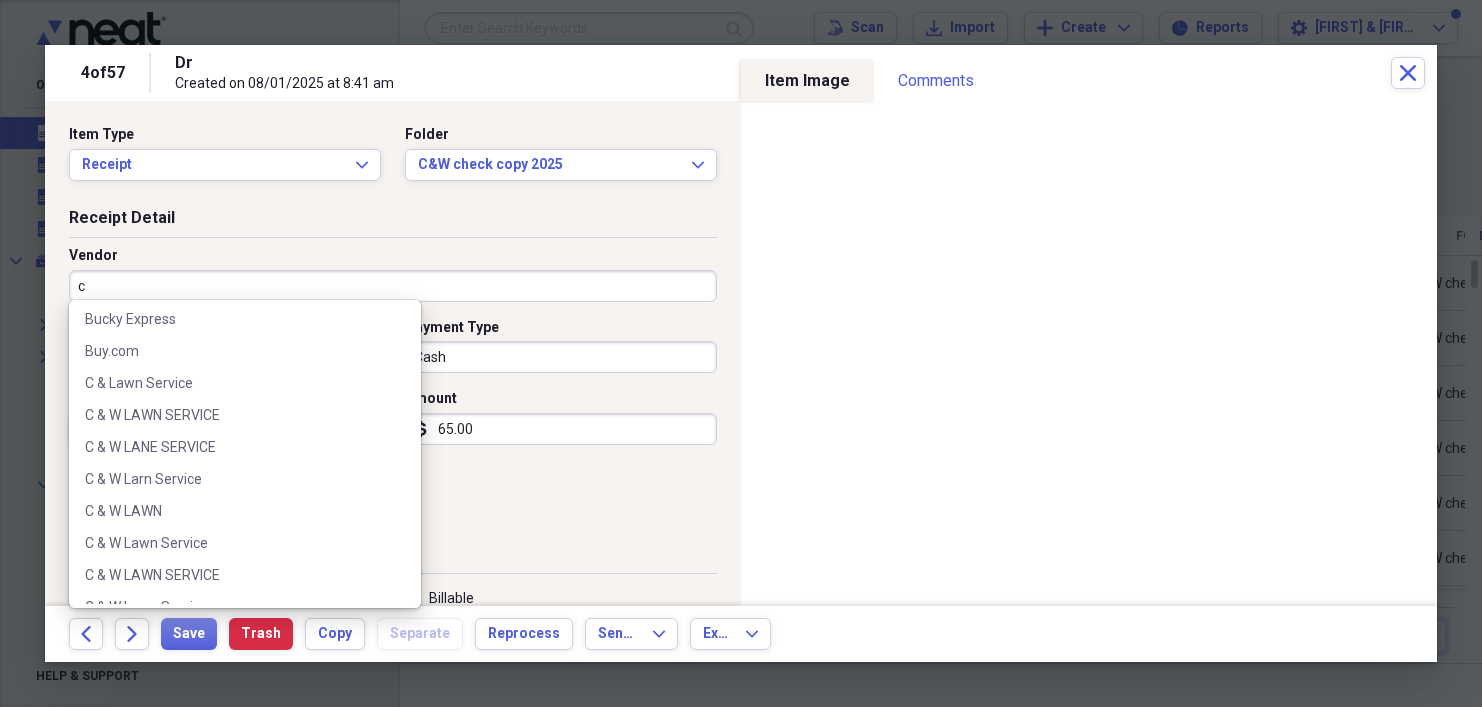 scroll, scrollTop: 978, scrollLeft: 0, axis: vertical 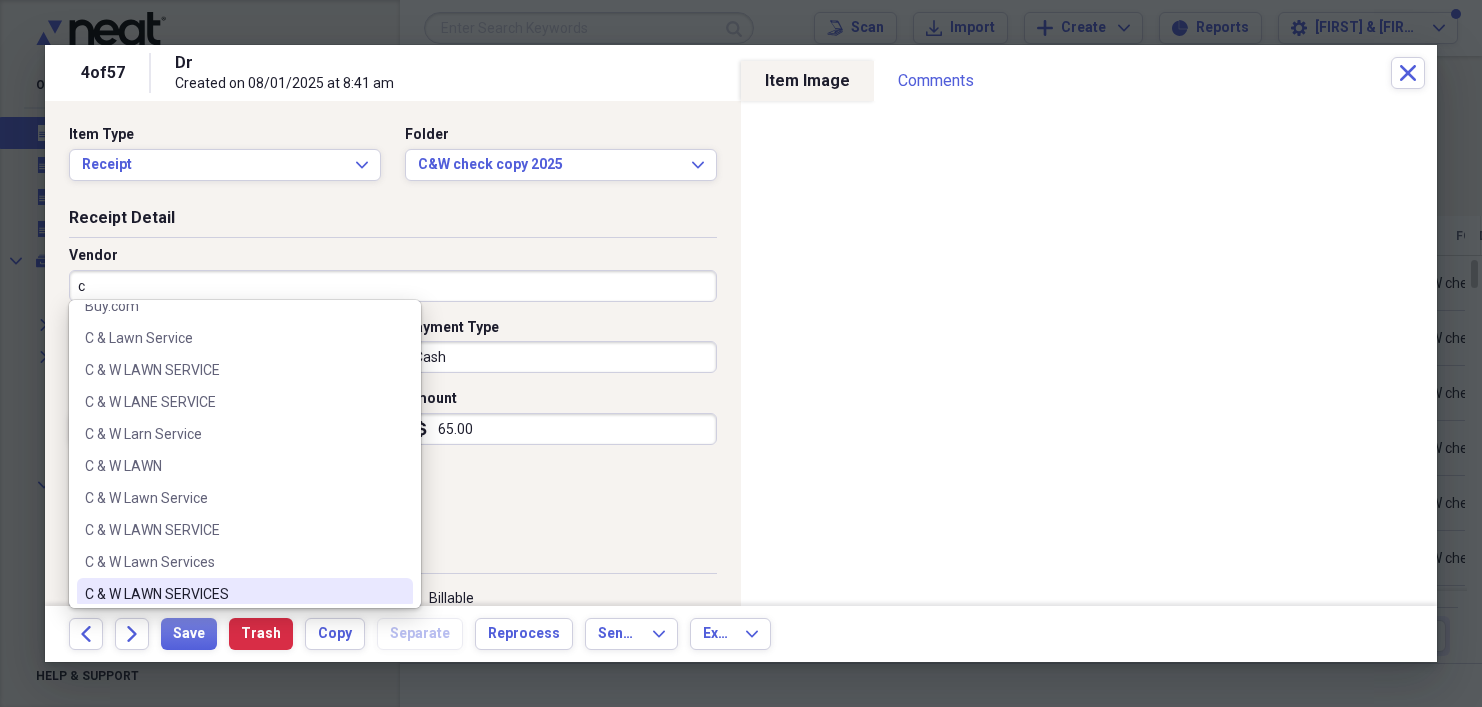 click on "C & W LAWN SERVICES" at bounding box center [245, 594] 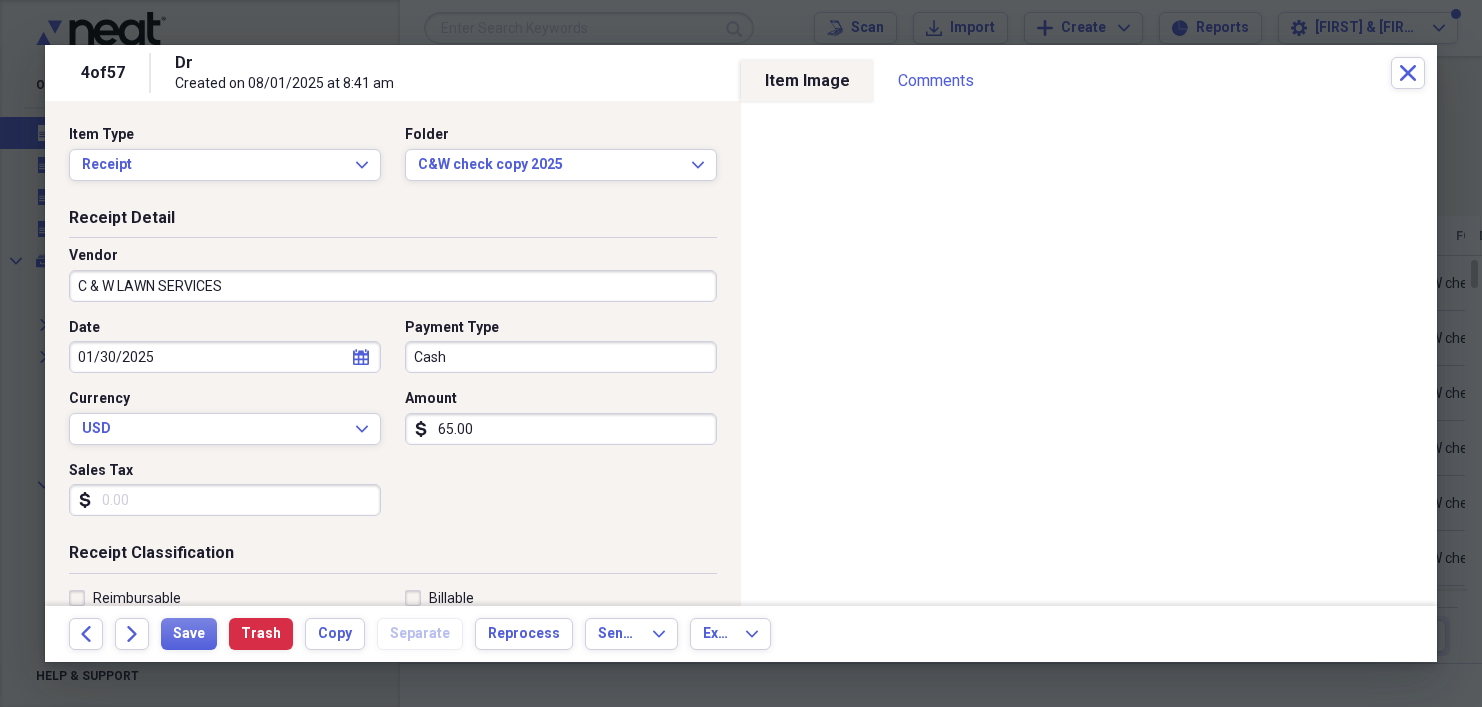 type on "Client Pay LawnService" 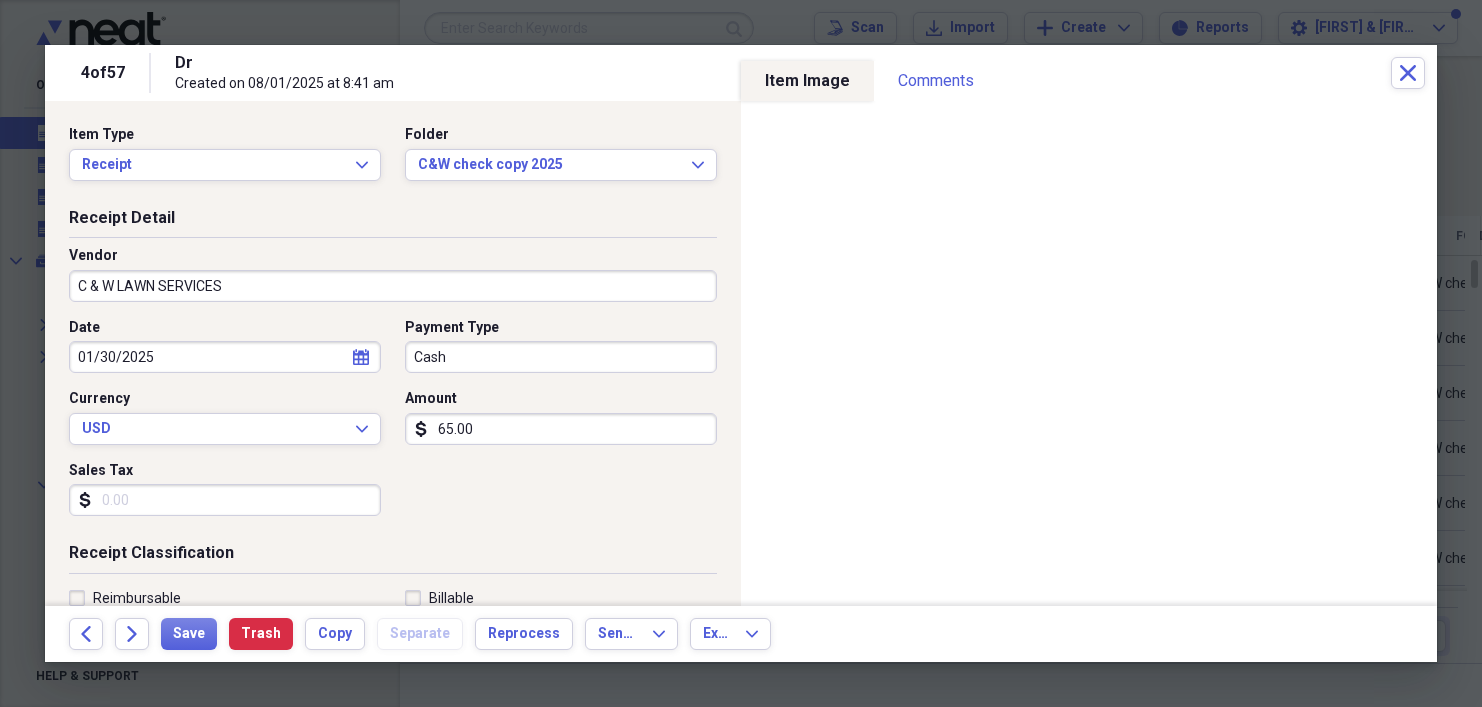 select on "2025" 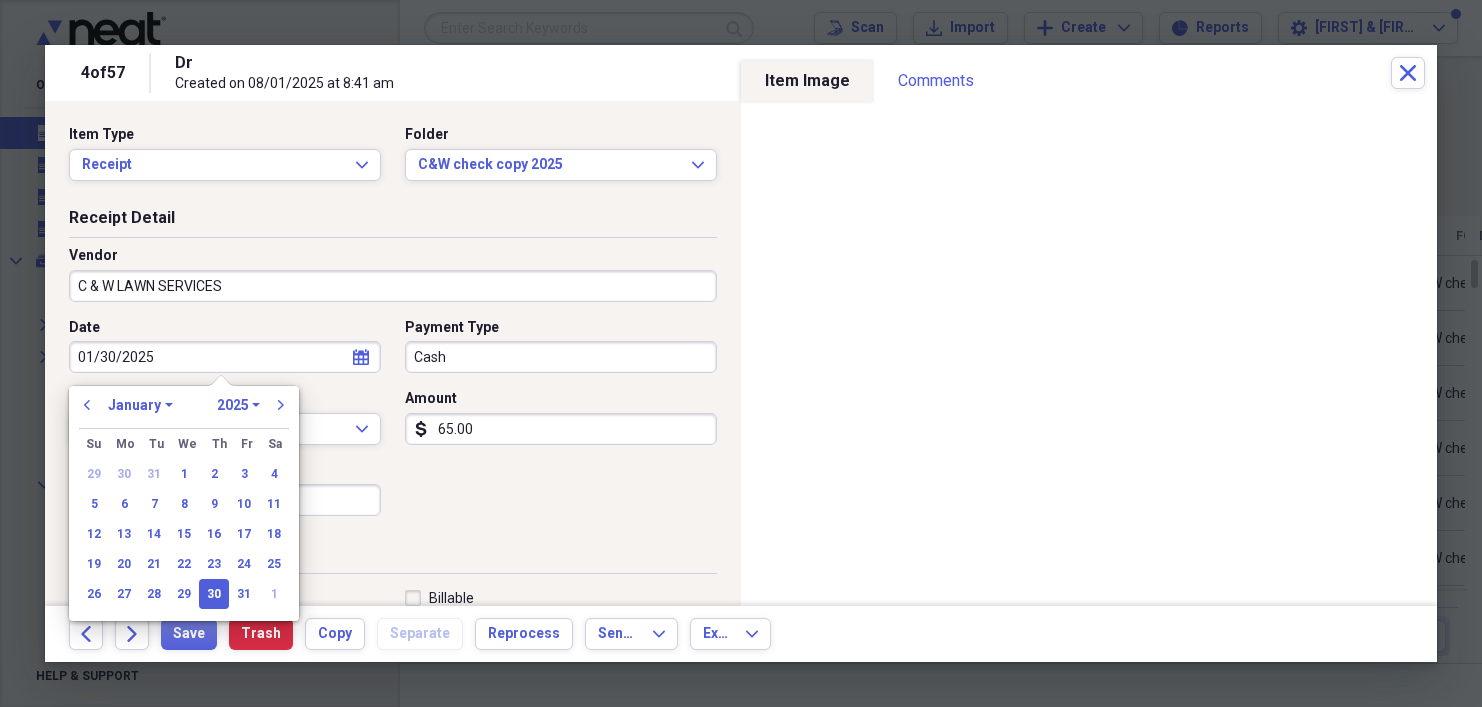 click on "01/30/2025" at bounding box center [225, 357] 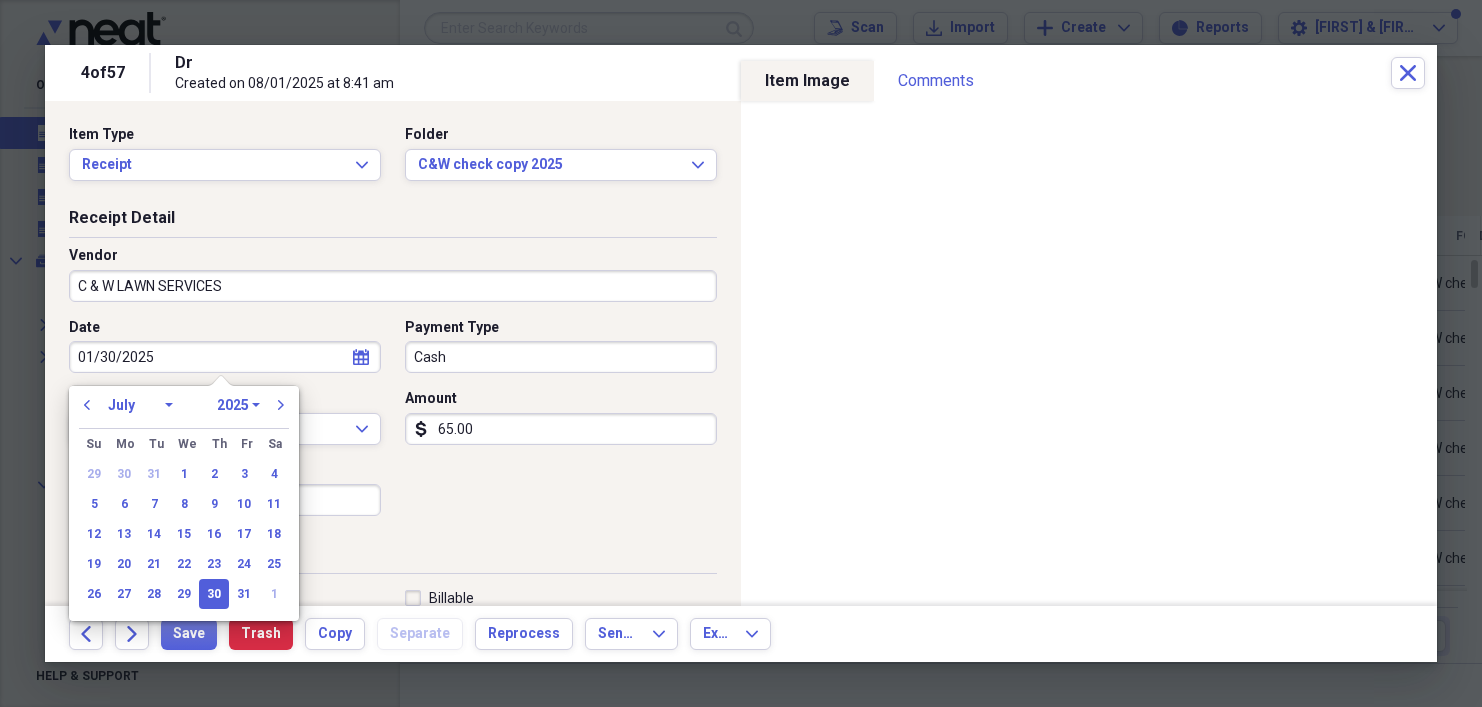 click on "January February March April May June July August September October November December" at bounding box center (140, 405) 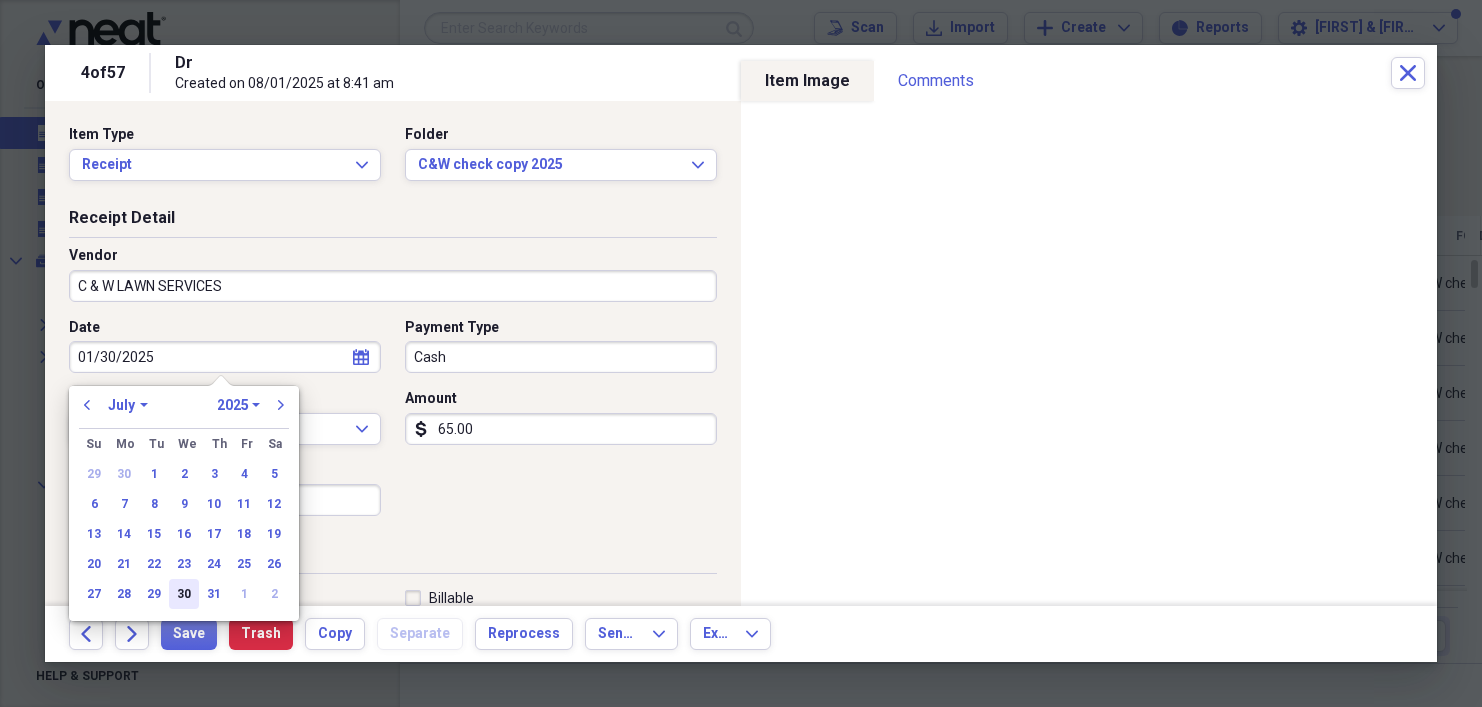 click on "30" at bounding box center (184, 594) 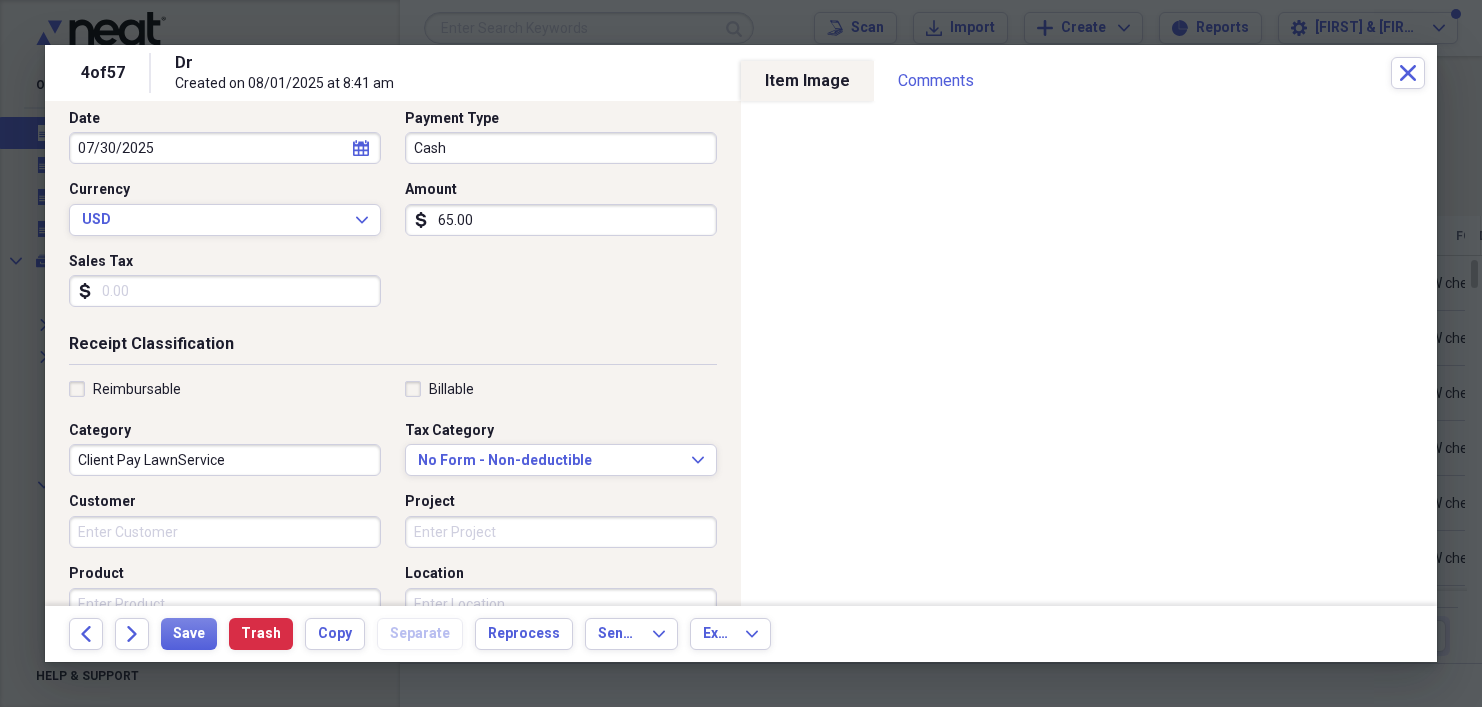 scroll, scrollTop: 232, scrollLeft: 0, axis: vertical 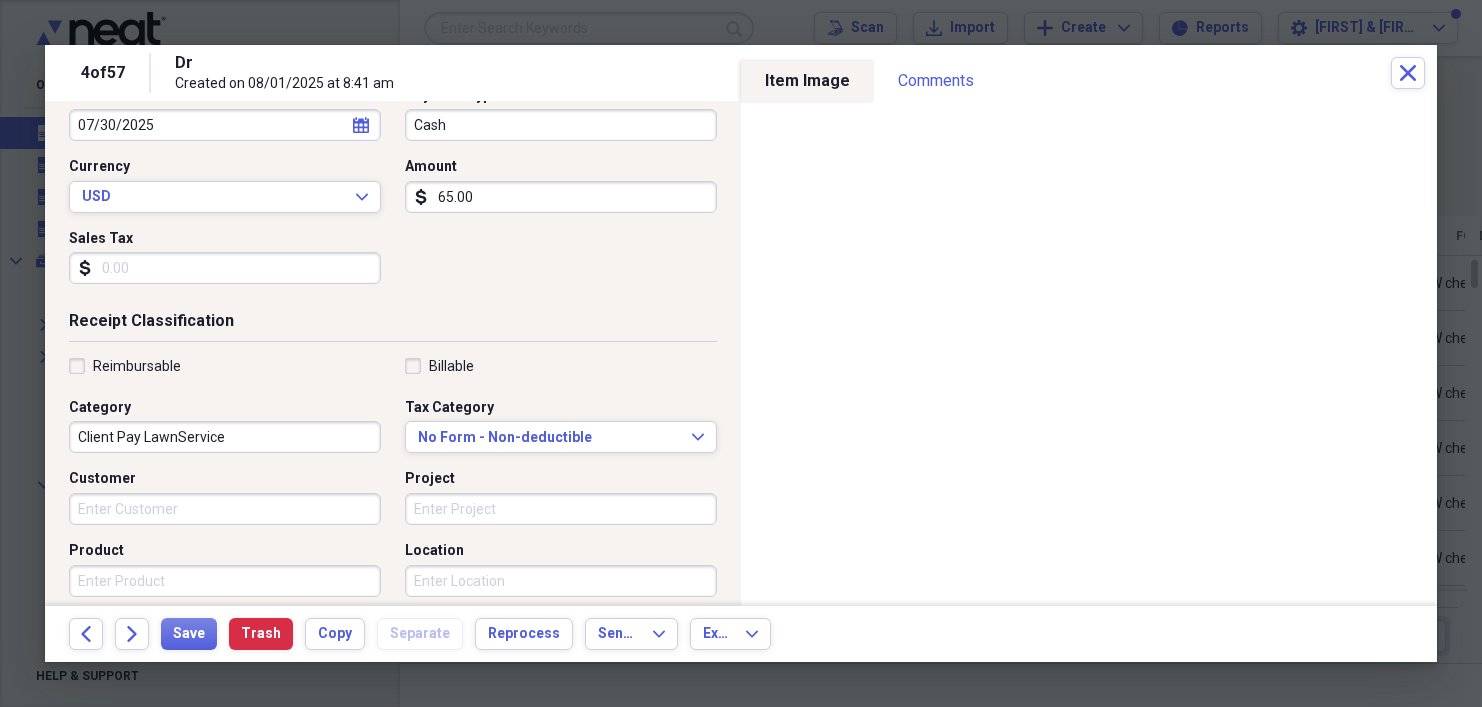 click on "Customer" at bounding box center [225, 509] 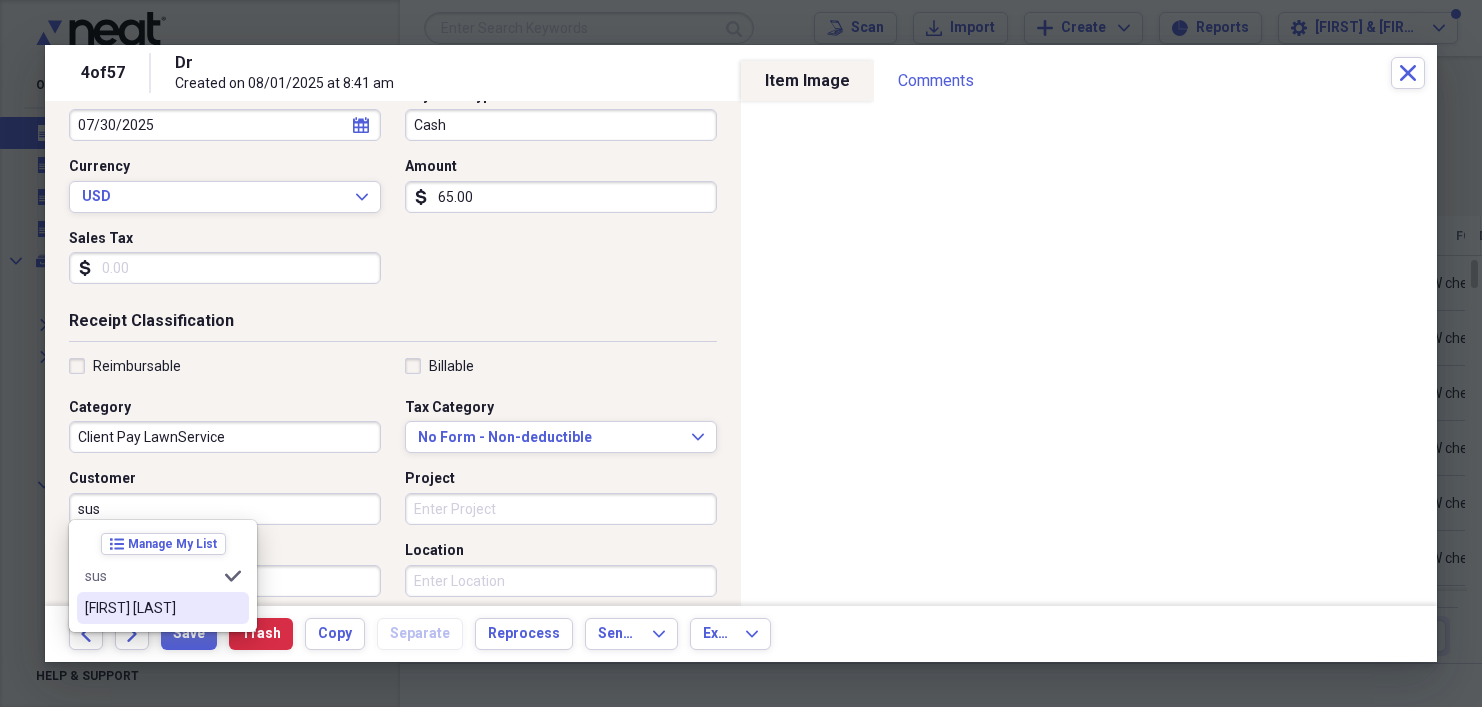 click on "[FIRST] [LAST]" at bounding box center [151, 608] 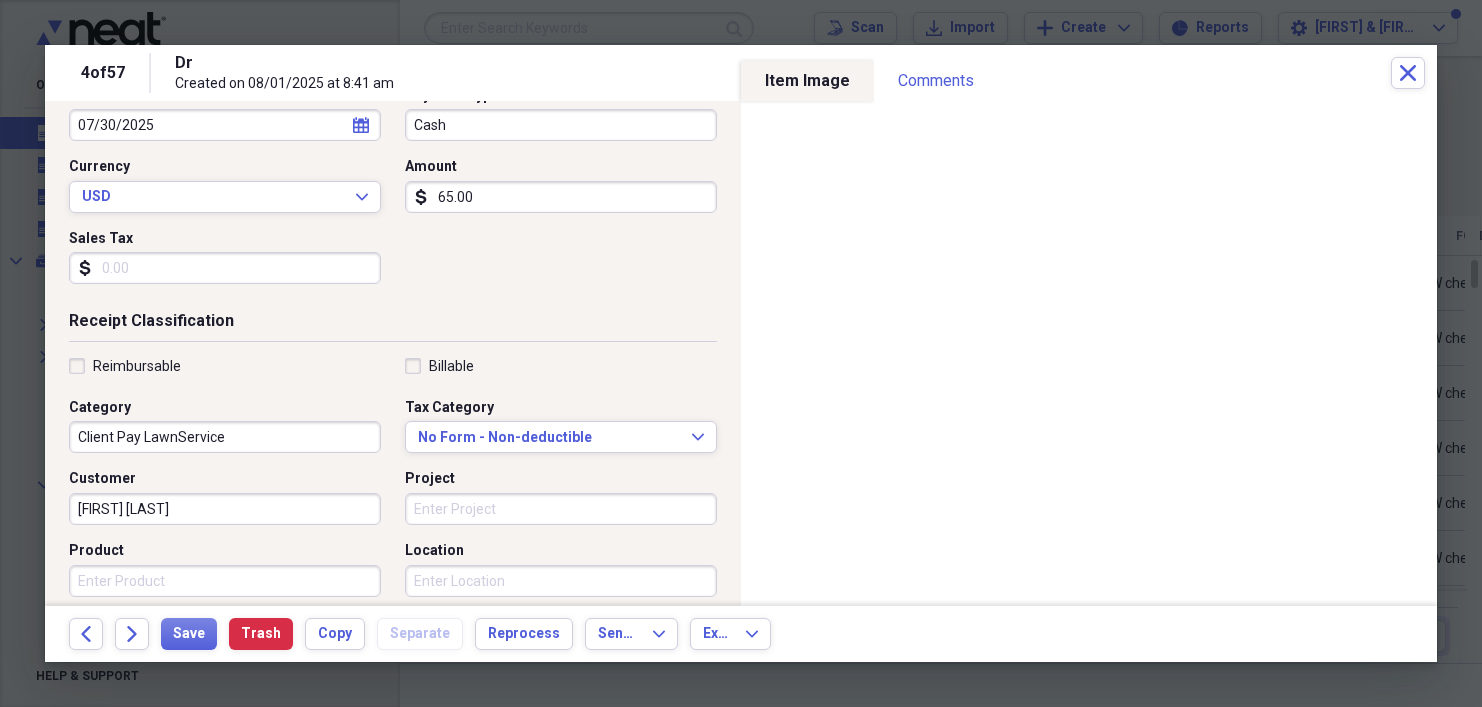 click on "Product" at bounding box center [225, 581] 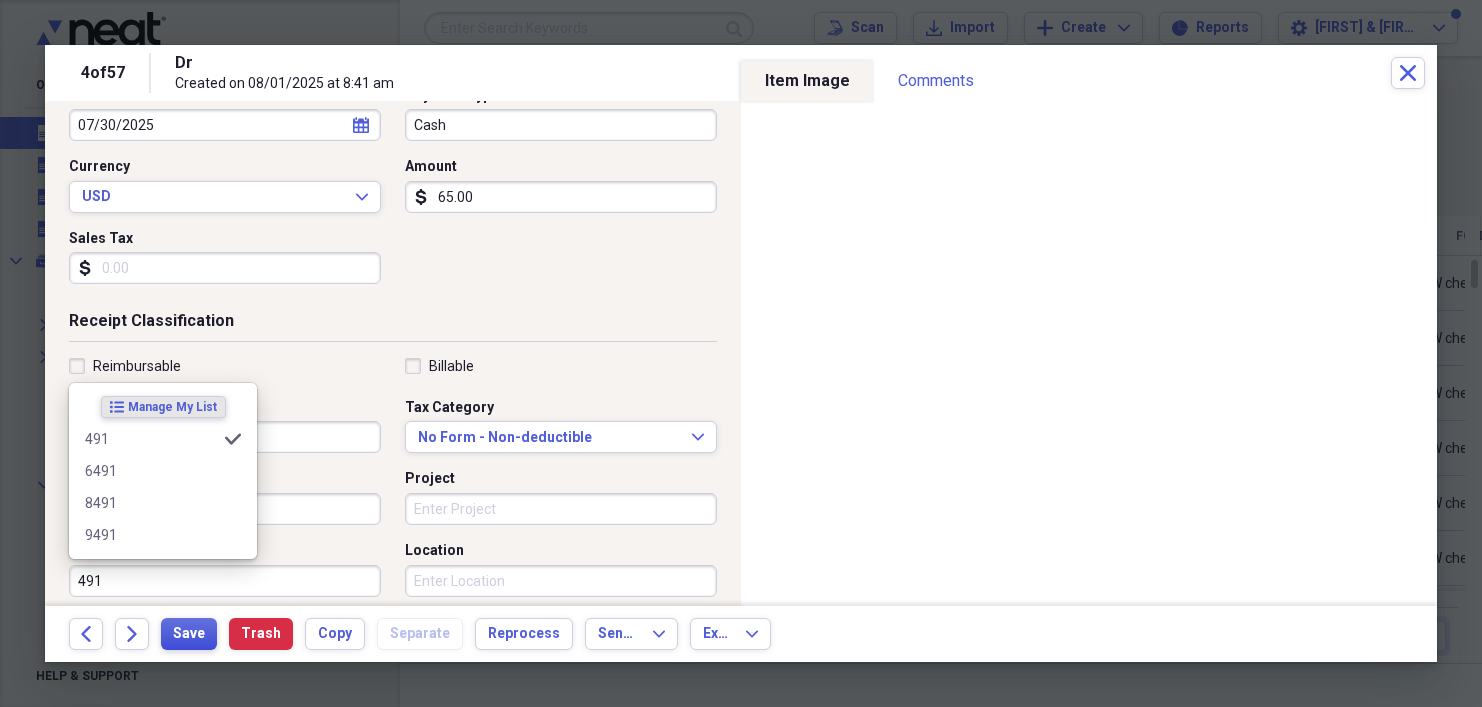type on "491" 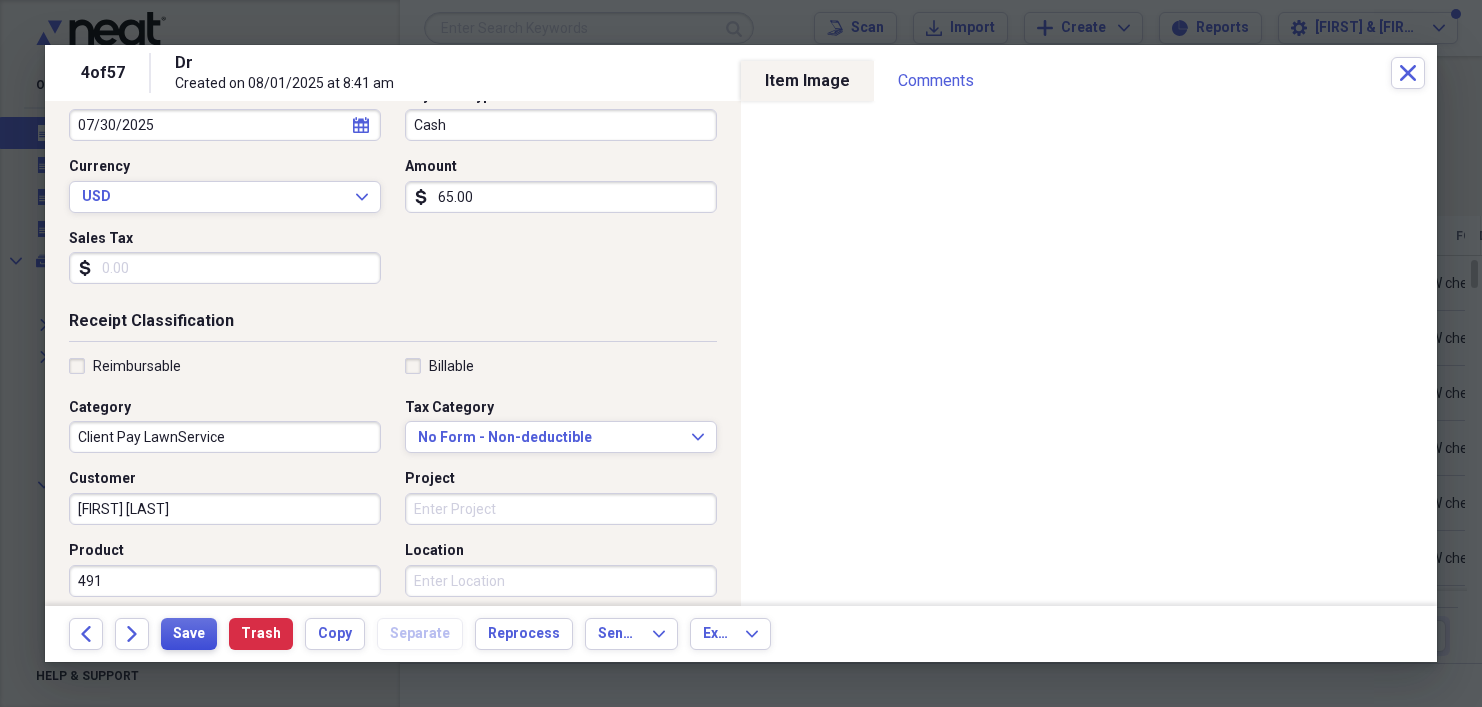 click on "Save" at bounding box center [189, 634] 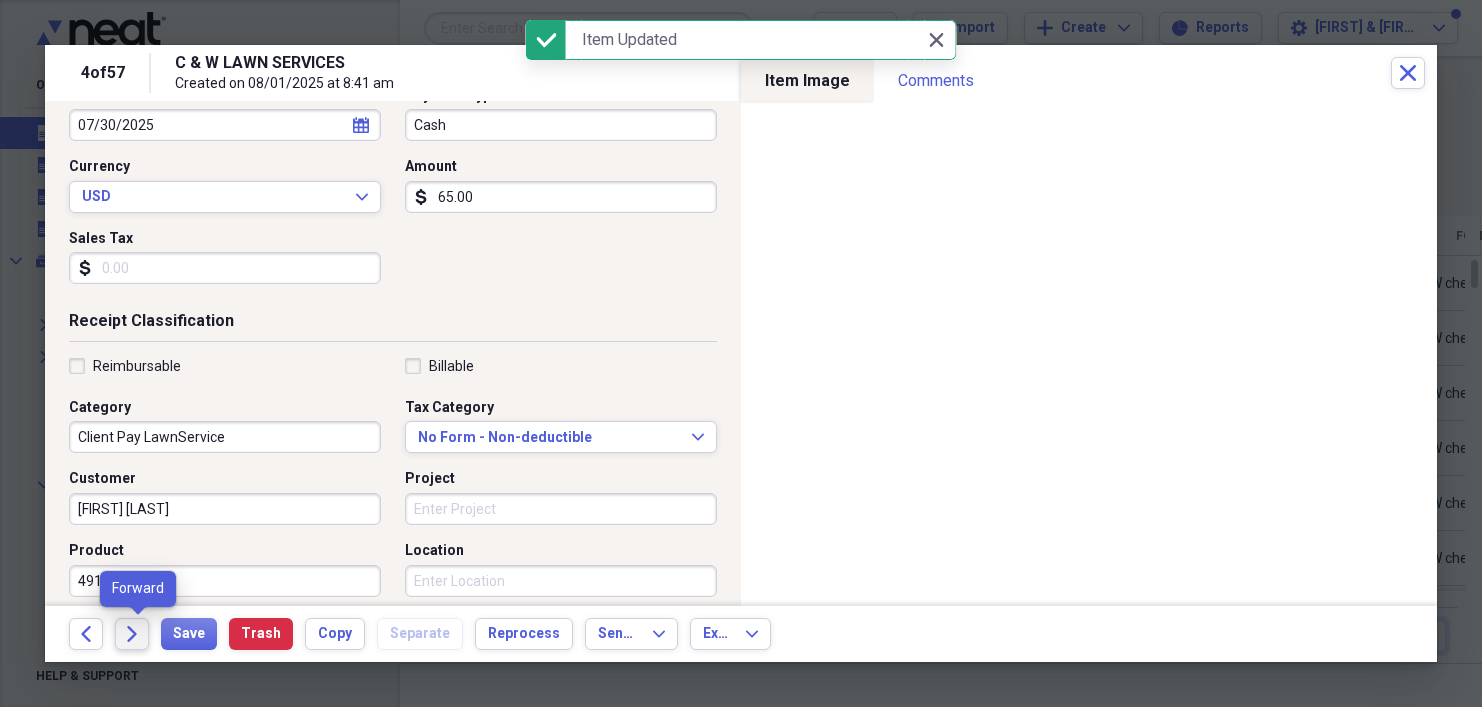 click on "Forward" 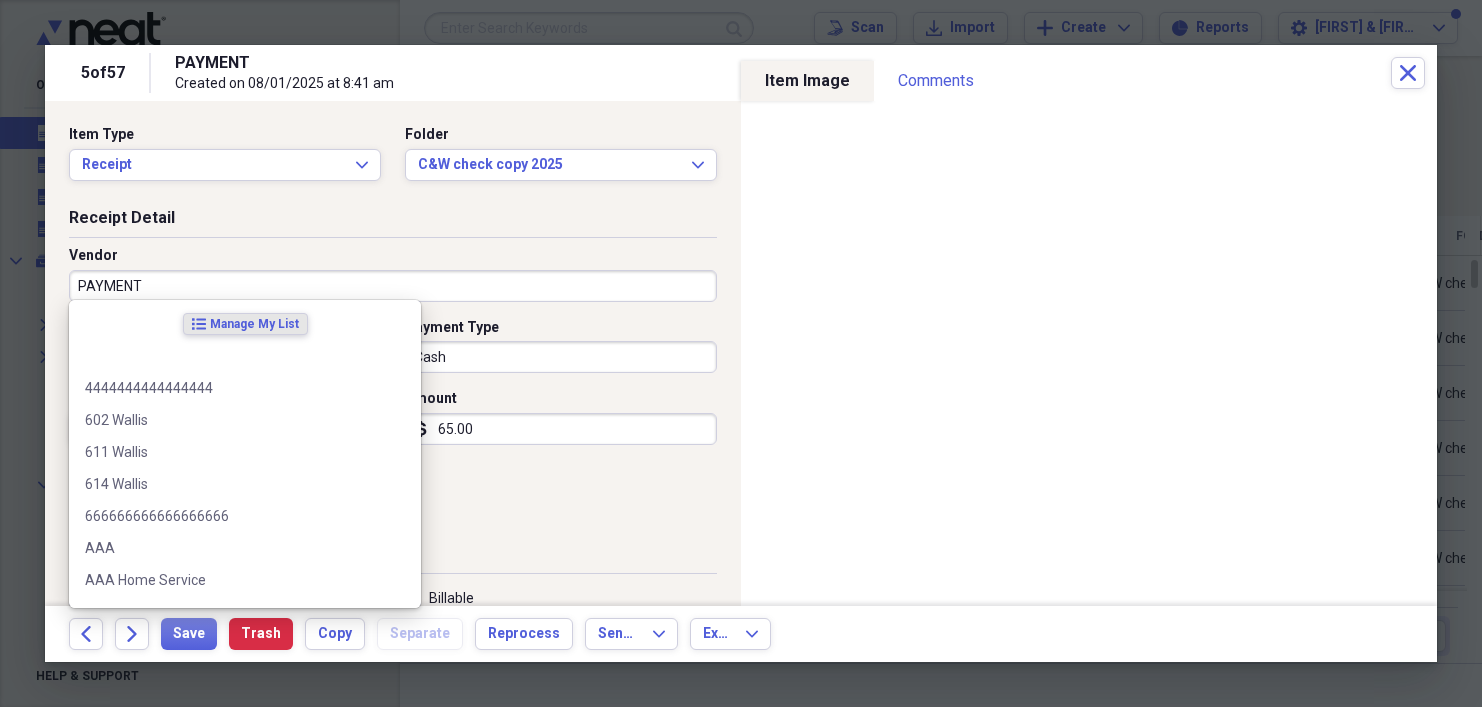click on "PAYMENT" at bounding box center (393, 286) 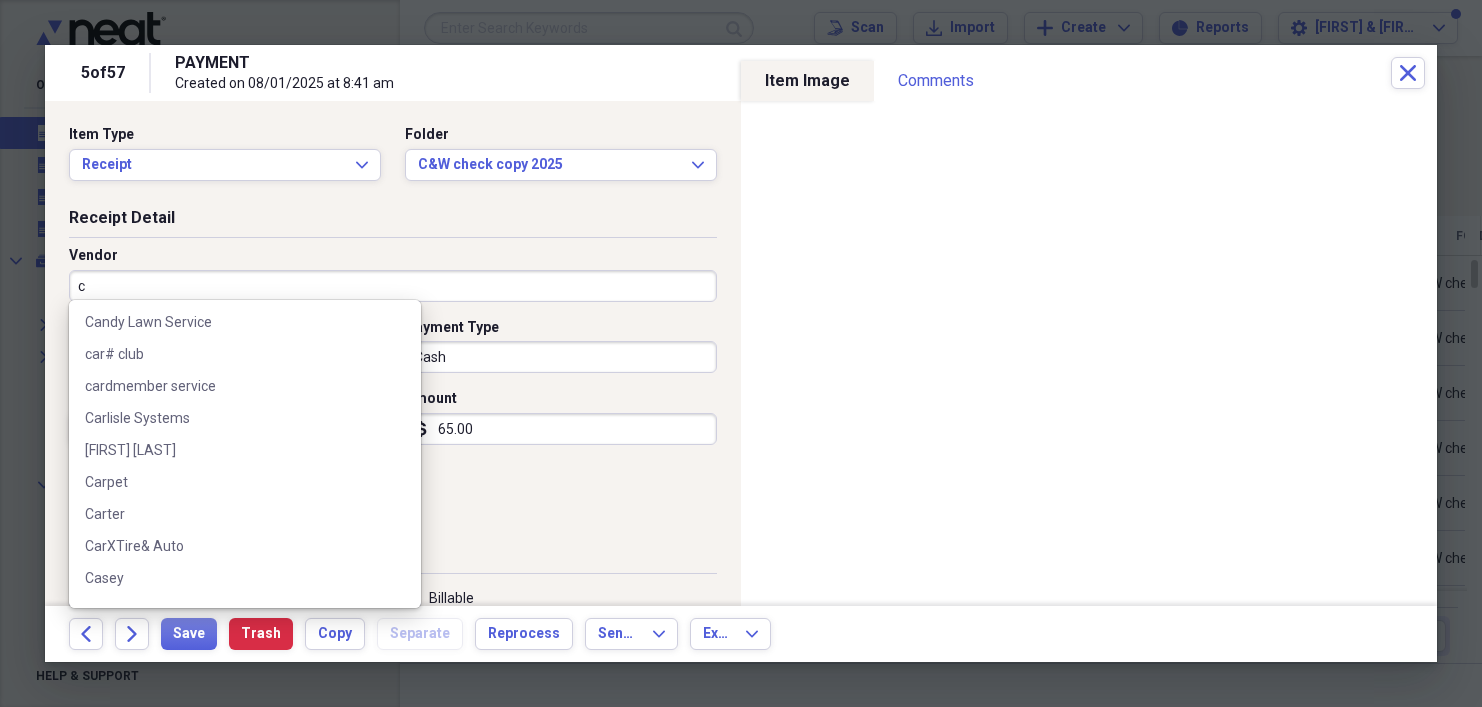 scroll, scrollTop: 2222, scrollLeft: 0, axis: vertical 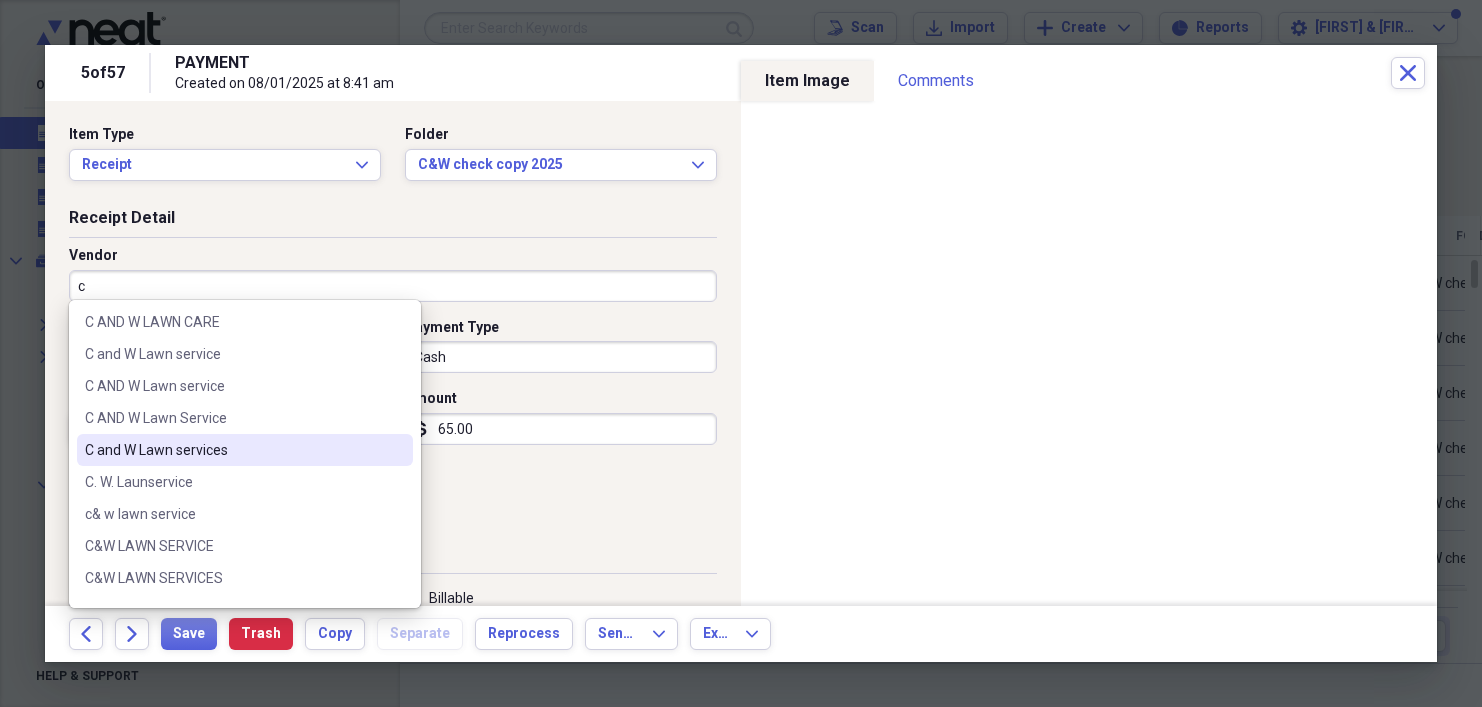 drag, startPoint x: 173, startPoint y: 451, endPoint x: 256, endPoint y: 450, distance: 83.00603 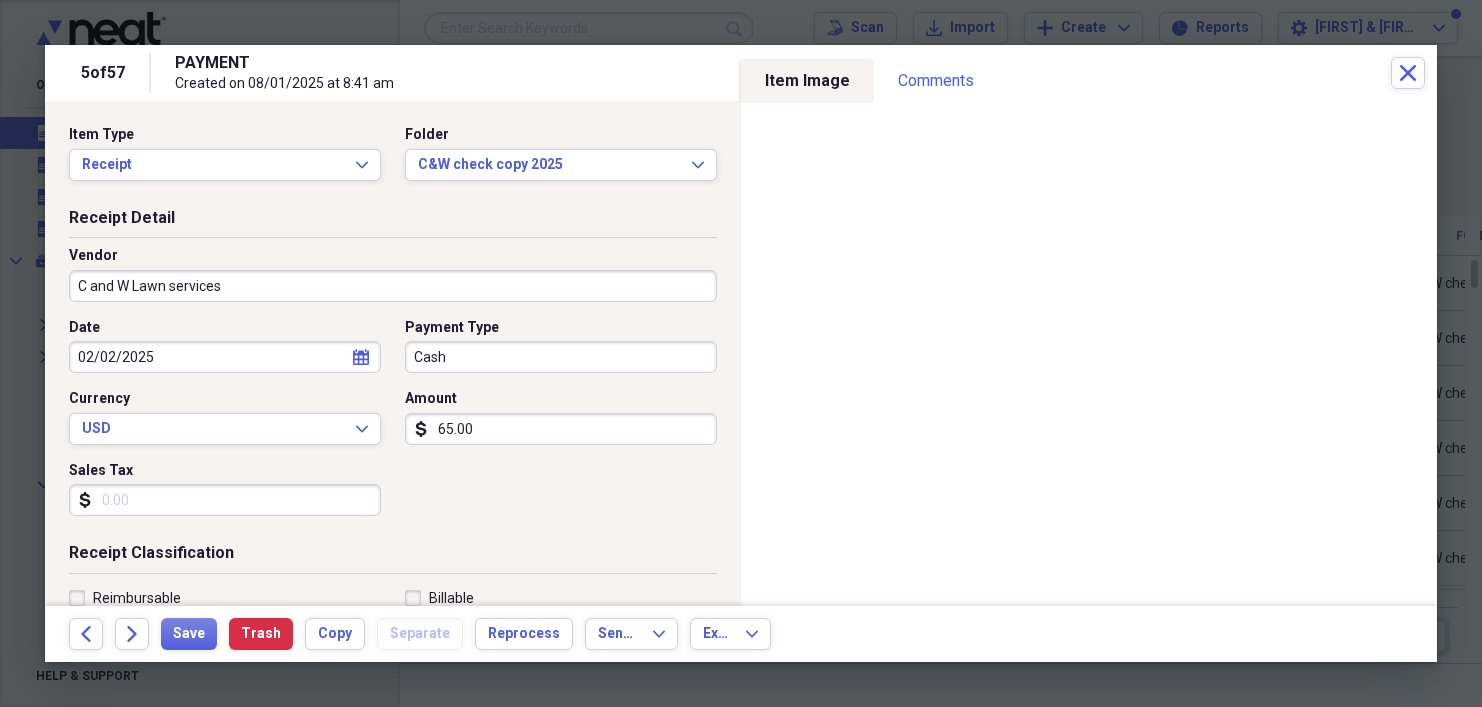 type on "General Retail" 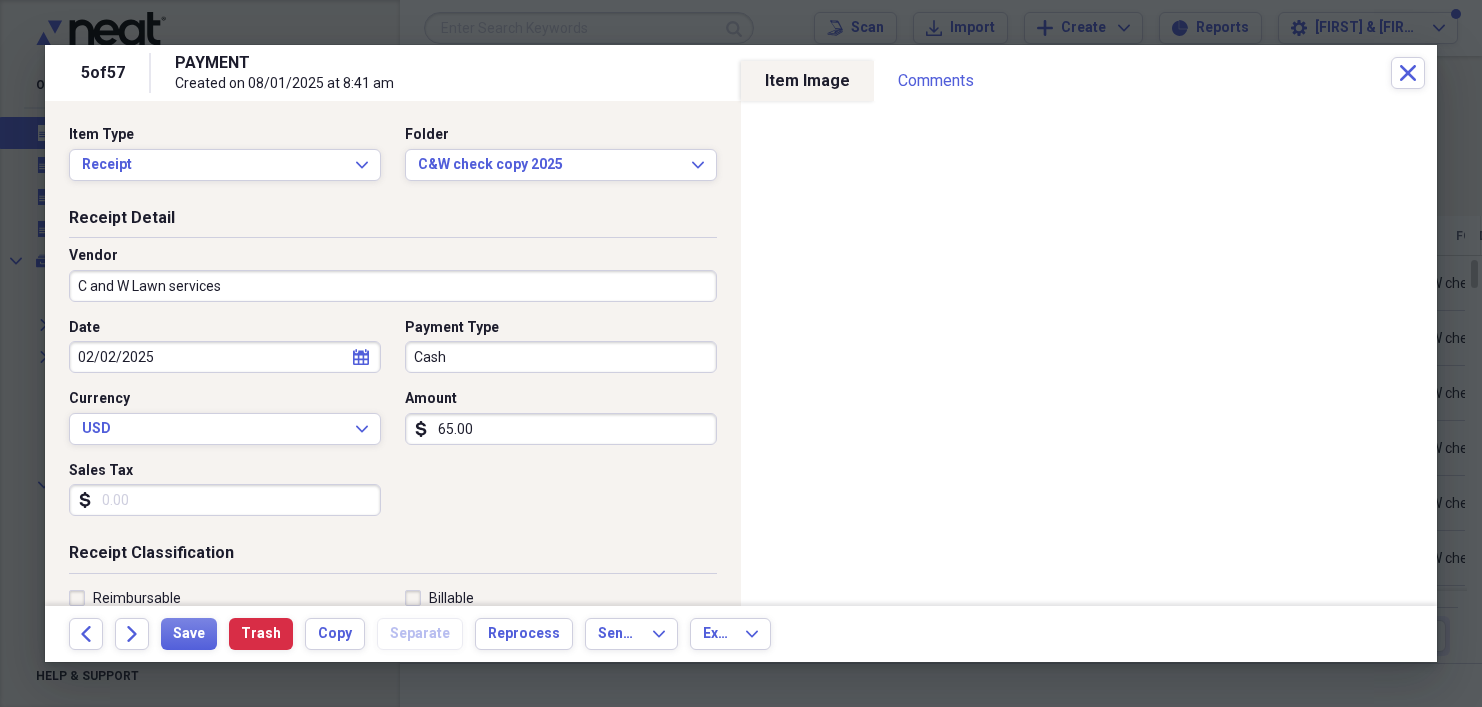 click on "C and W Lawn services" at bounding box center [393, 286] 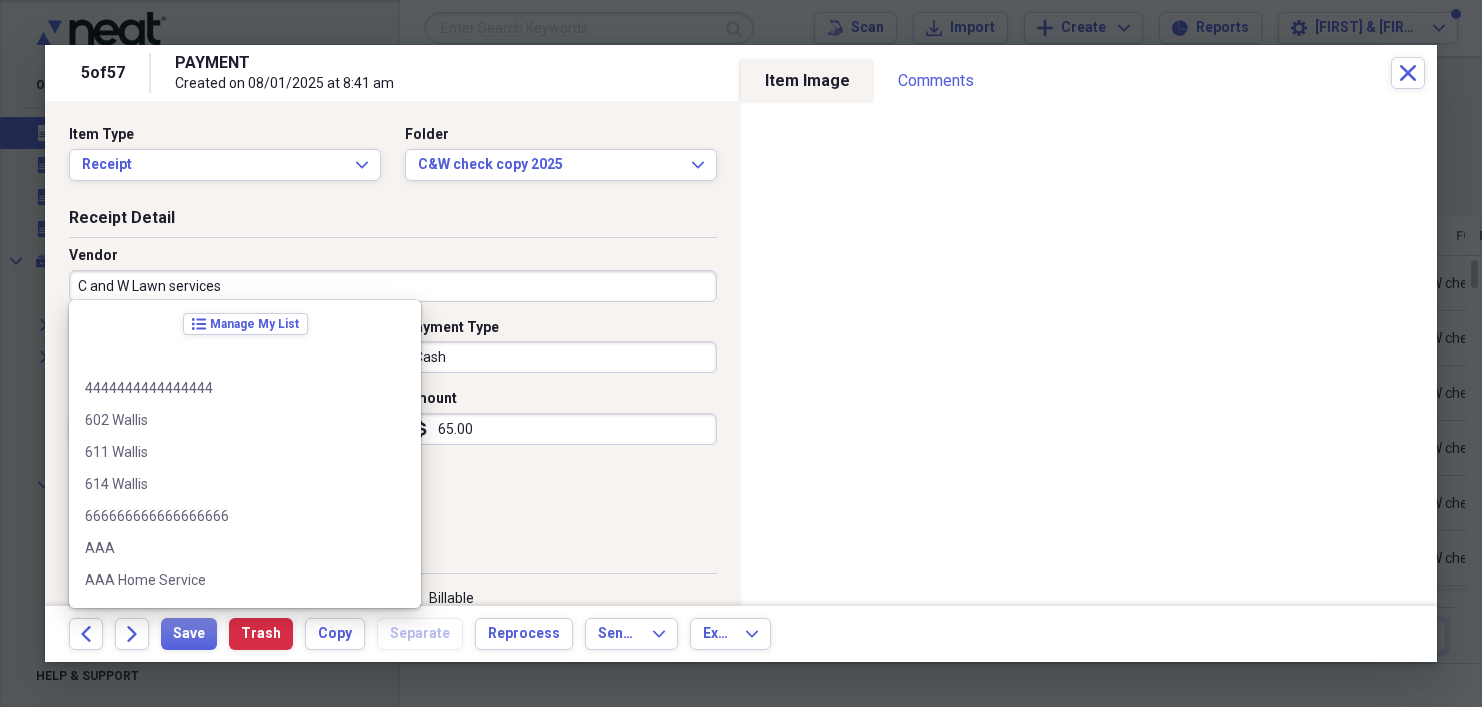 scroll, scrollTop: 3036, scrollLeft: 0, axis: vertical 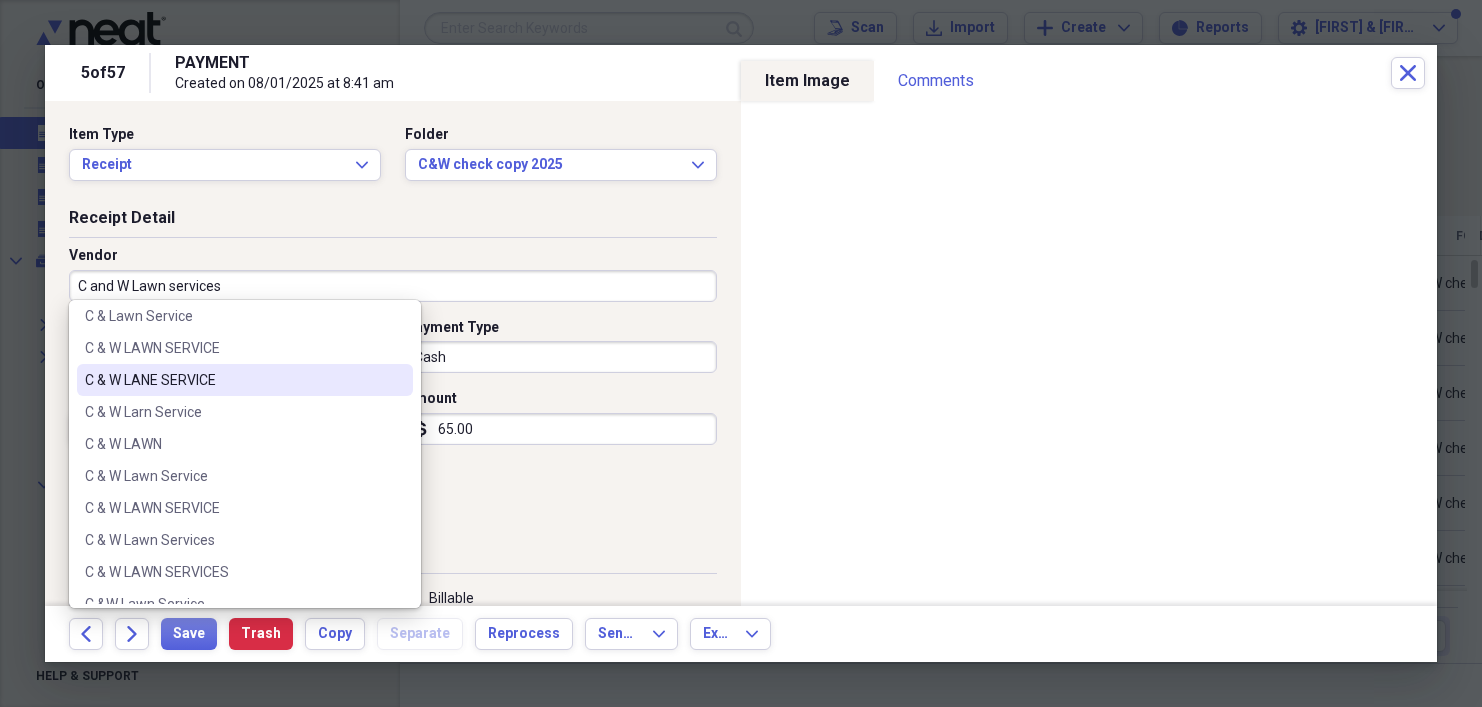 click on "C & W LANE SERVICE" at bounding box center (233, 380) 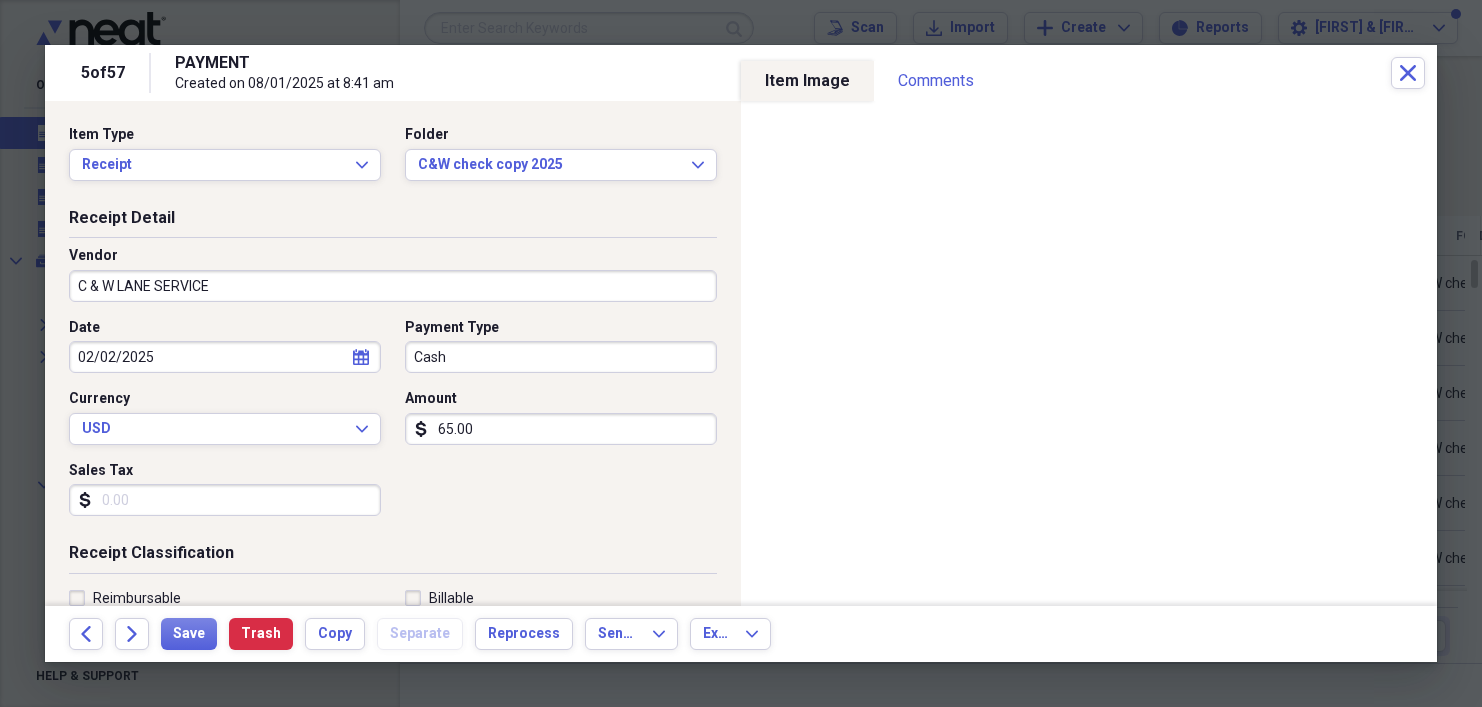 type on "Client Pay LawnService" 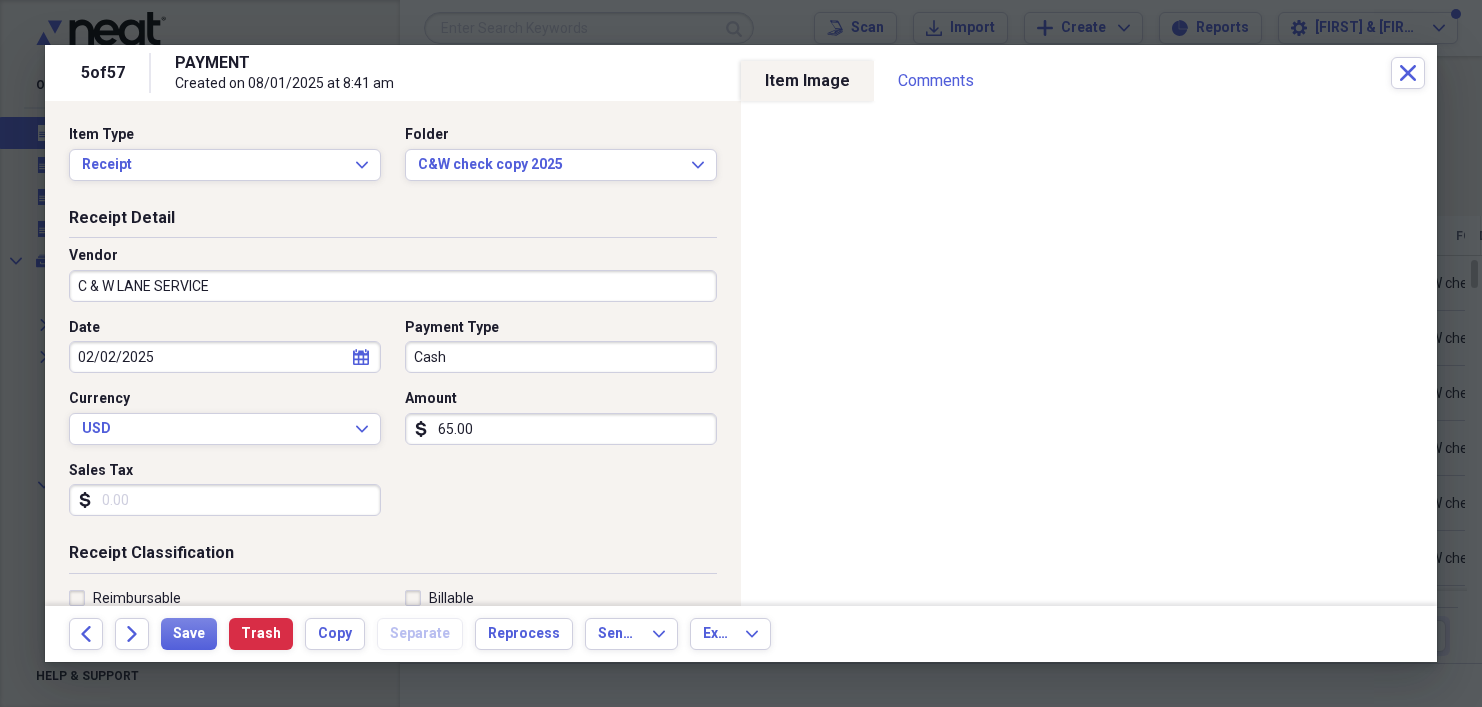 select on "1" 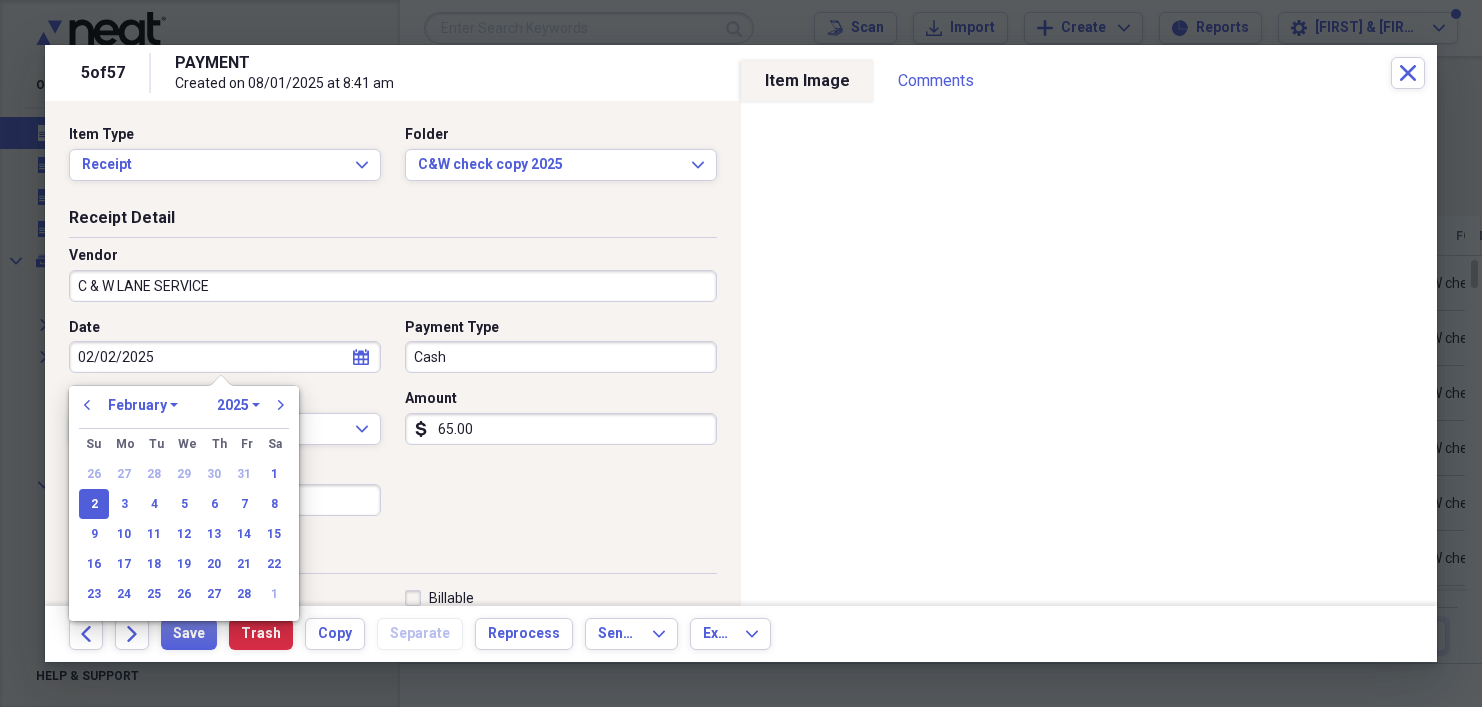 click on "02/02/2025" at bounding box center [225, 357] 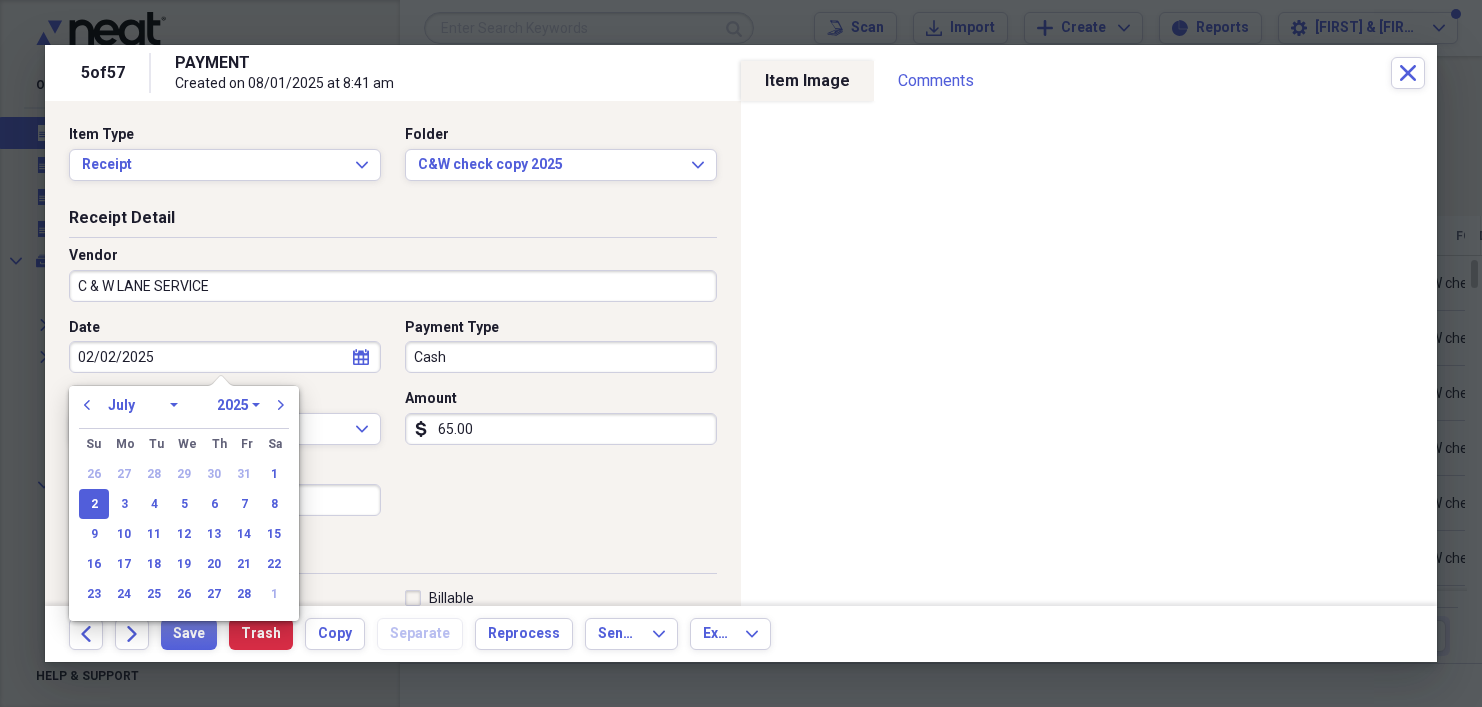 click on "January February March April May June July August September October November December" at bounding box center [143, 405] 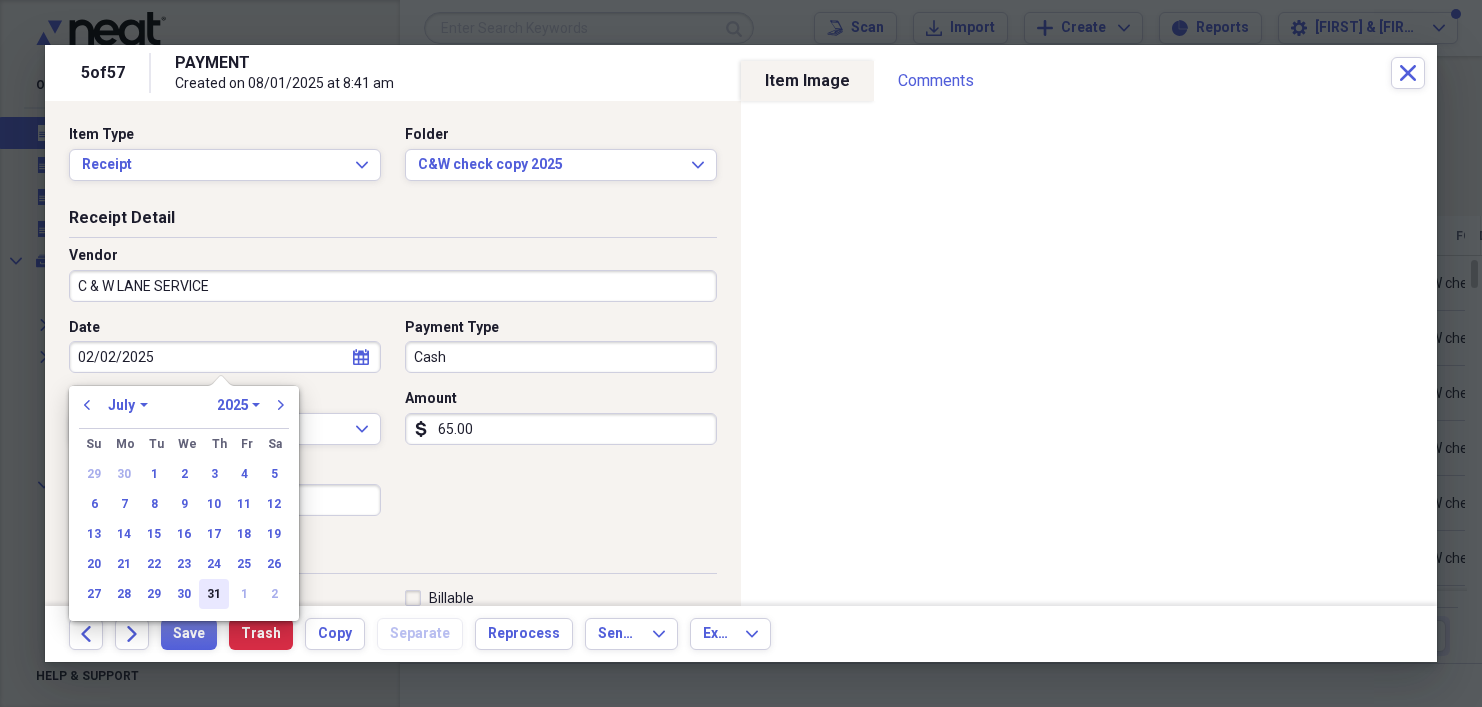 click on "31" at bounding box center [214, 594] 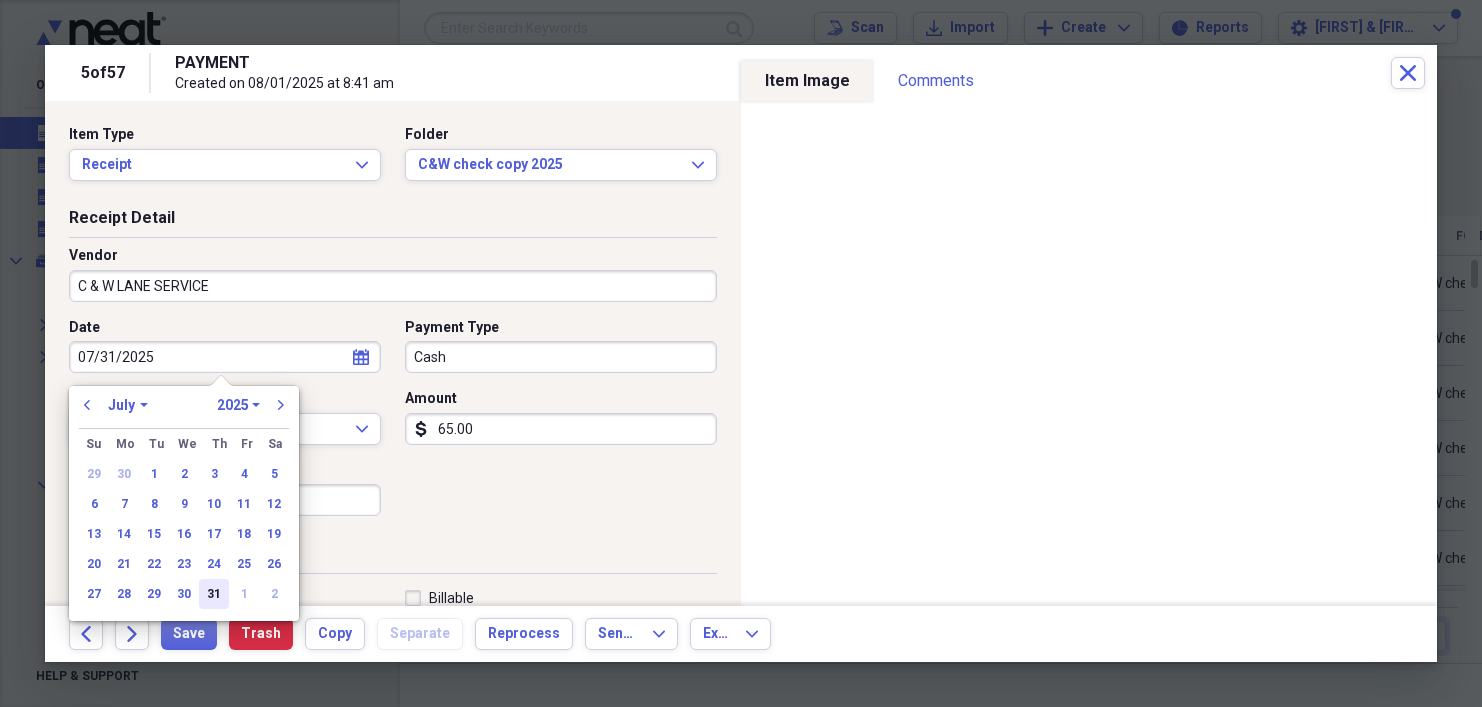 type on "07/31/2025" 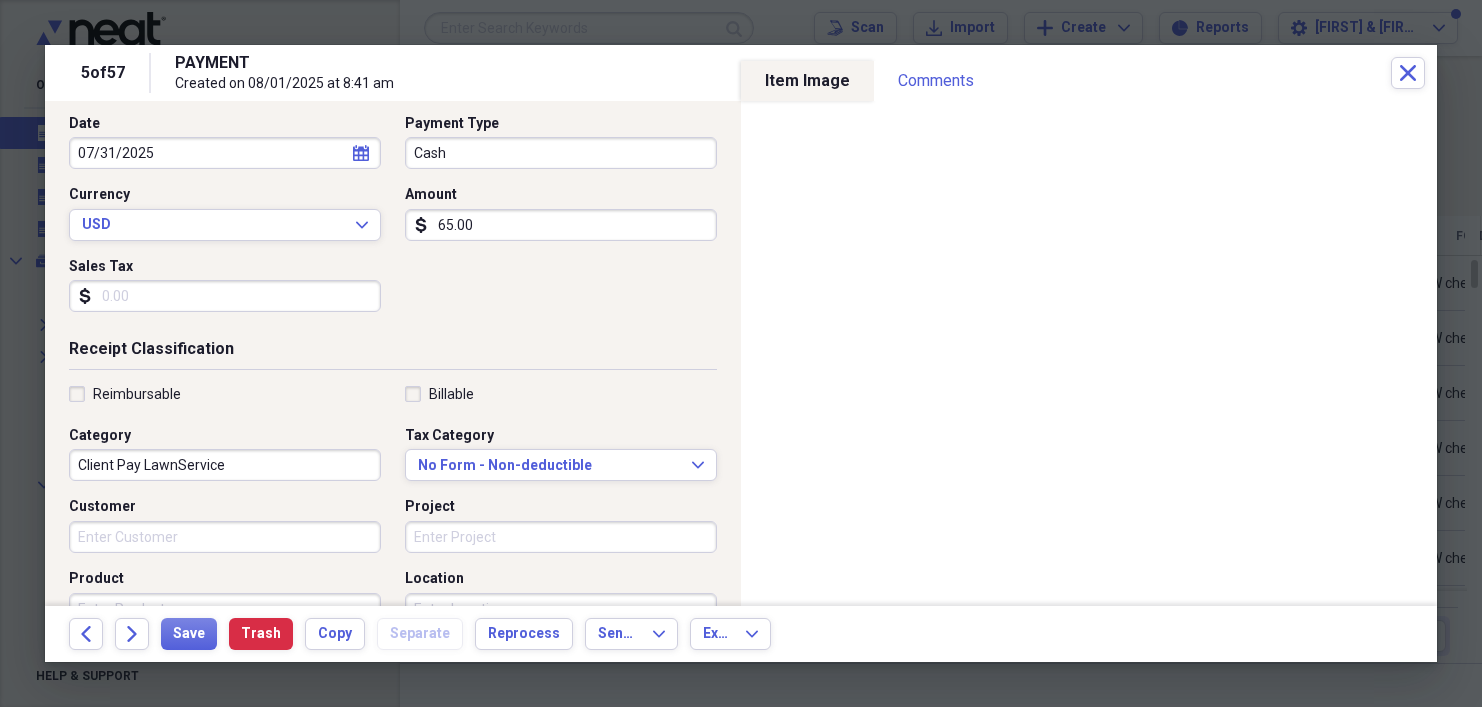 scroll, scrollTop: 209, scrollLeft: 0, axis: vertical 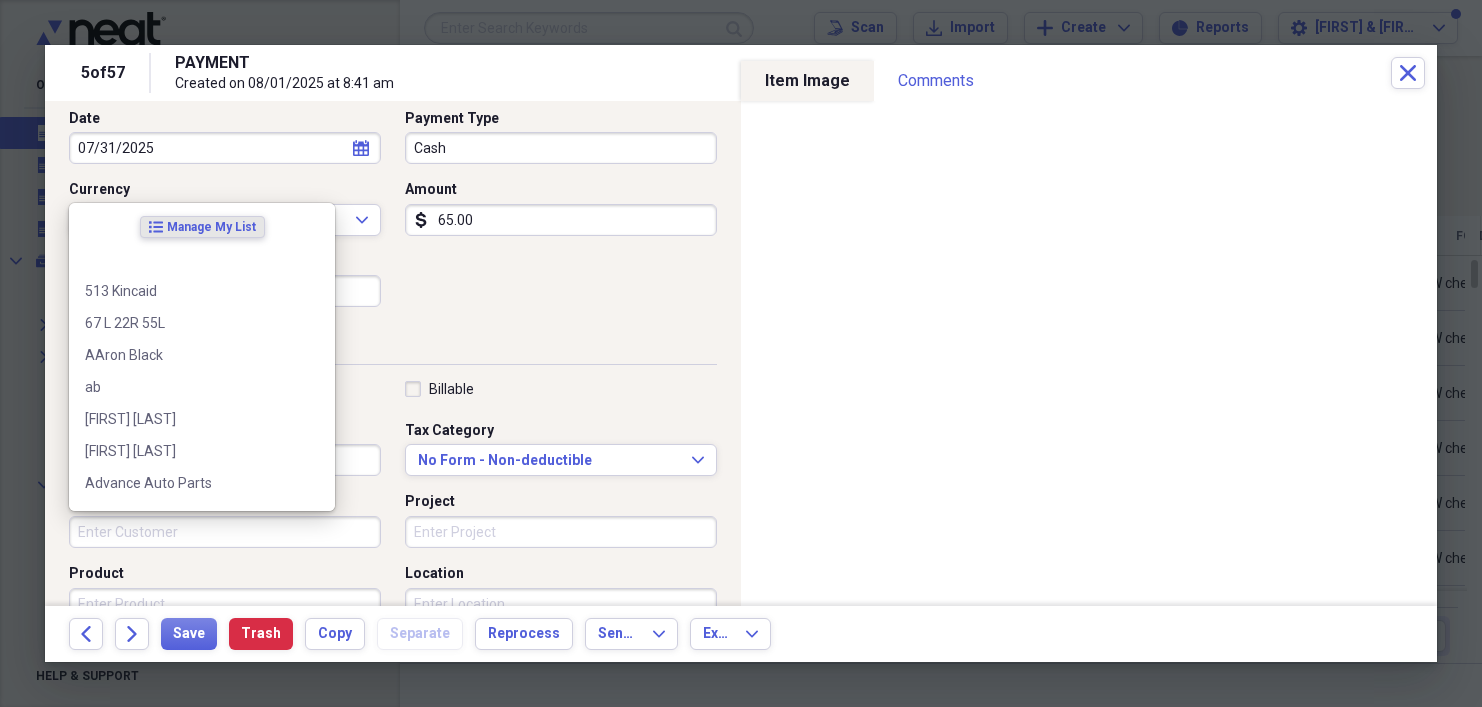 click on "Customer" at bounding box center (225, 532) 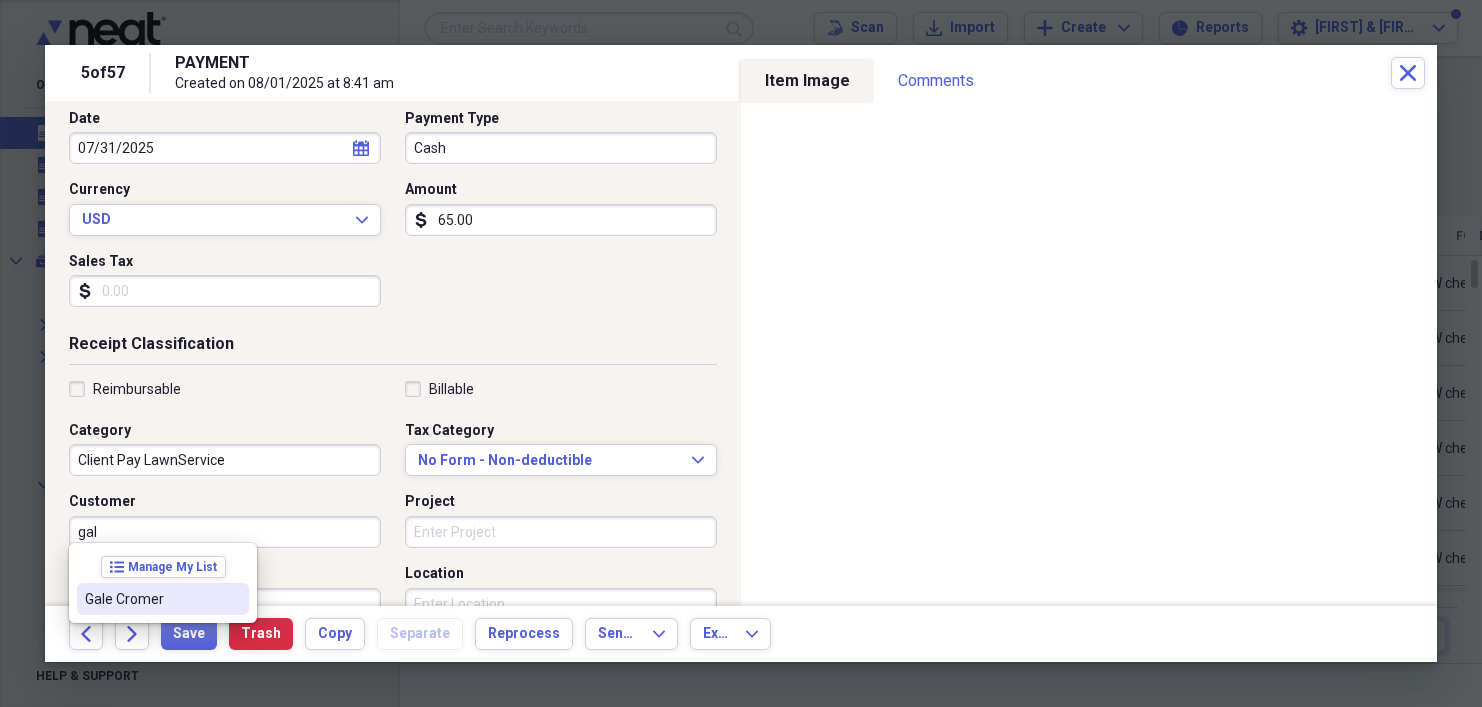 click on "Gale Cromer" at bounding box center [151, 599] 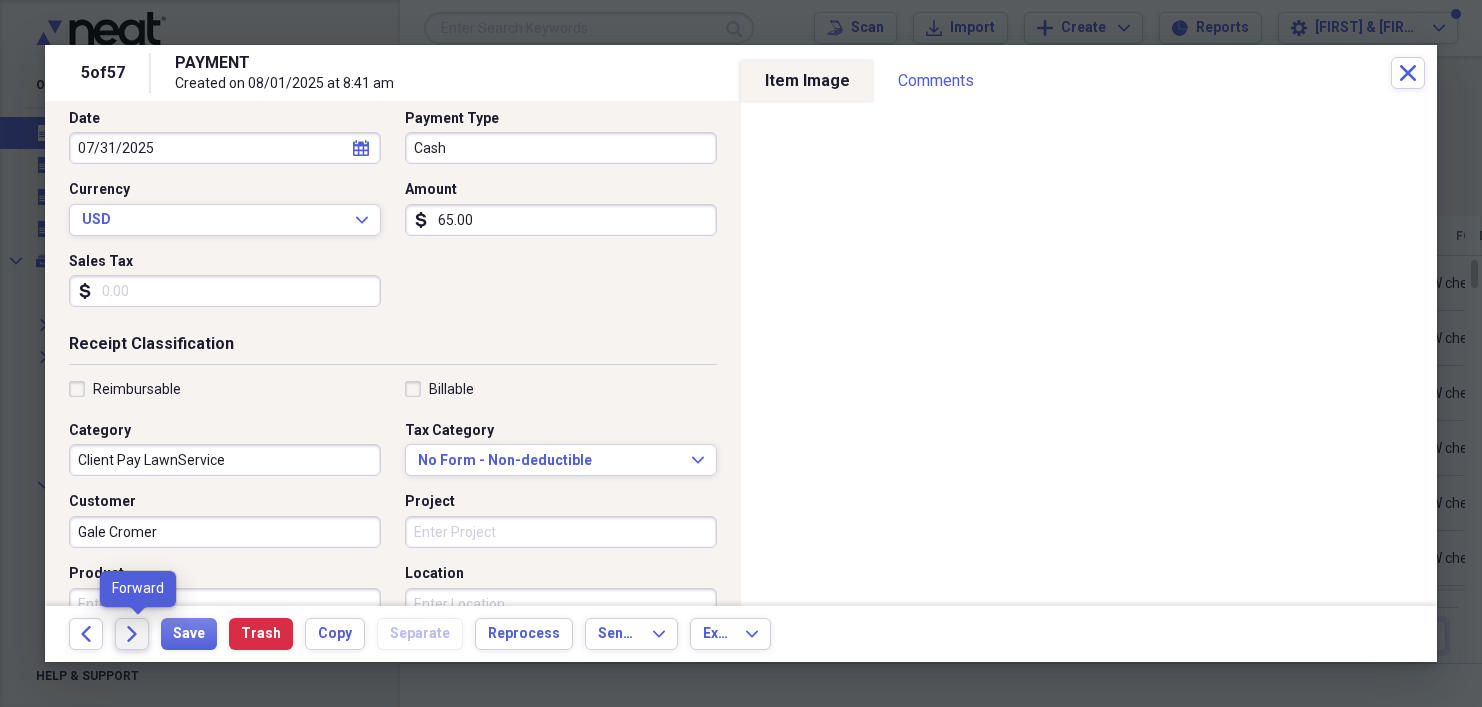 click on "Forward" 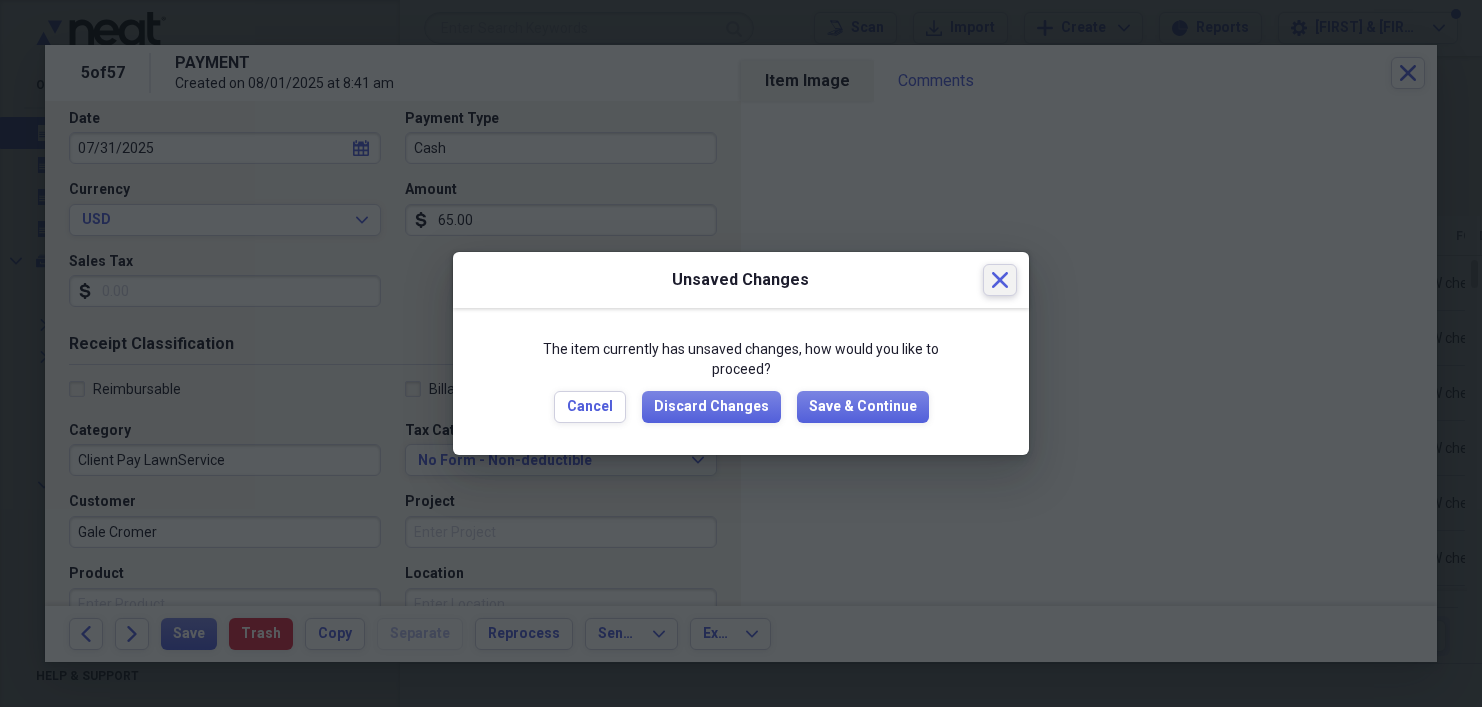 click 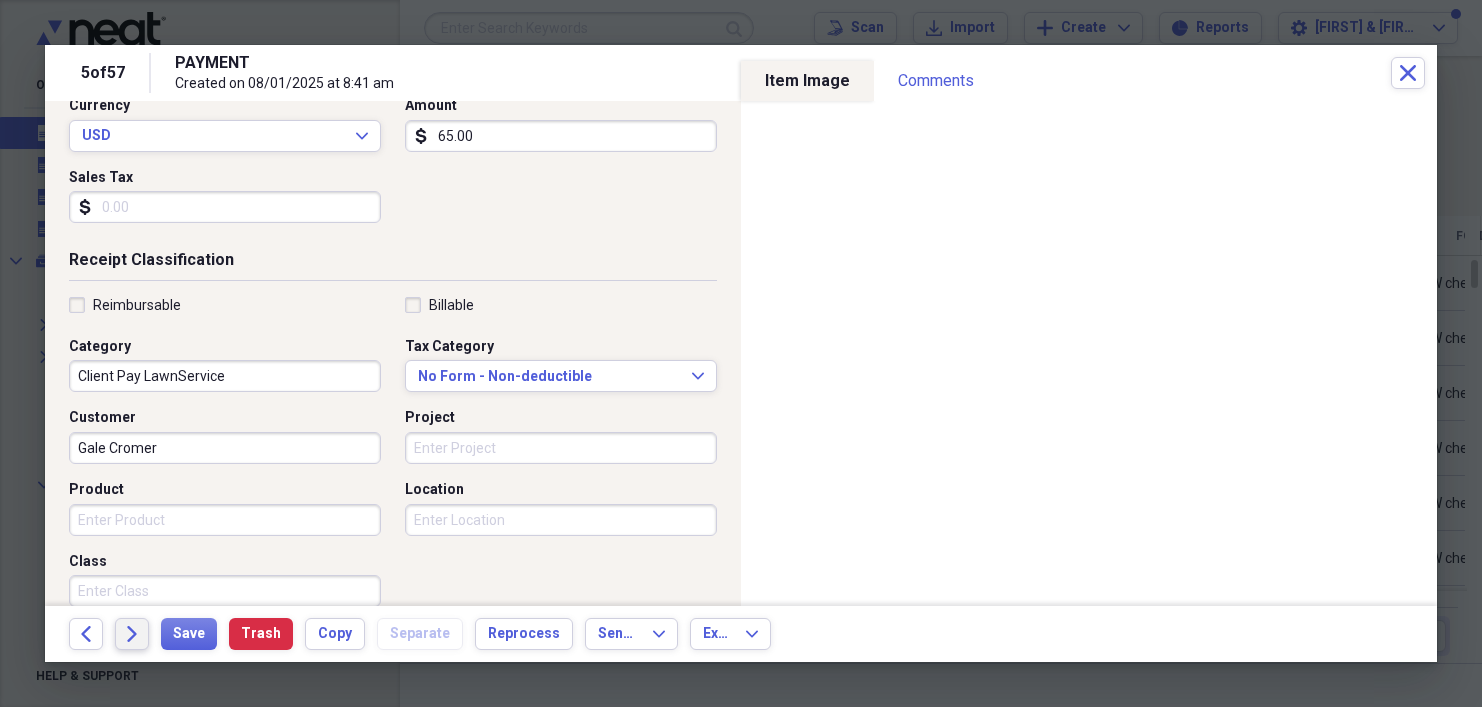 scroll, scrollTop: 308, scrollLeft: 0, axis: vertical 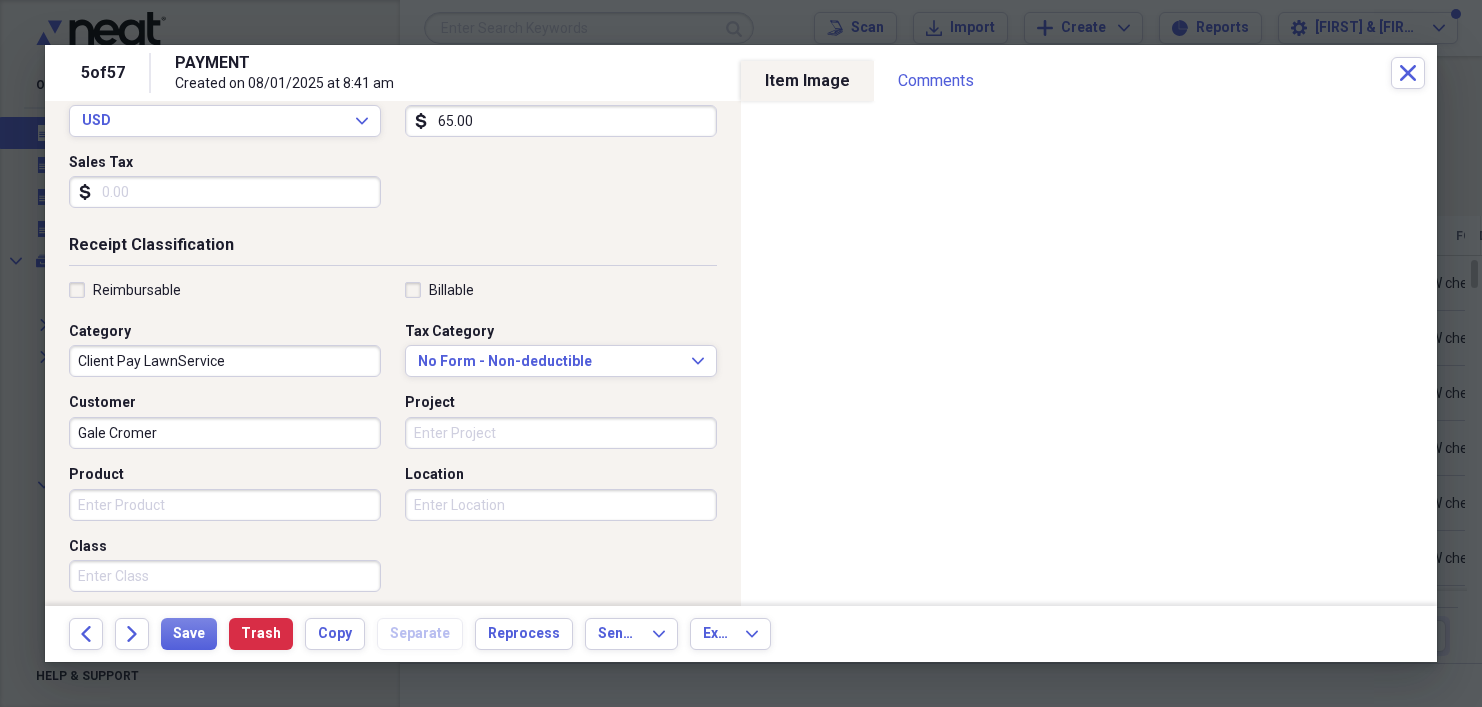 click on "Product" at bounding box center (225, 505) 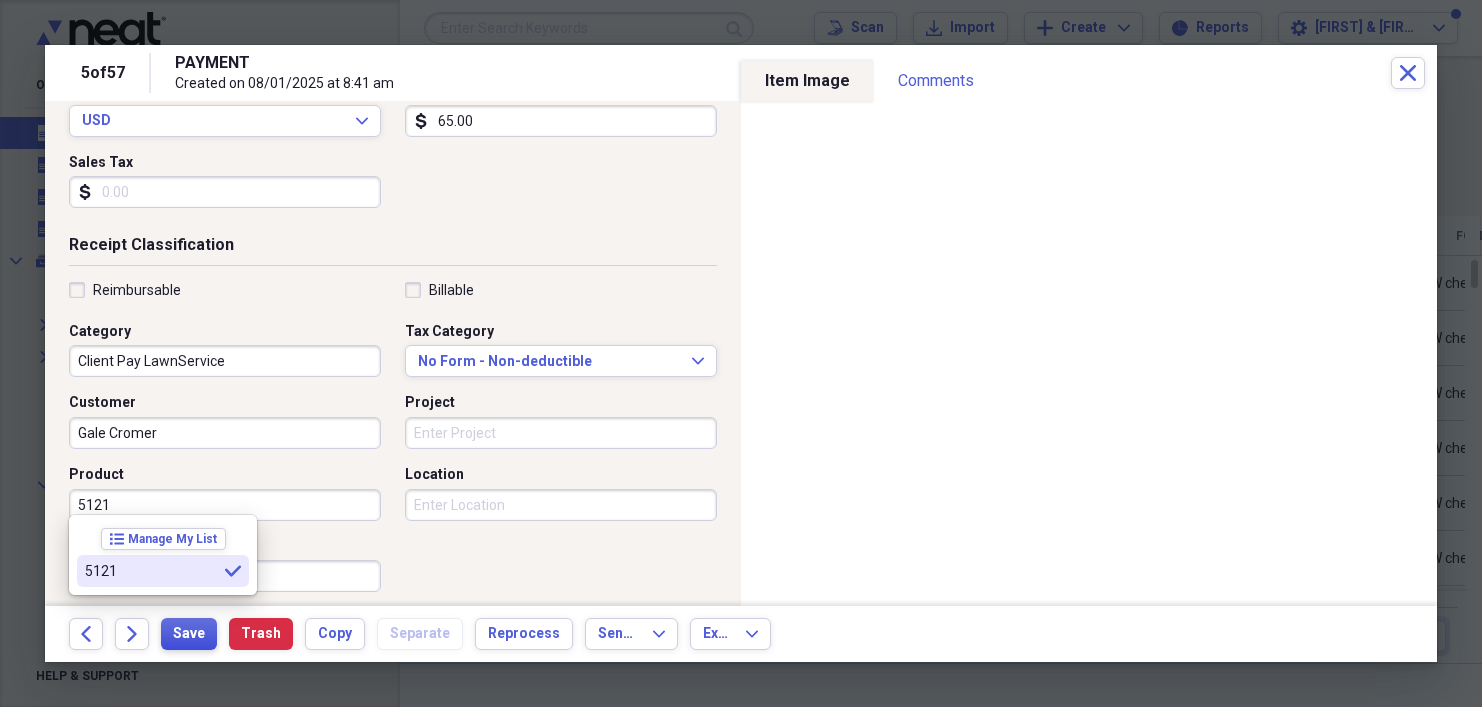 type on "5121" 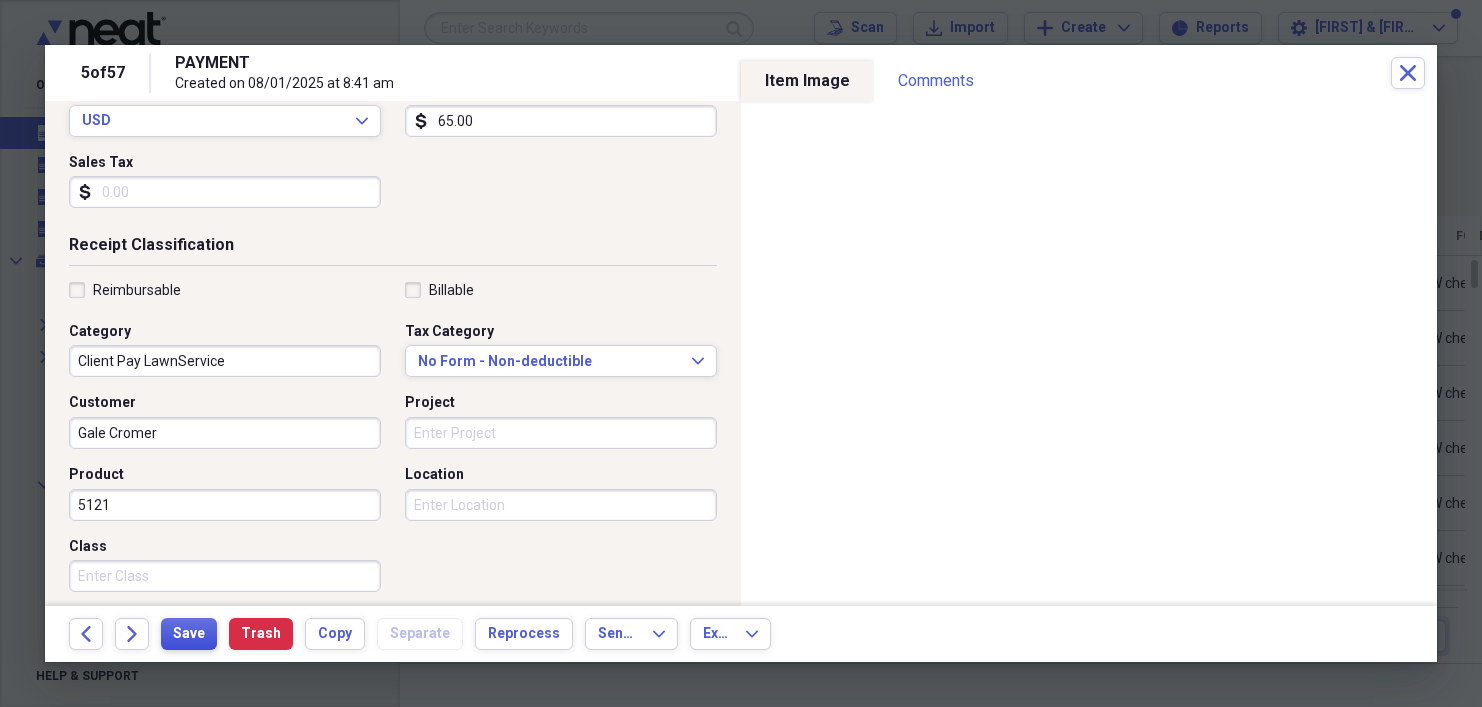 click on "Save" at bounding box center (189, 634) 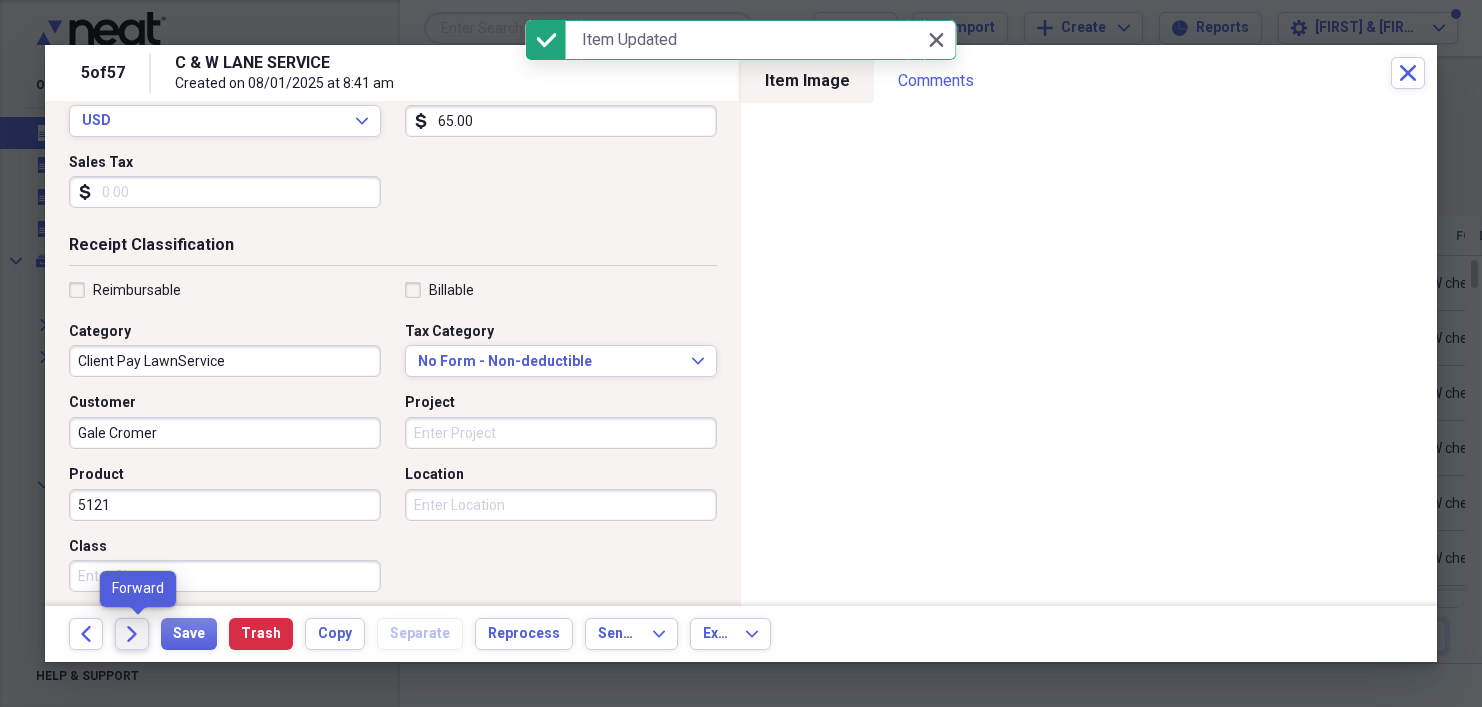 click on "Forward" 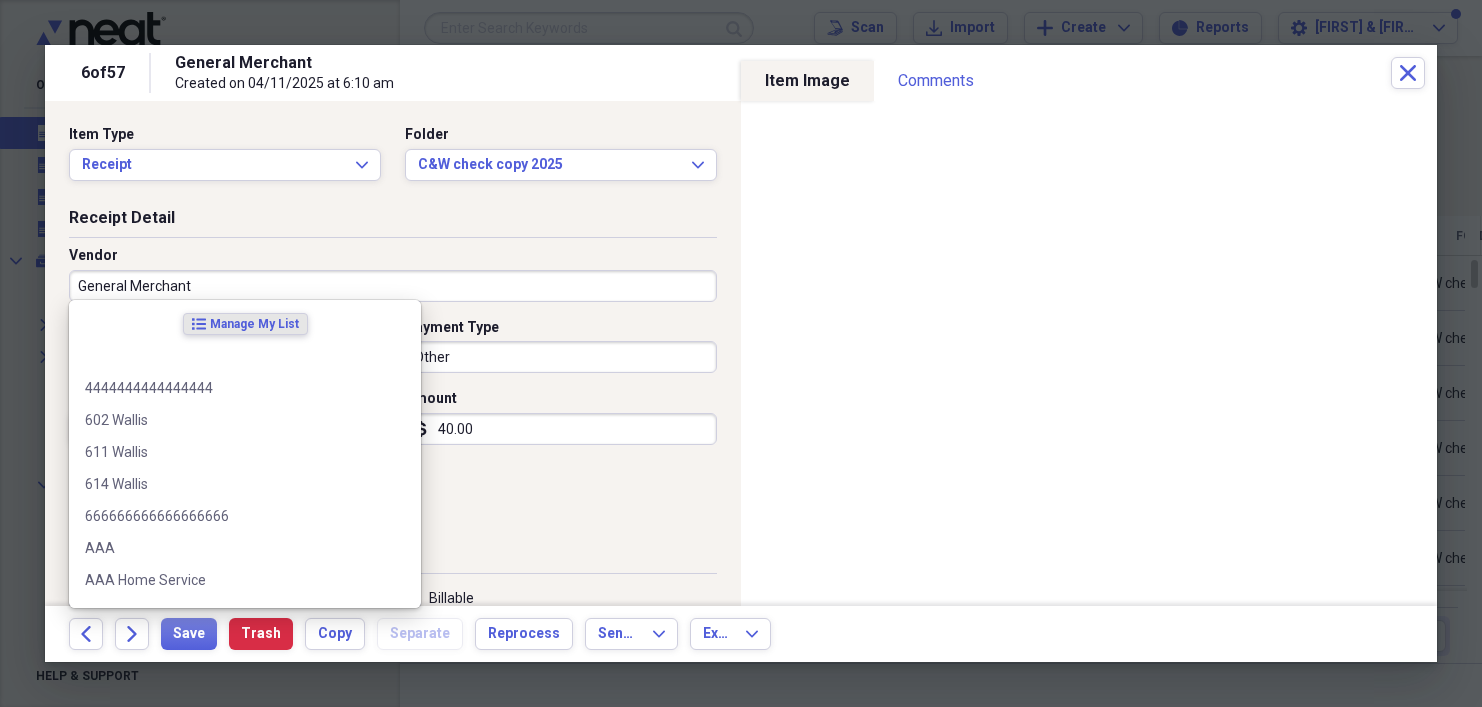 click on "General Merchant" at bounding box center [393, 286] 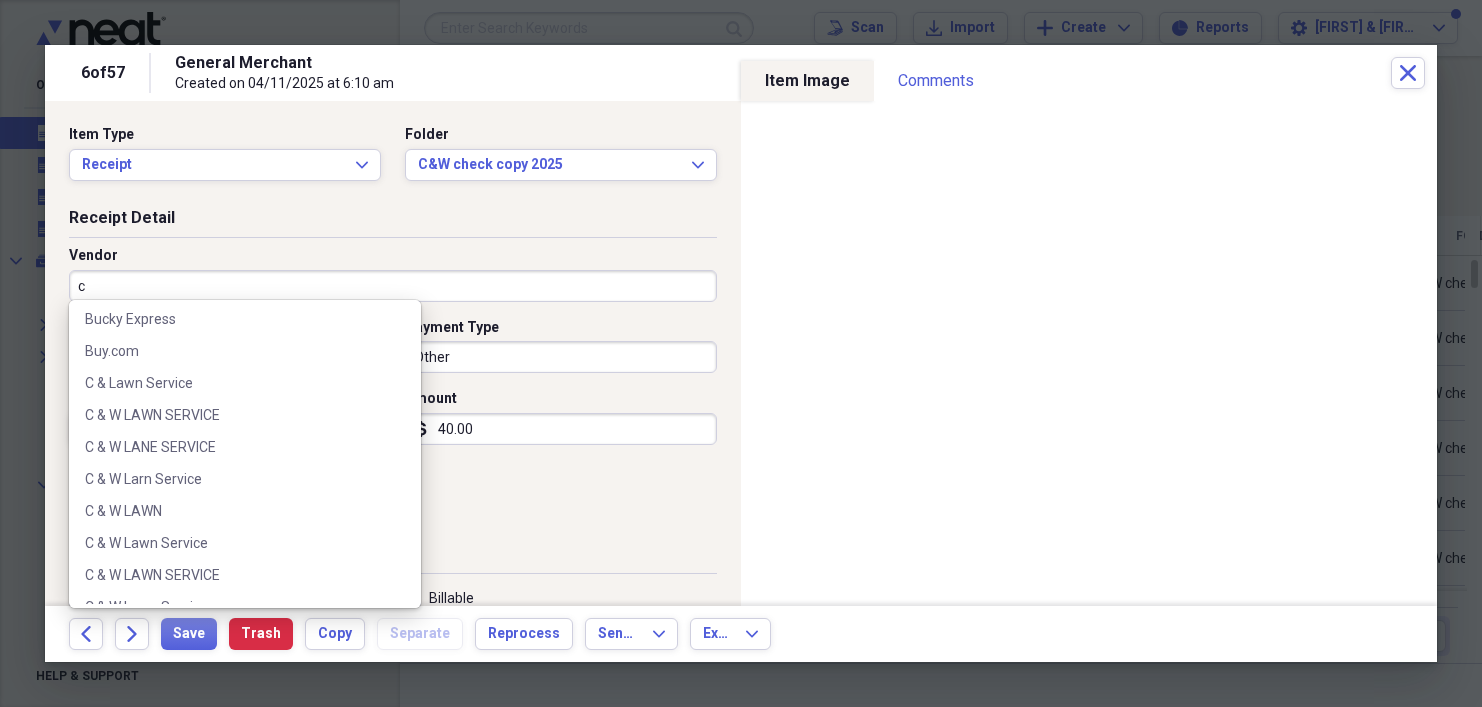 scroll, scrollTop: 1022, scrollLeft: 0, axis: vertical 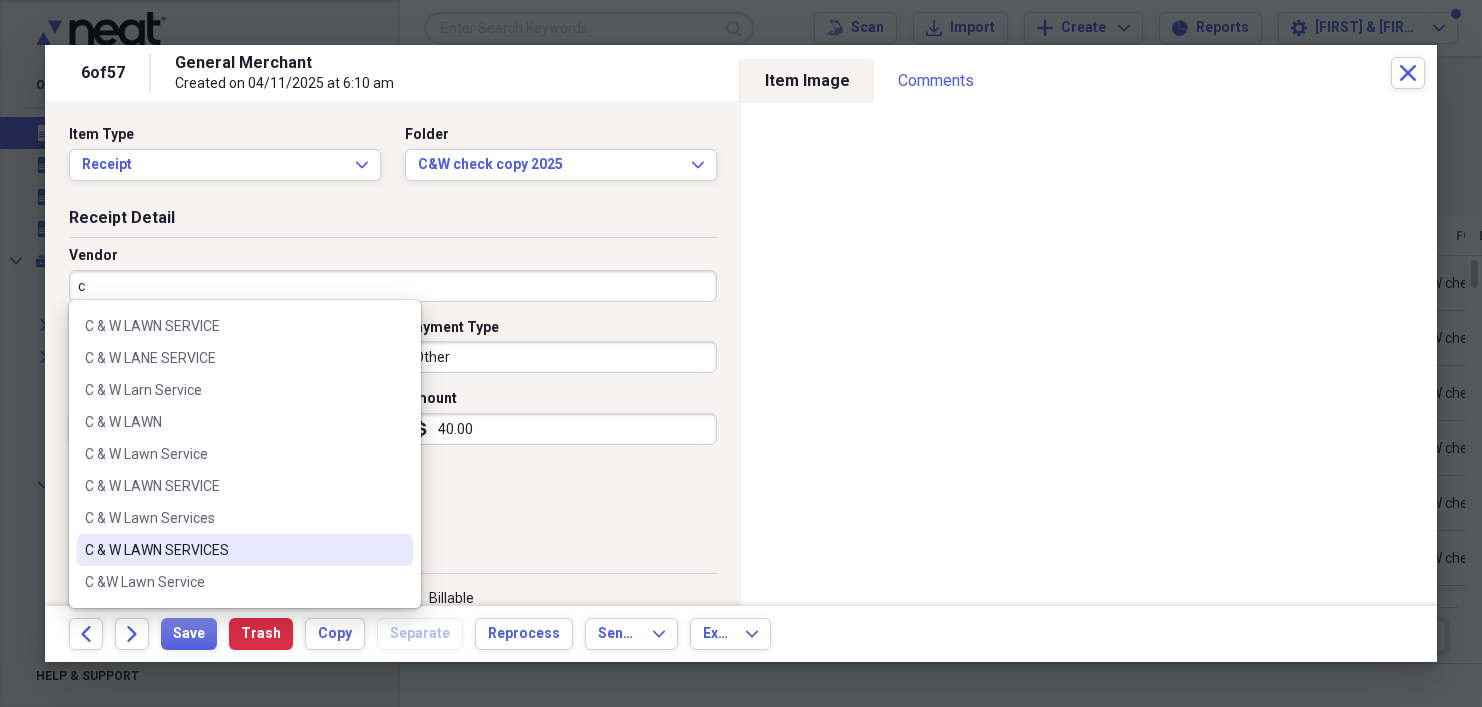 click on "C & W LAWN SERVICES" at bounding box center (233, 550) 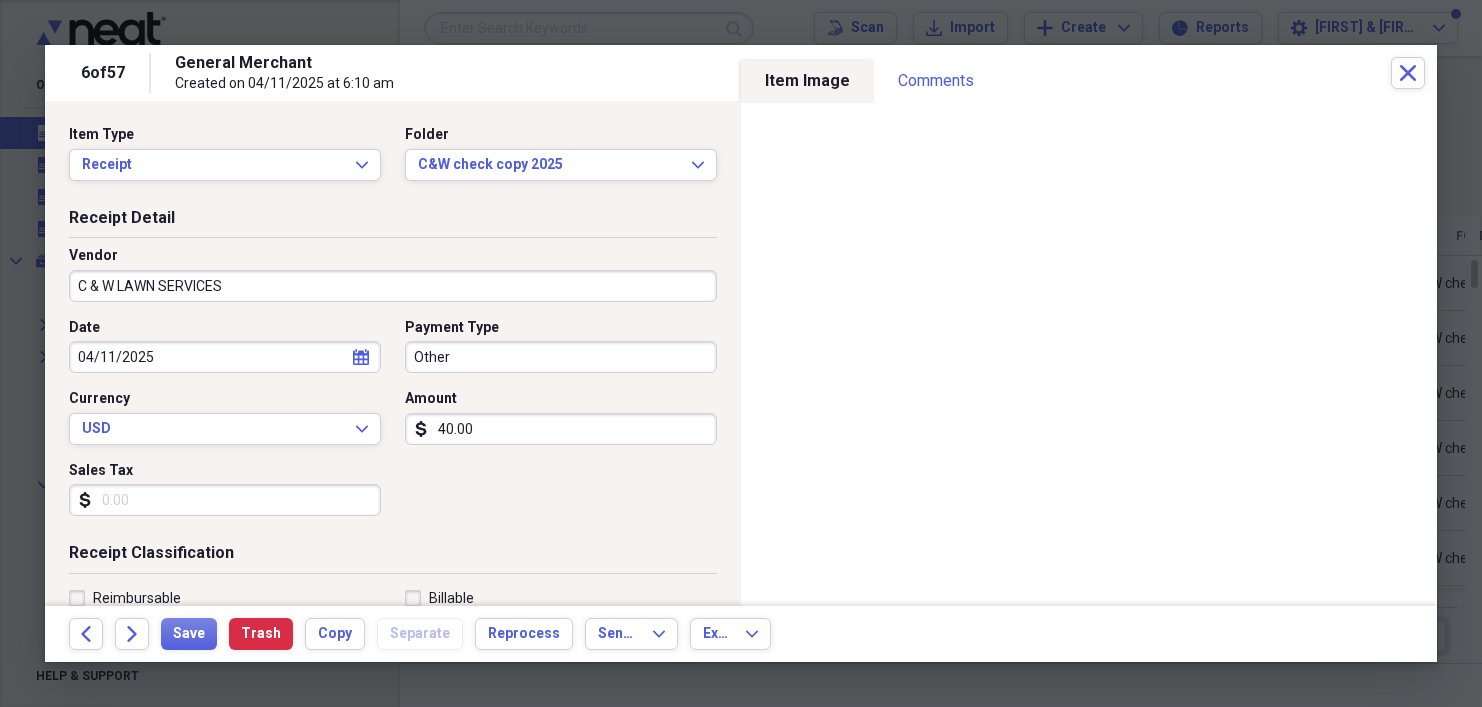 type on "Client Pay LawnService" 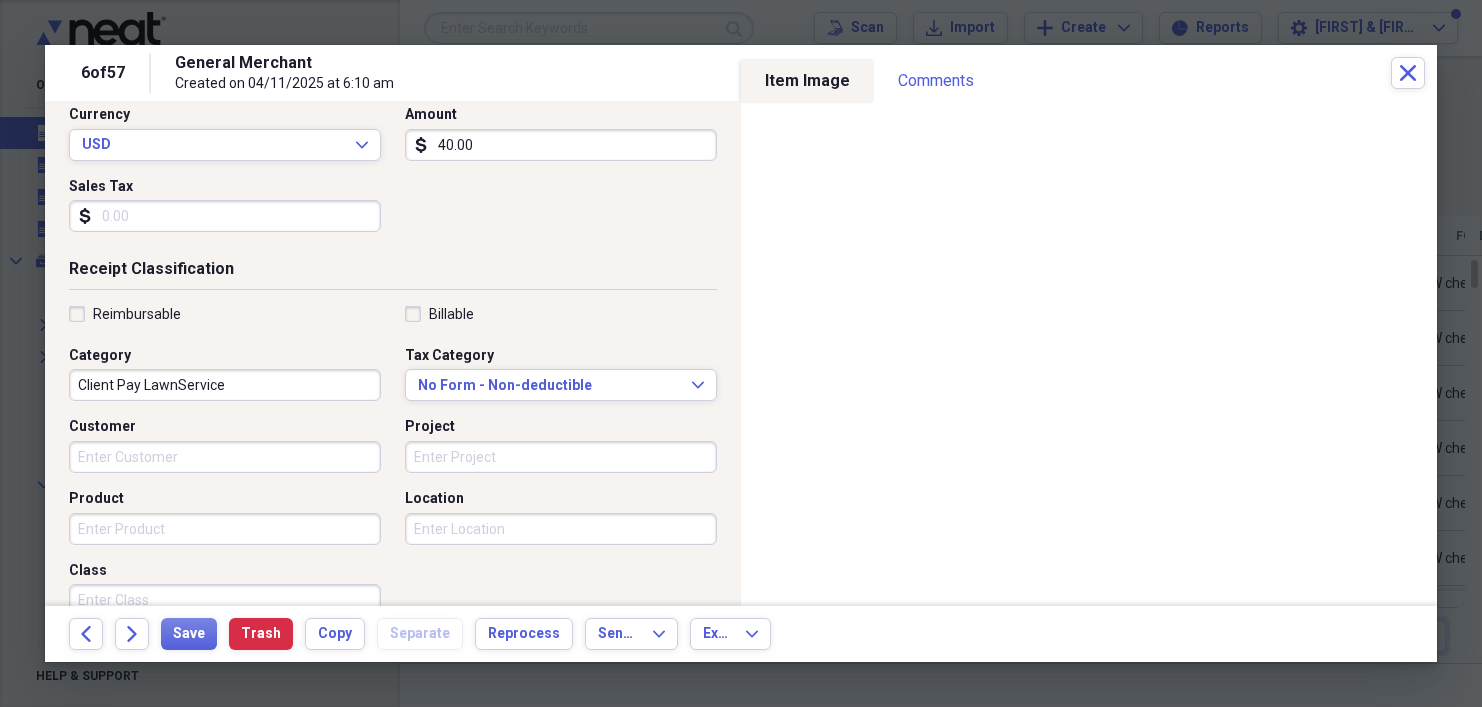 scroll, scrollTop: 286, scrollLeft: 0, axis: vertical 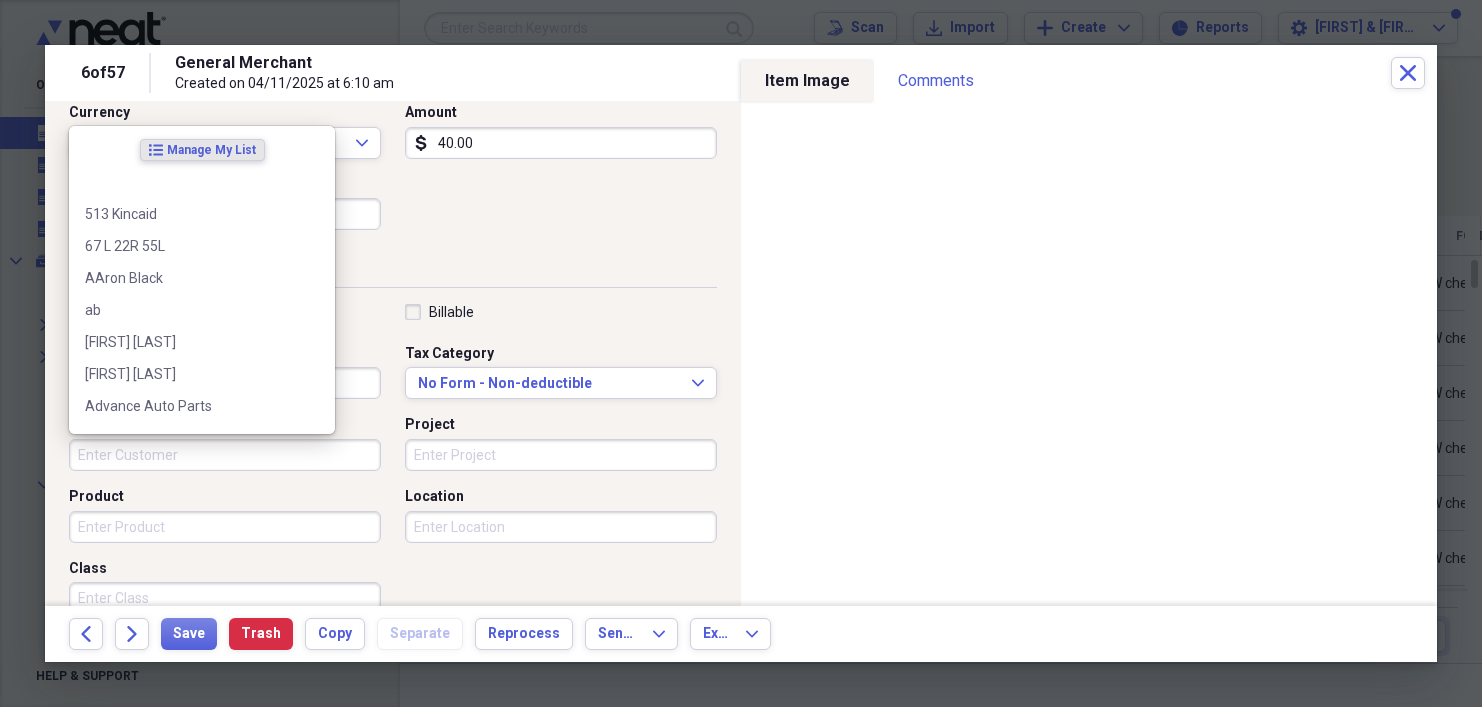 click on "Customer" at bounding box center (225, 455) 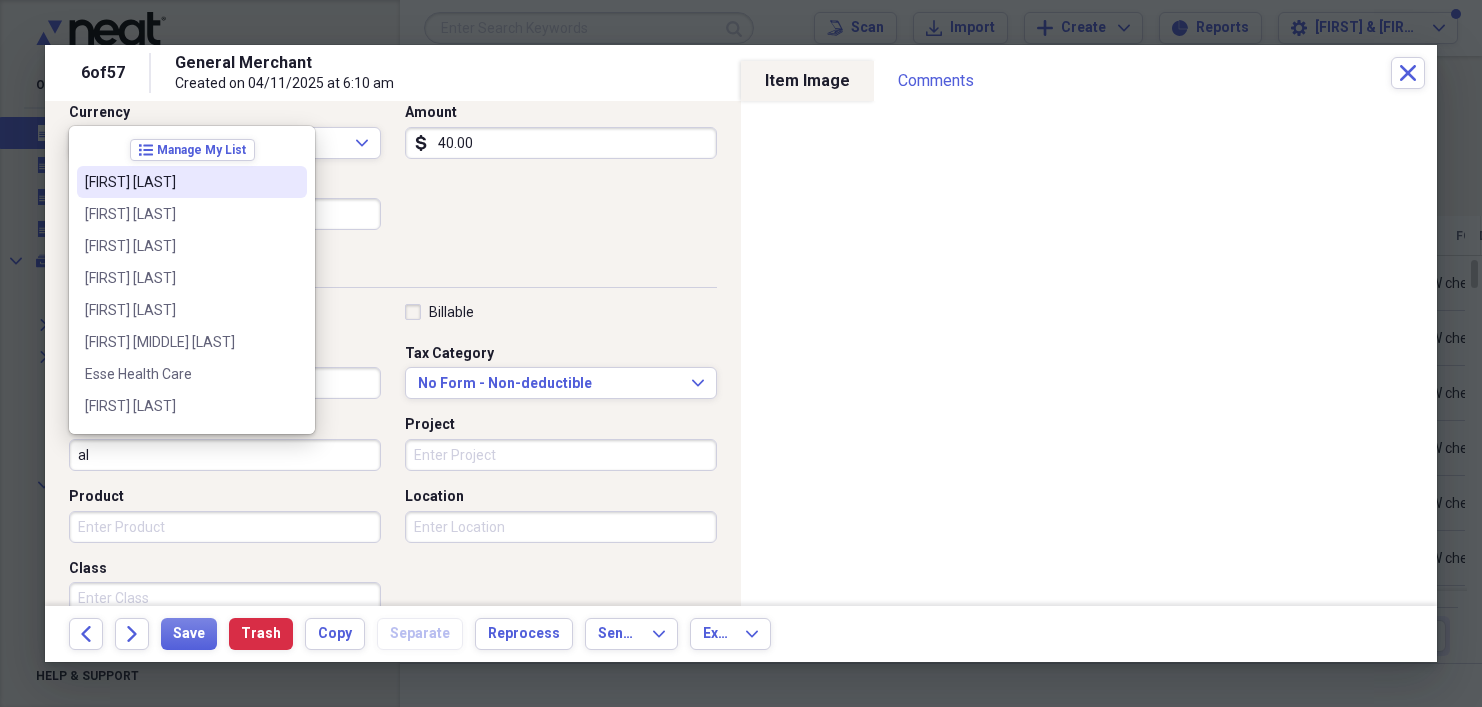 click on "[FIRST] [LAST]" at bounding box center [180, 182] 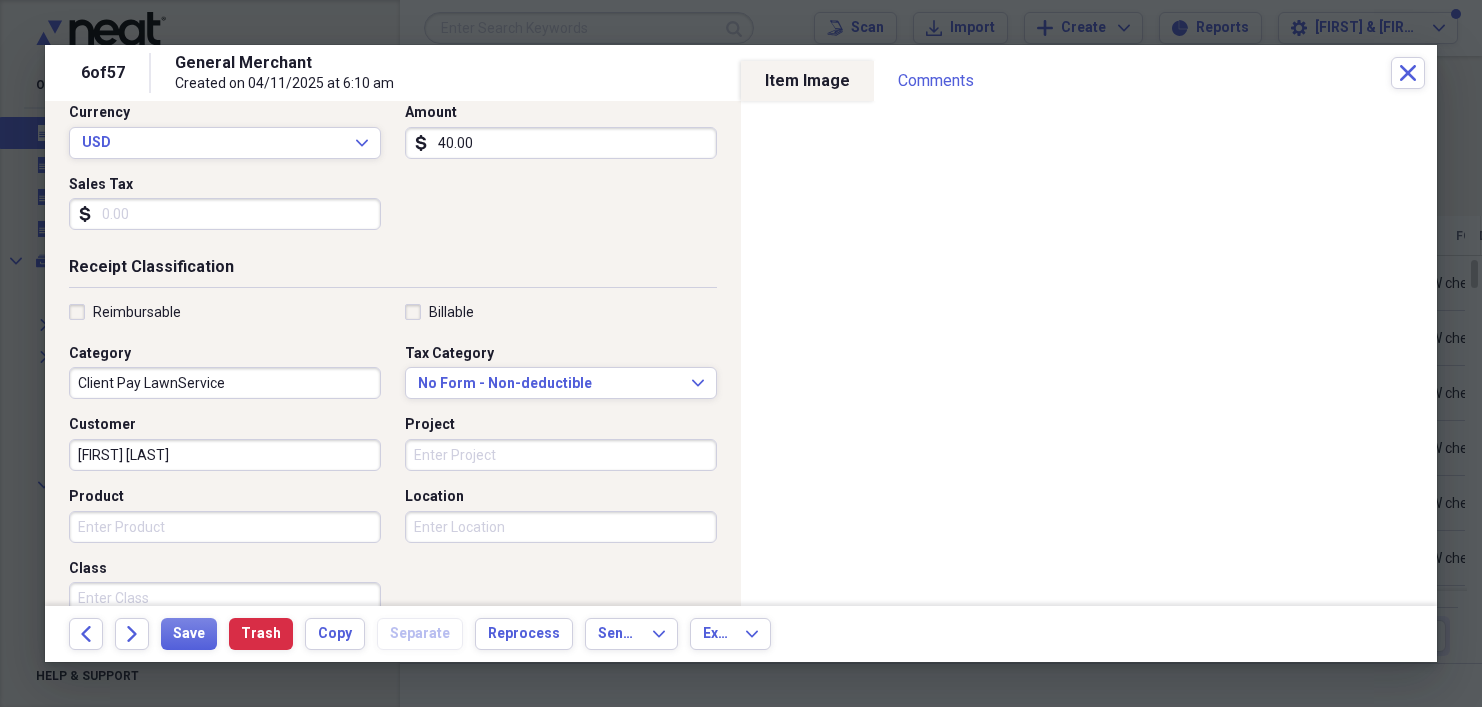 click on "Product" at bounding box center [225, 527] 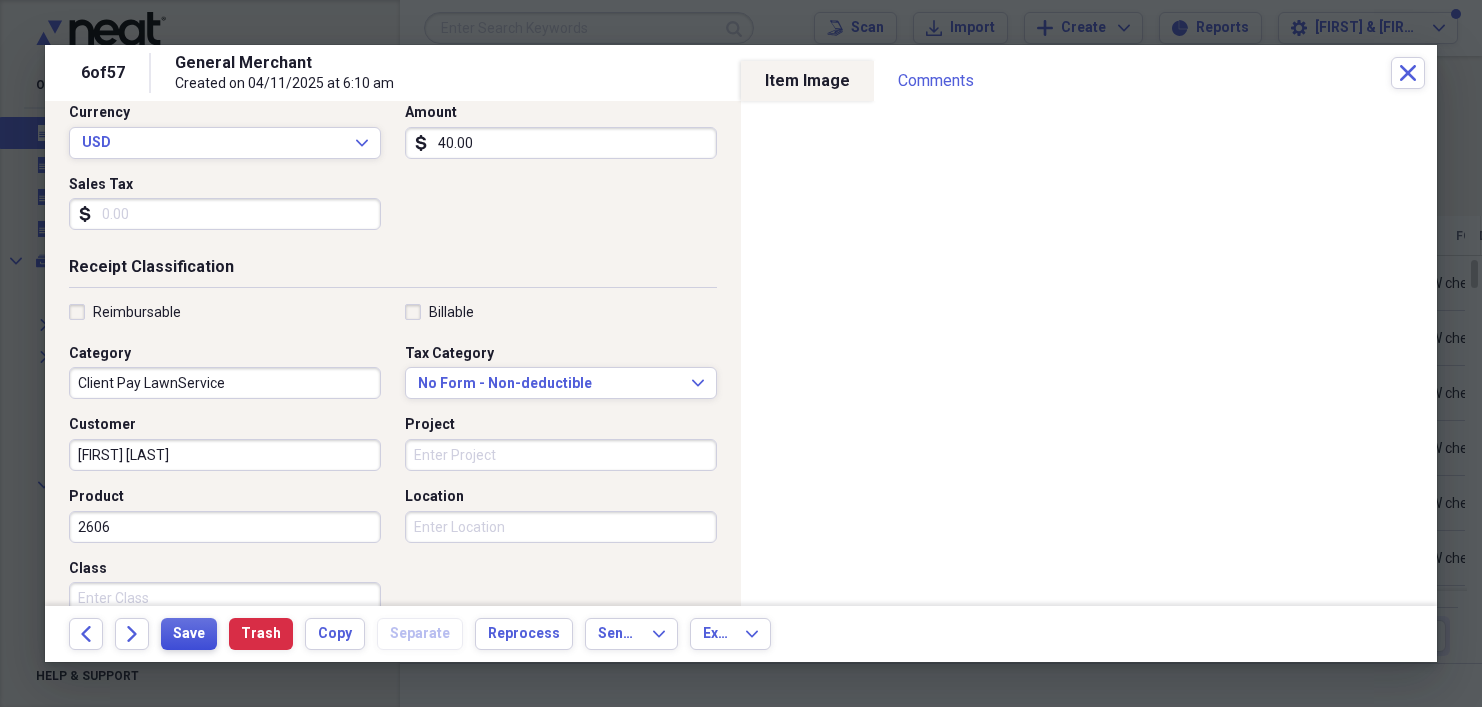 type on "2606" 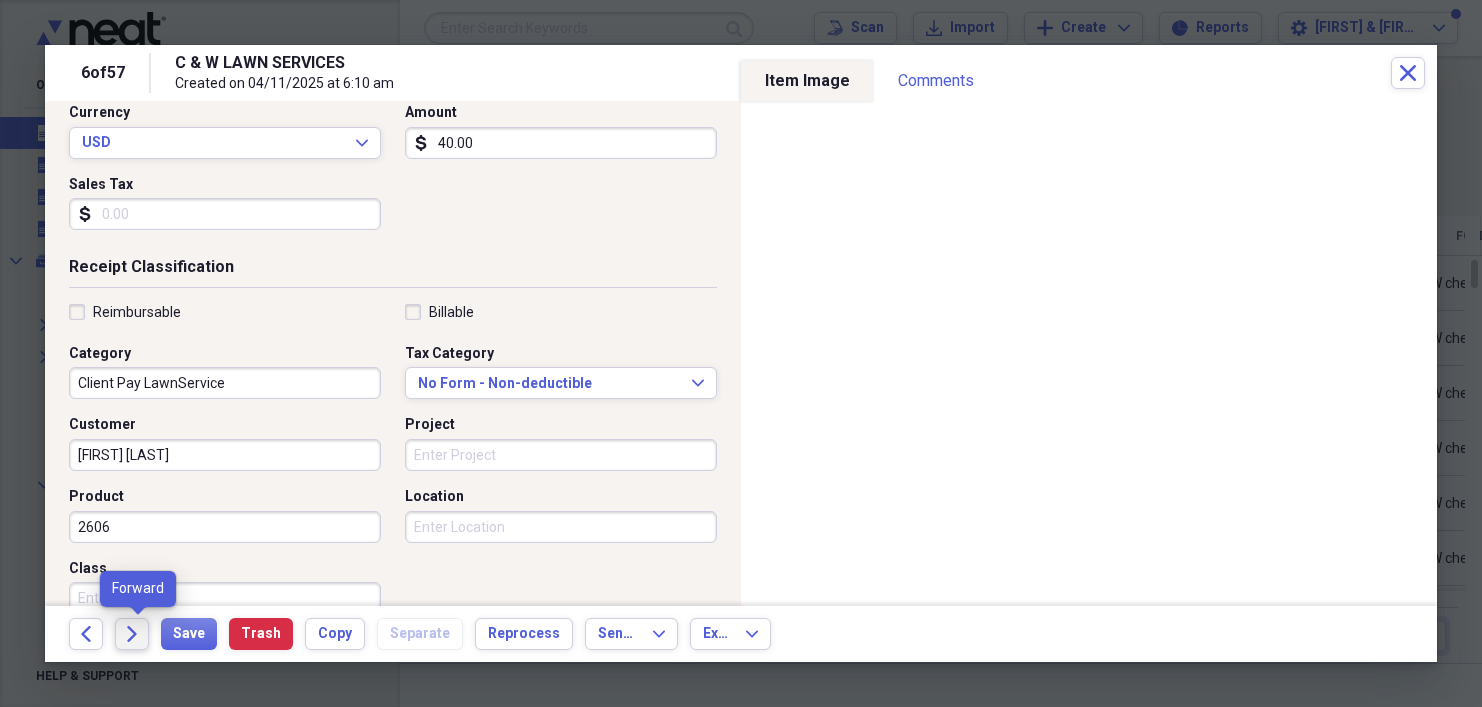 click 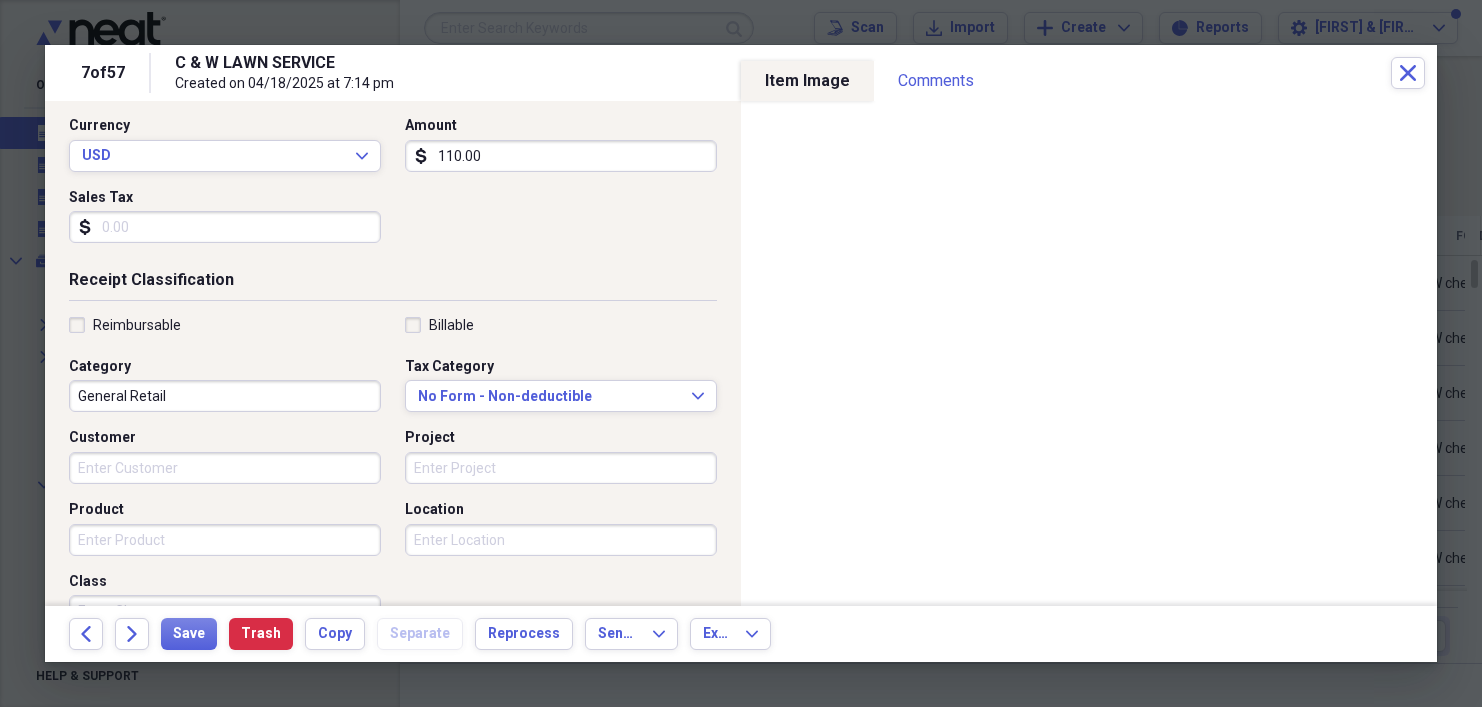 scroll, scrollTop: 276, scrollLeft: 0, axis: vertical 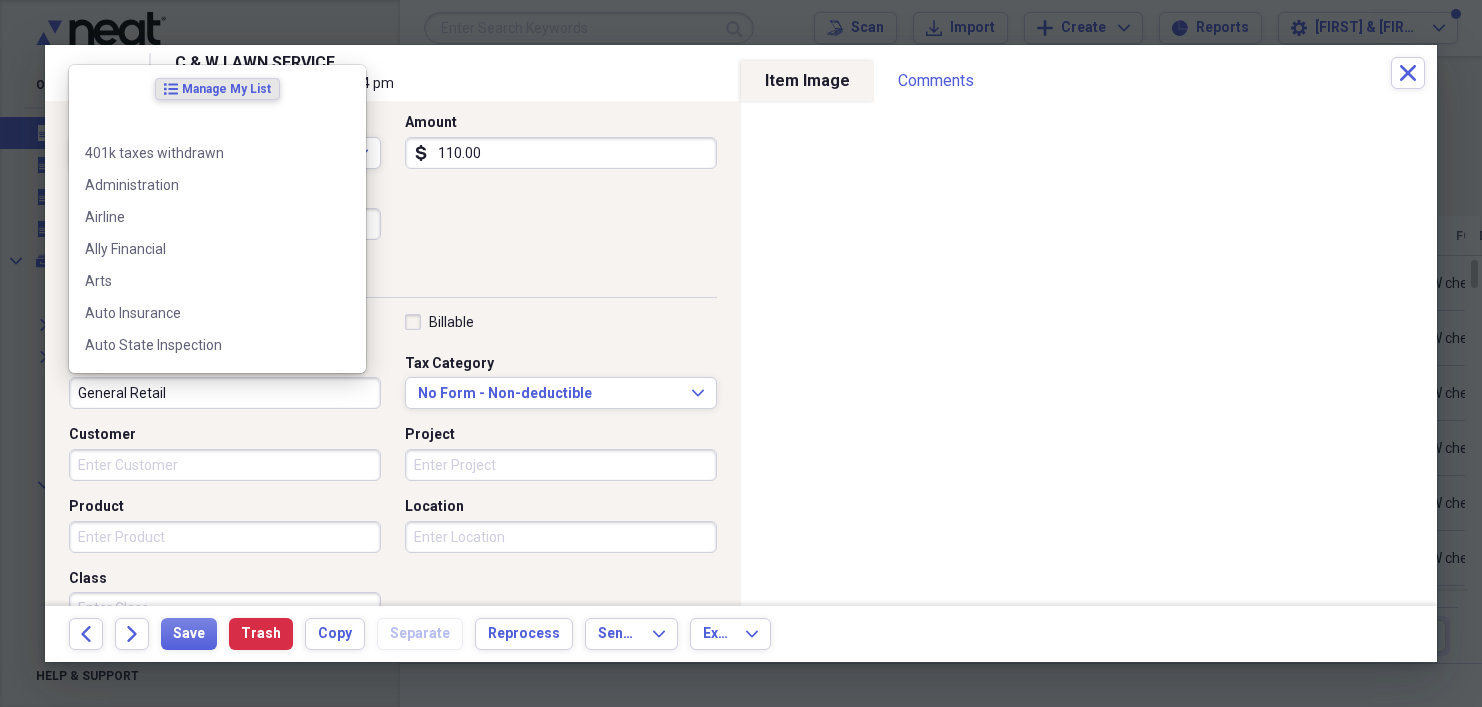 click on "General Retail" at bounding box center [225, 393] 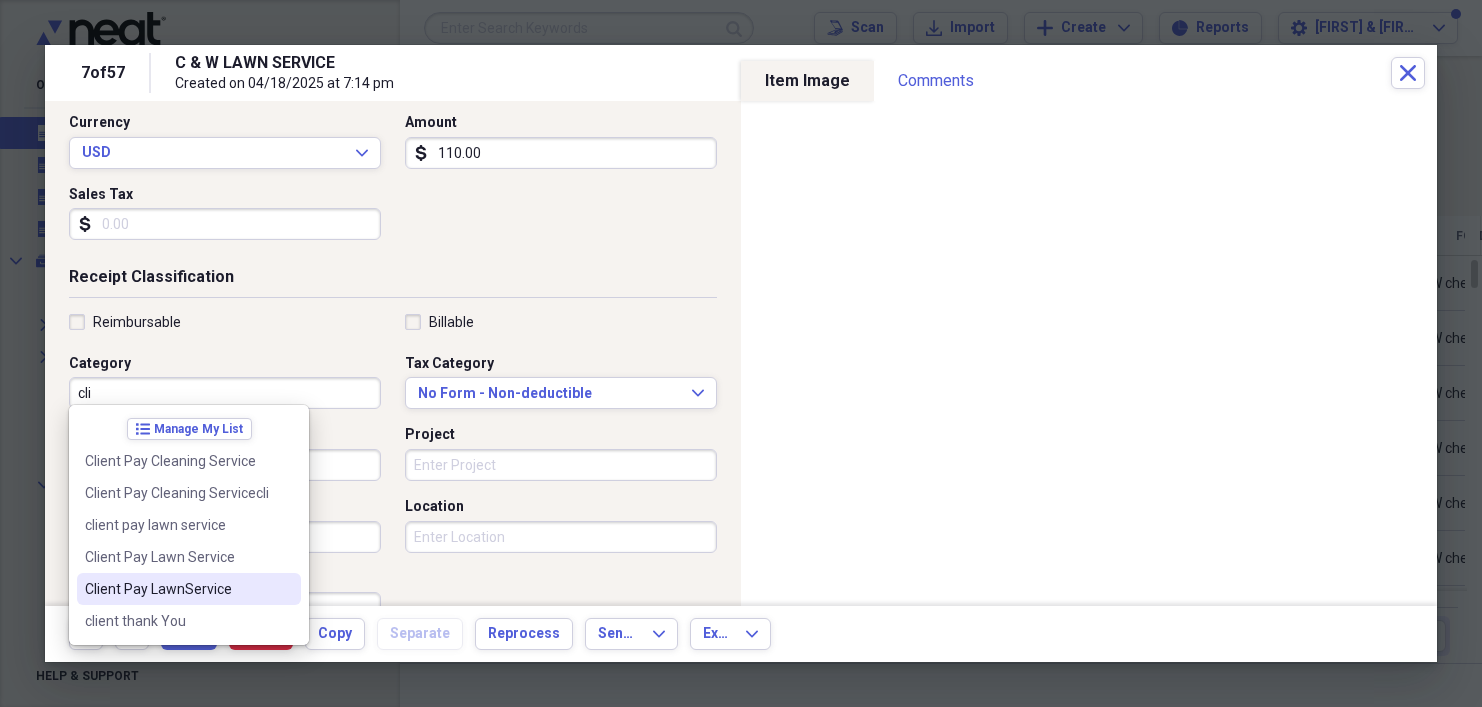 click on "Client Pay LawnService" at bounding box center (177, 589) 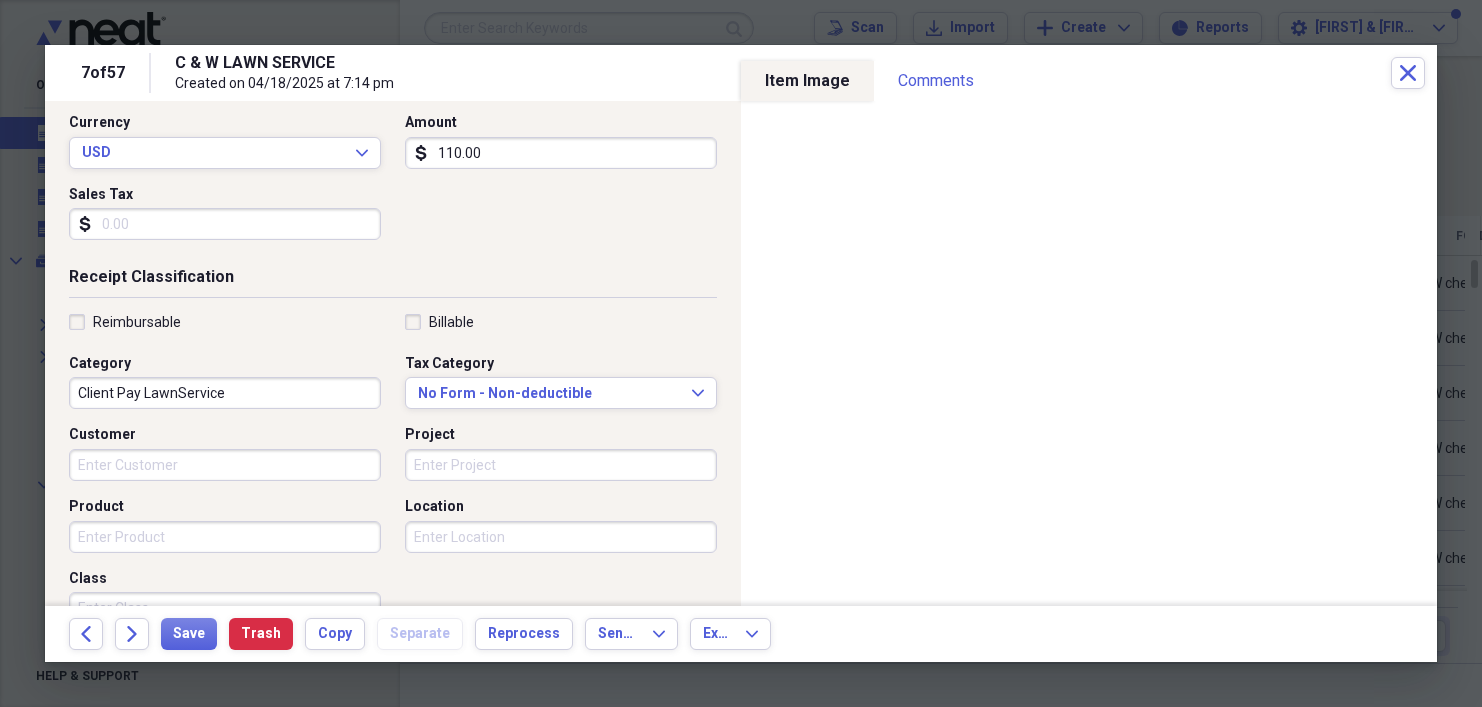 click on "Customer" at bounding box center [225, 465] 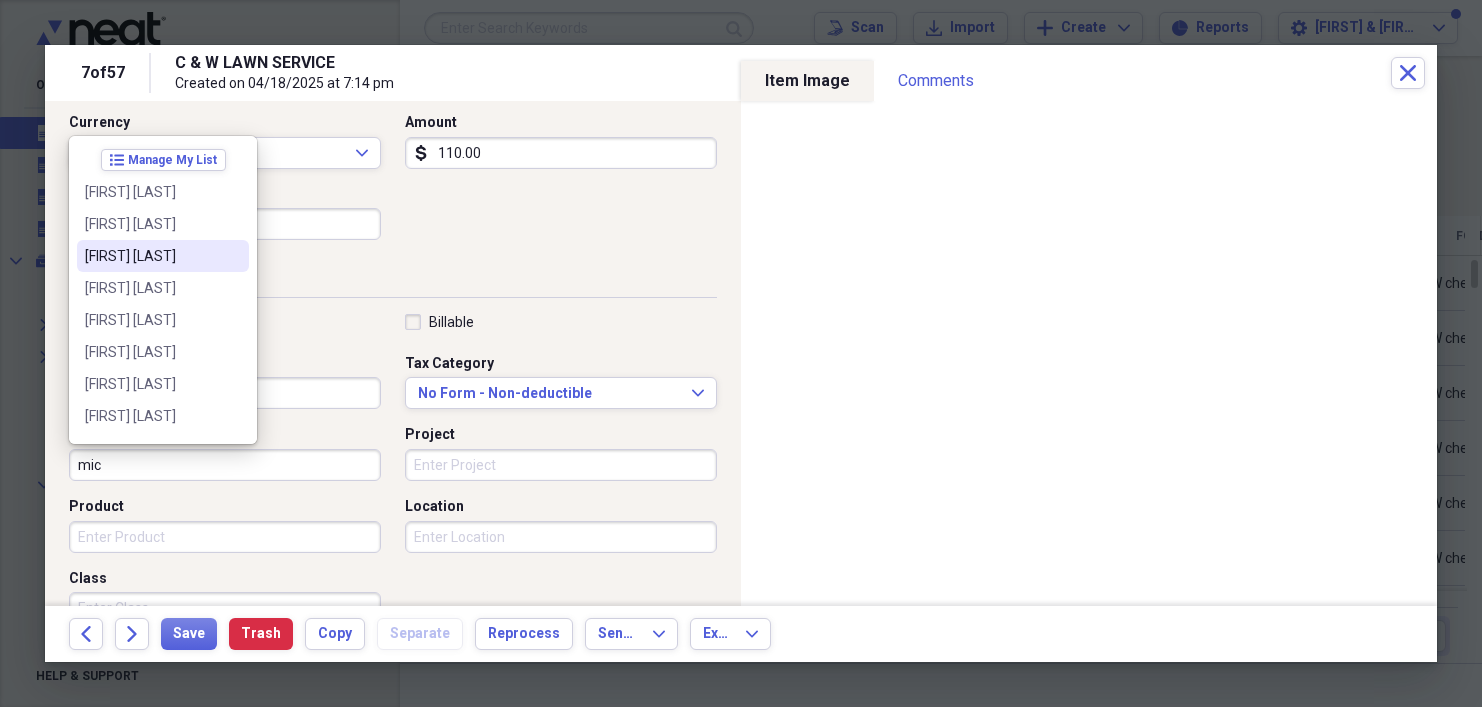 click on "[FIRST] [LAST]" at bounding box center (151, 256) 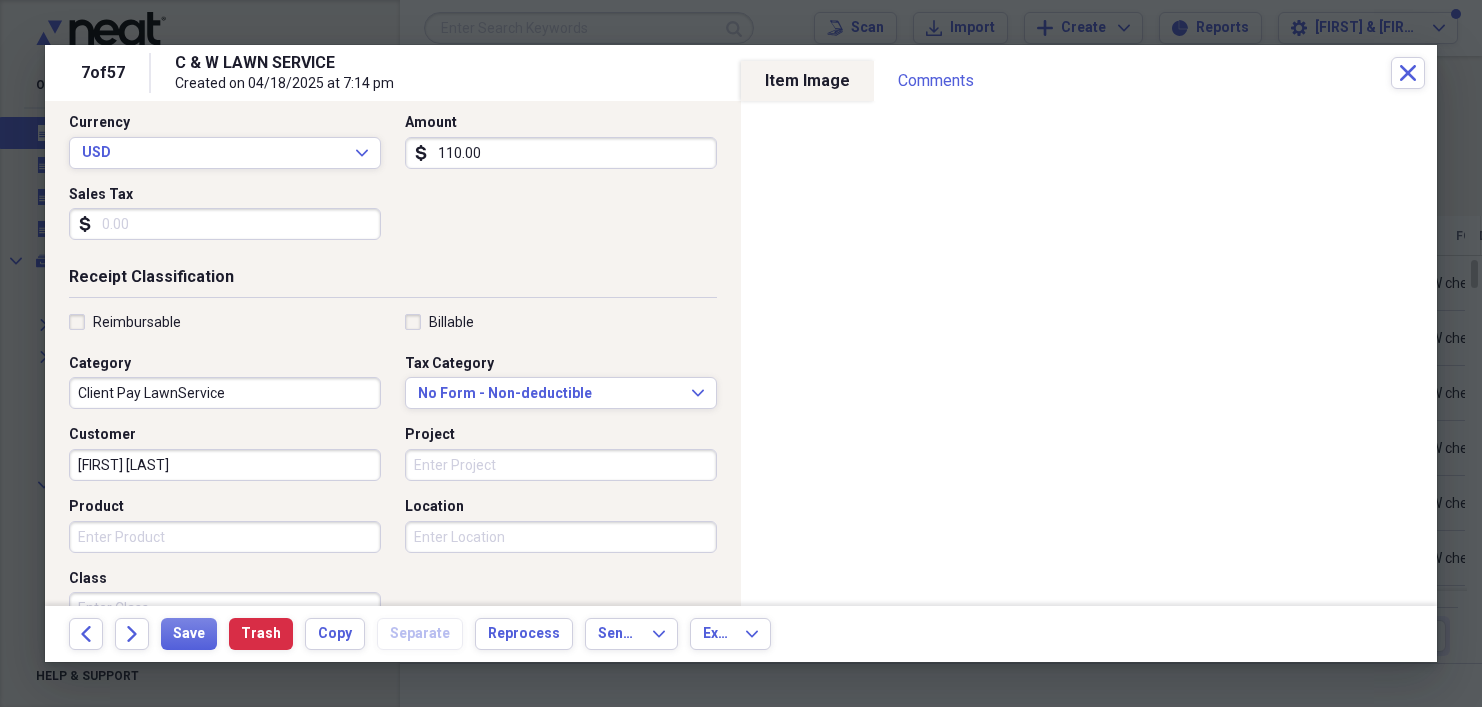 click on "Product" at bounding box center [225, 537] 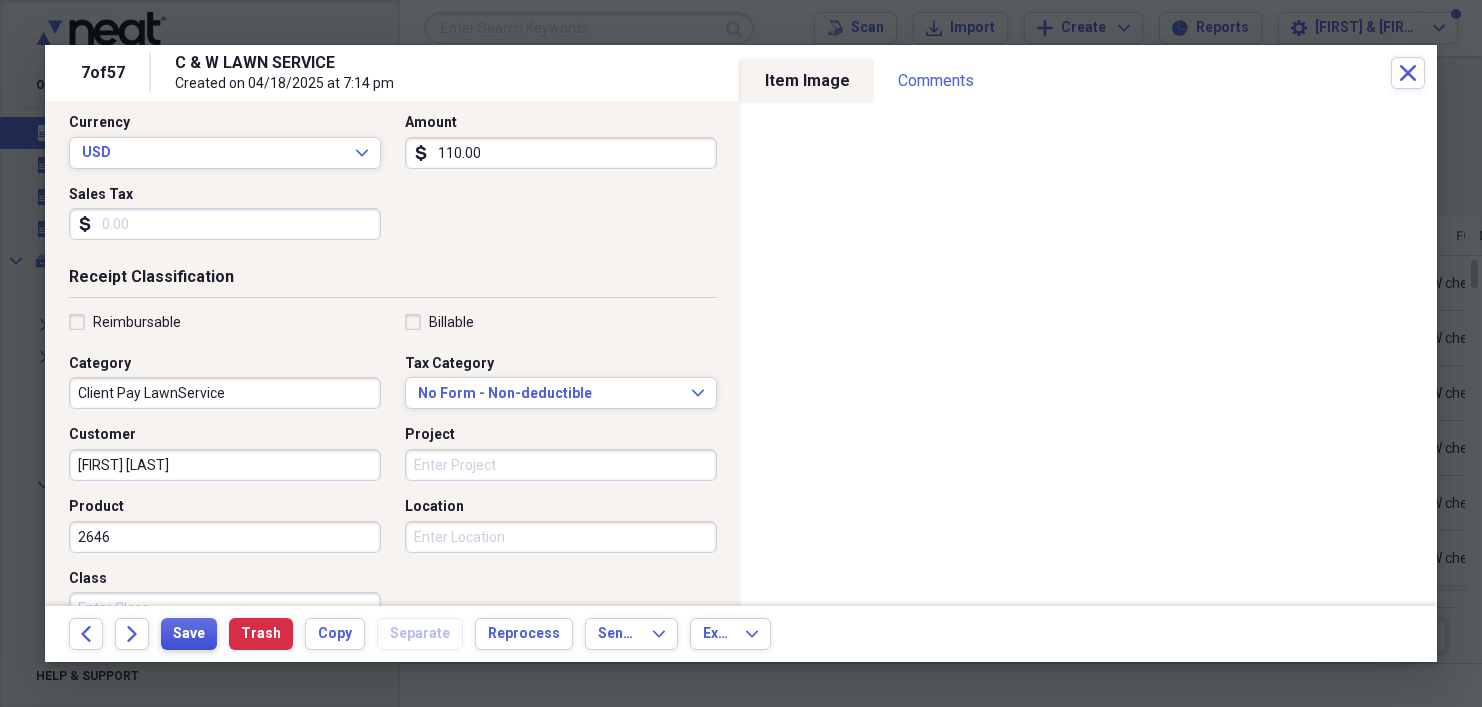 type on "2646" 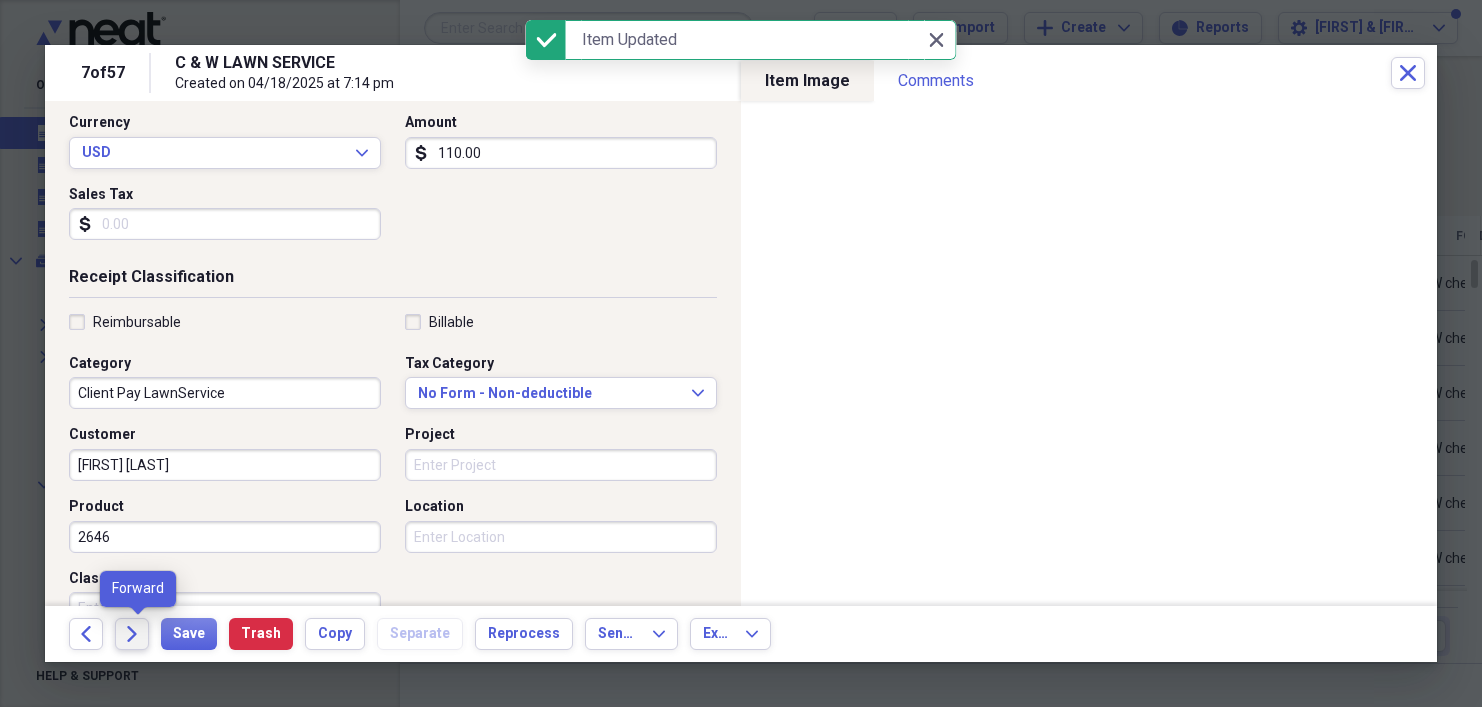 click on "Forward" 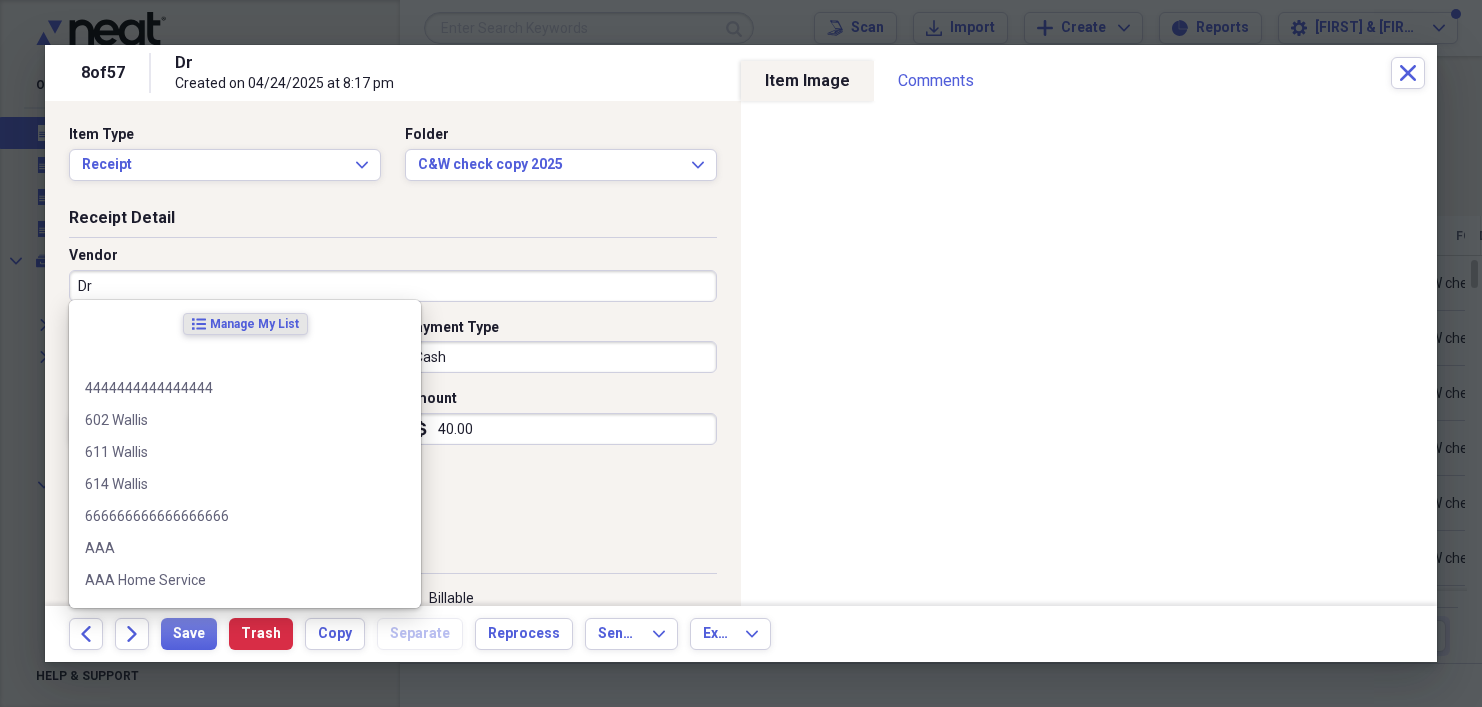 click on "Dr" at bounding box center [393, 286] 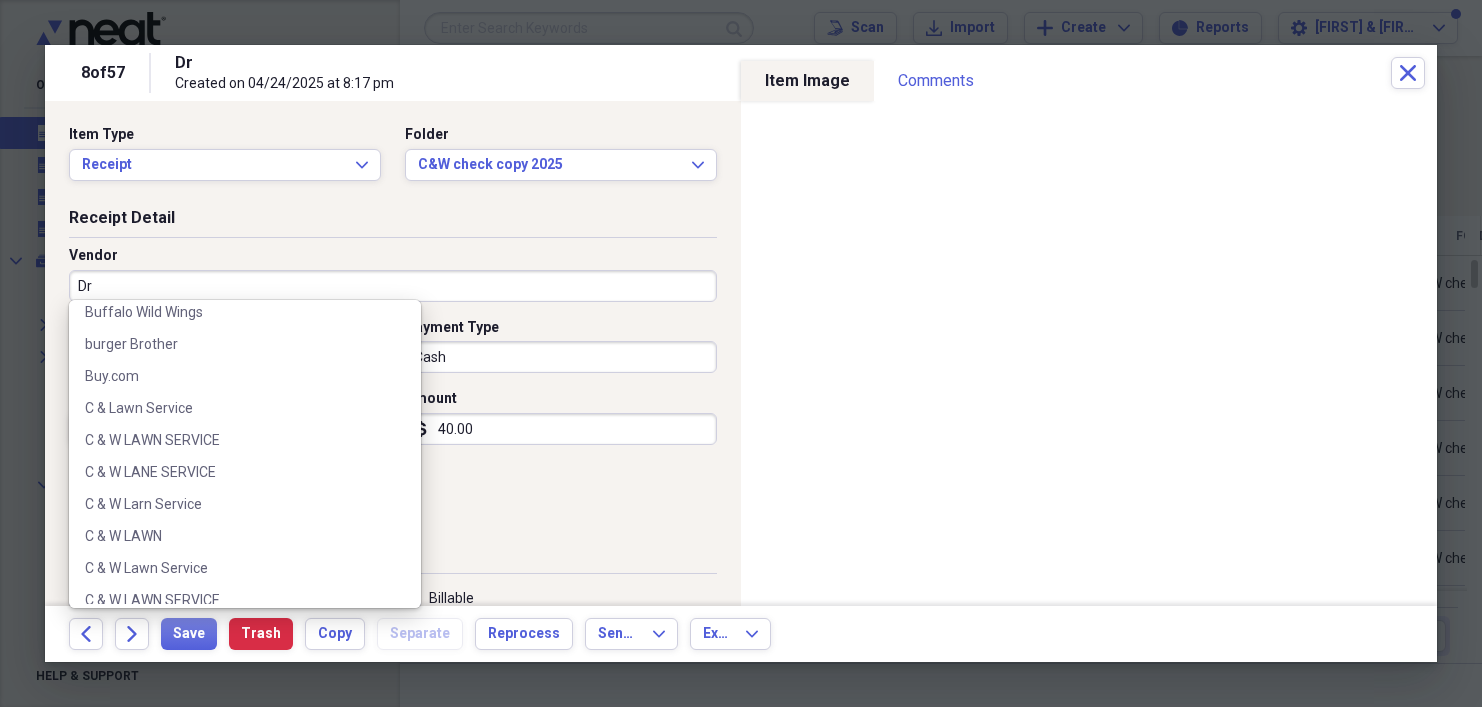 scroll, scrollTop: 2760, scrollLeft: 0, axis: vertical 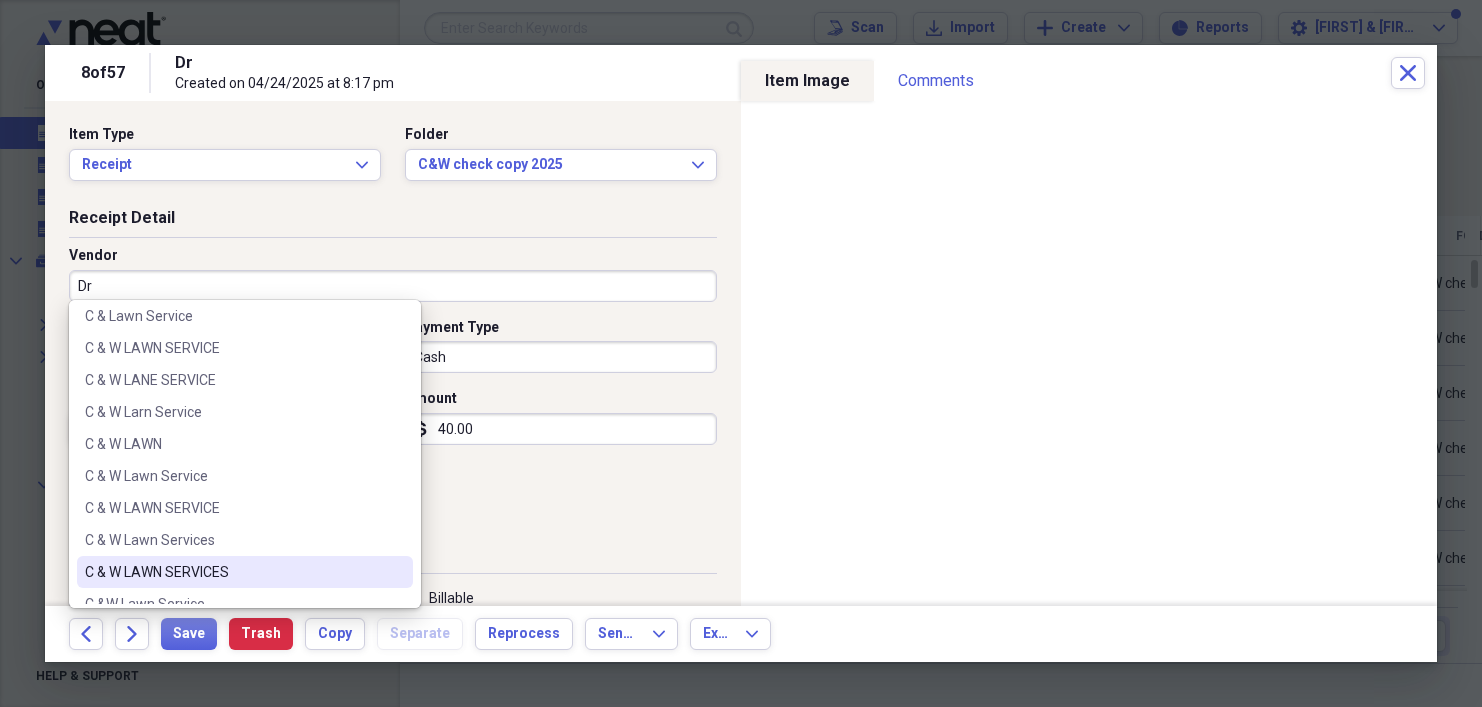 click on "C & W LAWN SERVICES" at bounding box center [245, 572] 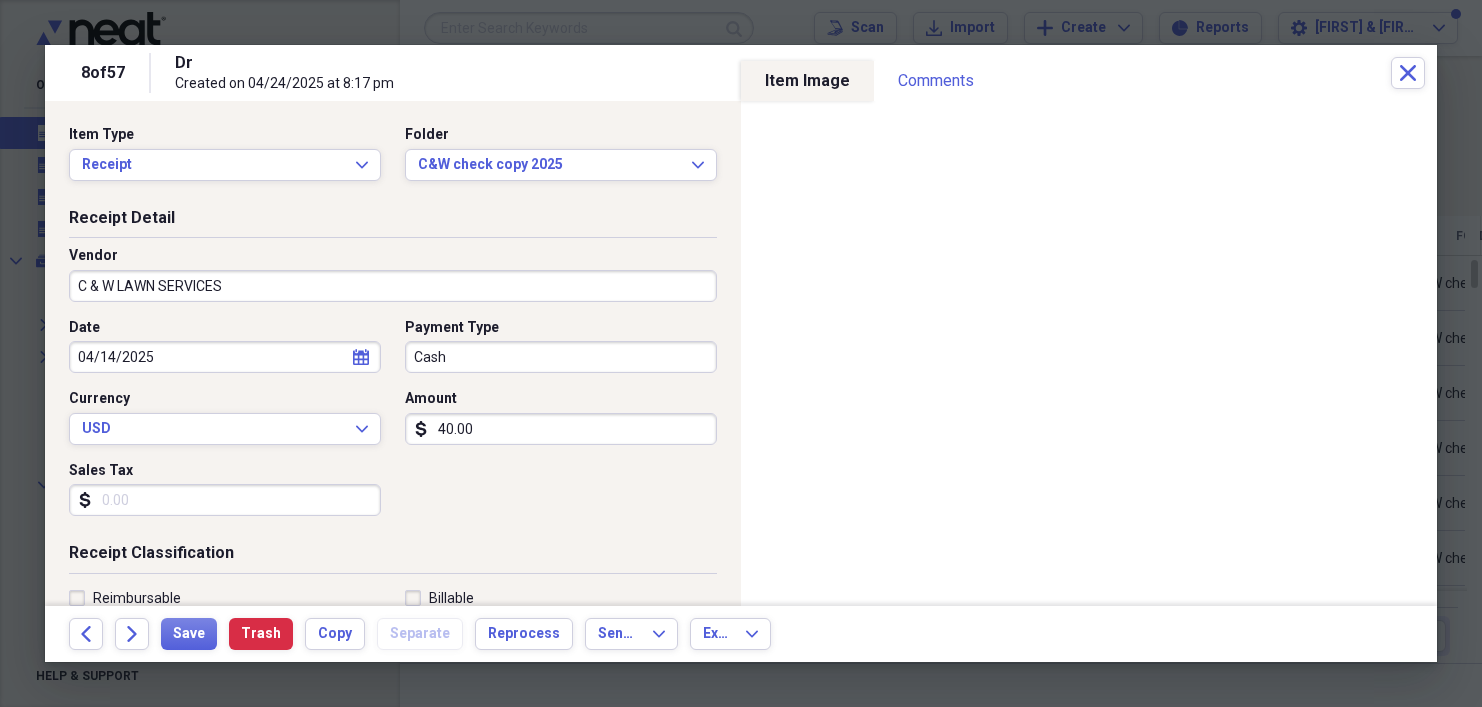 type on "Client Pay LawnService" 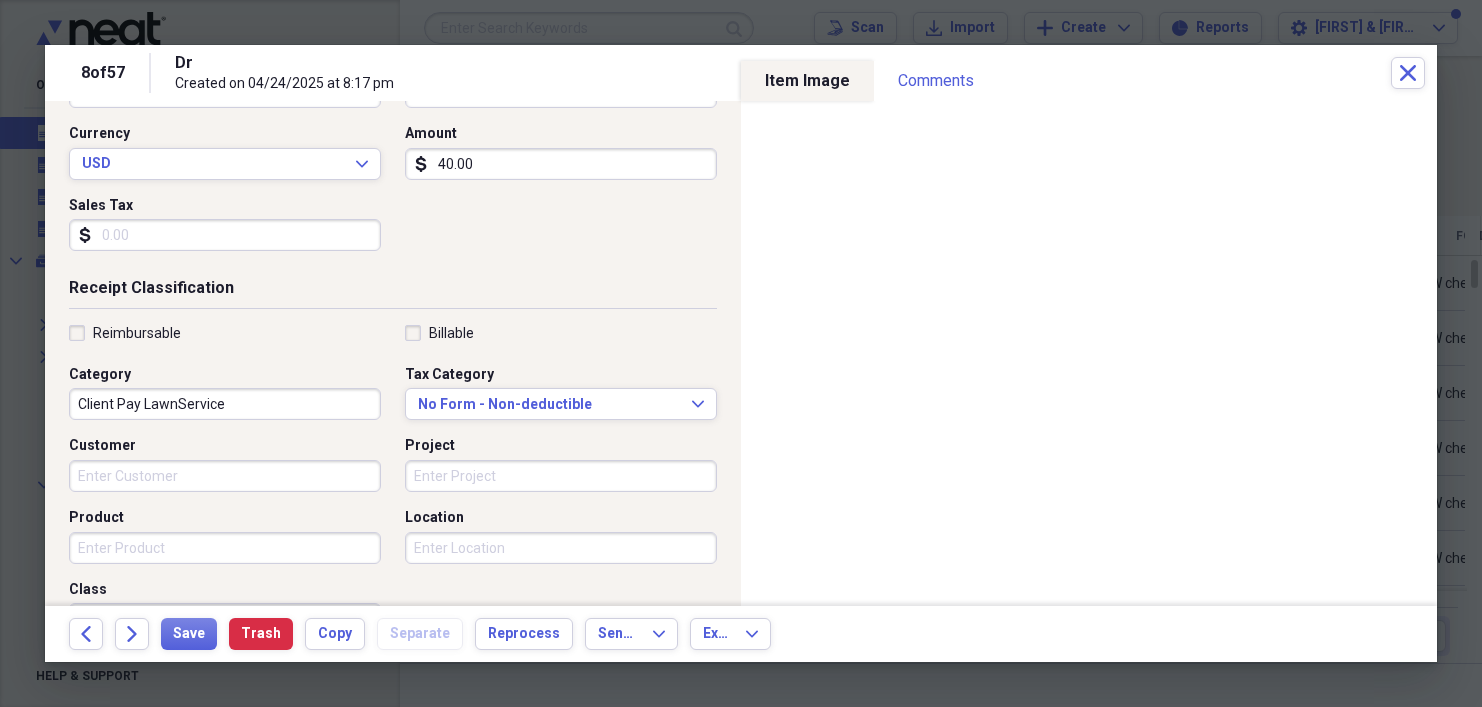 scroll, scrollTop: 267, scrollLeft: 0, axis: vertical 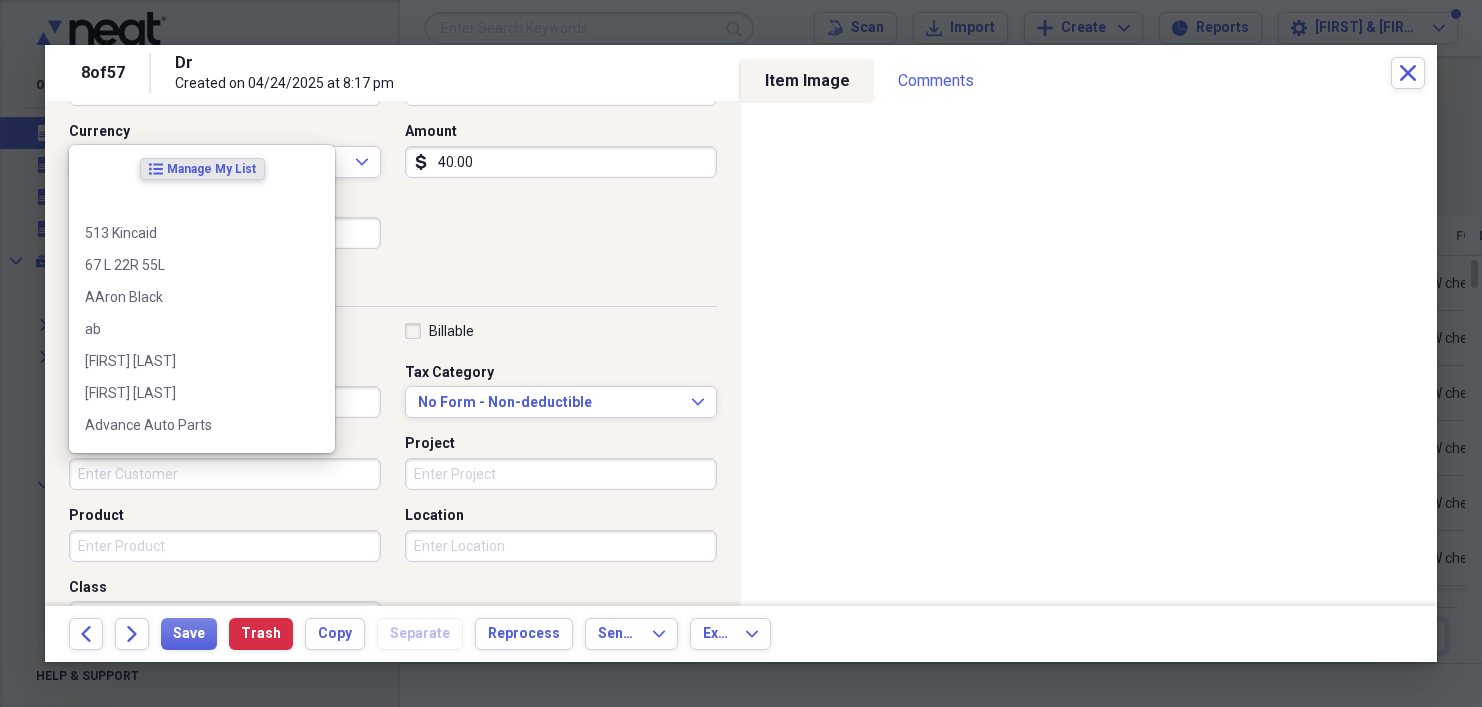click on "Customer" at bounding box center [225, 474] 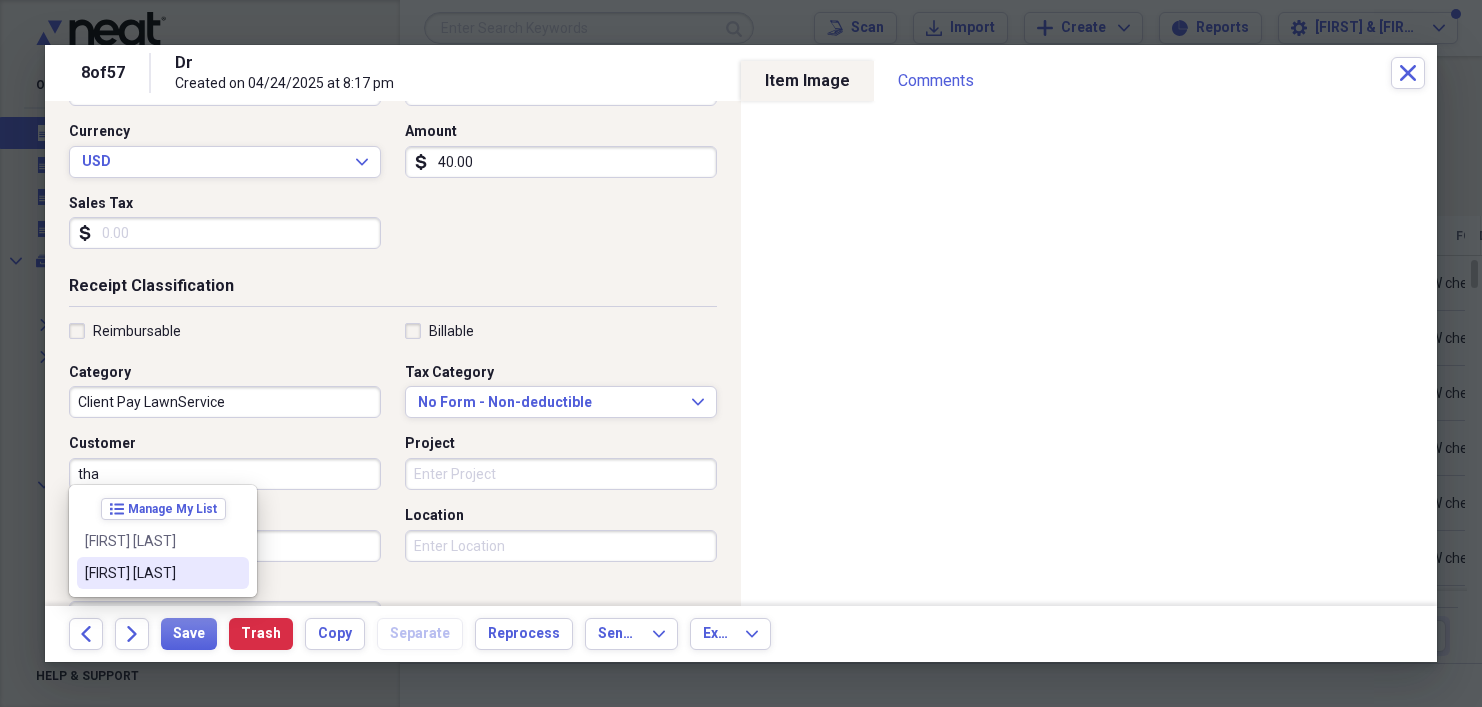 drag, startPoint x: 132, startPoint y: 579, endPoint x: 348, endPoint y: 576, distance: 216.02083 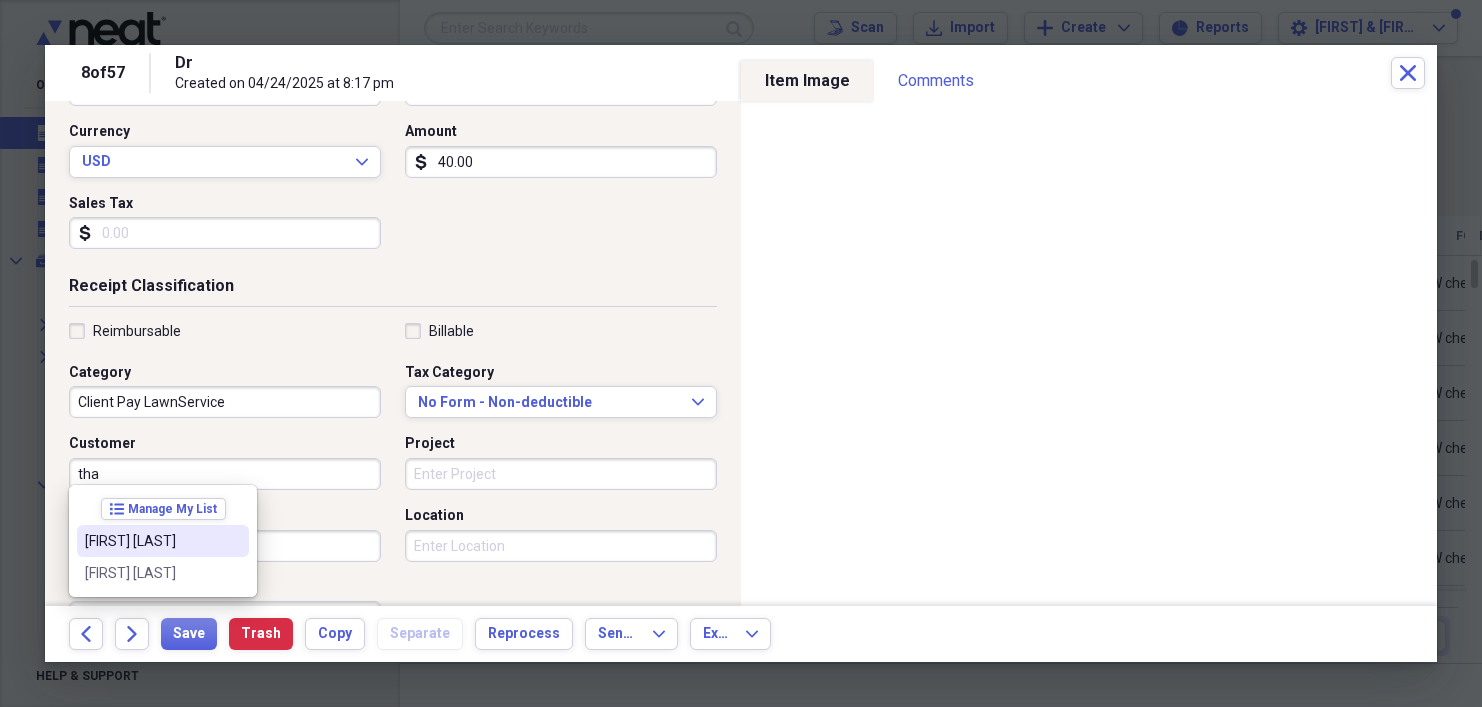 click on "tha" at bounding box center [225, 474] 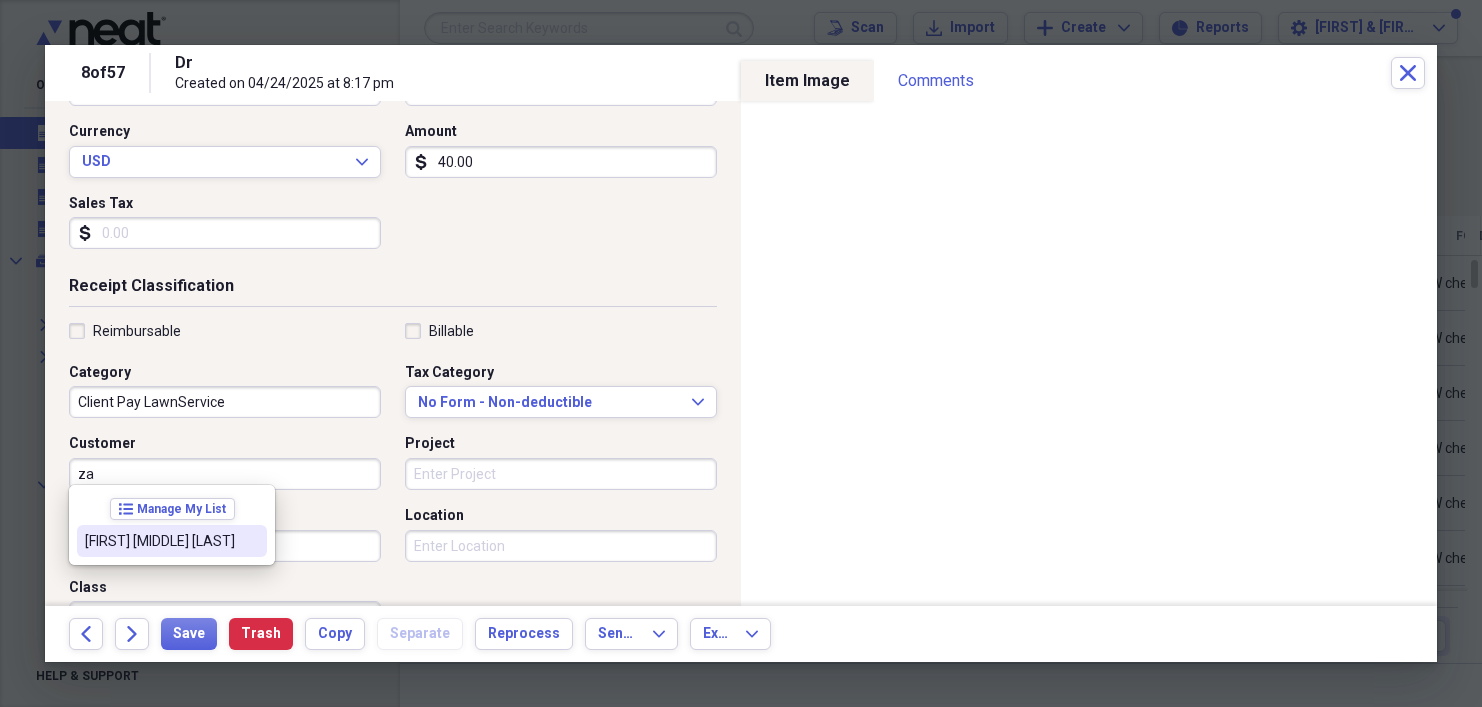 click on "[FIRST] [MIDDLE] [LAST]" at bounding box center (160, 541) 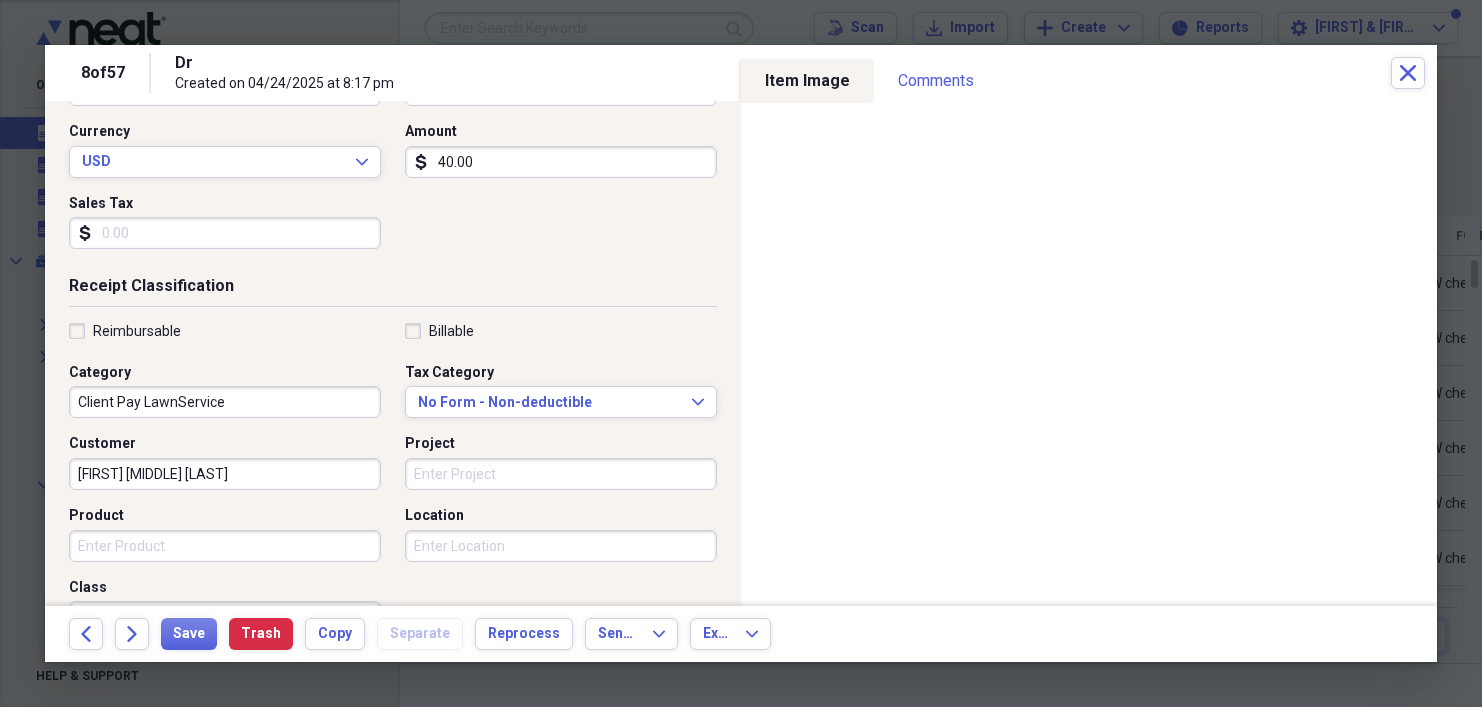 click on "Product" at bounding box center (225, 546) 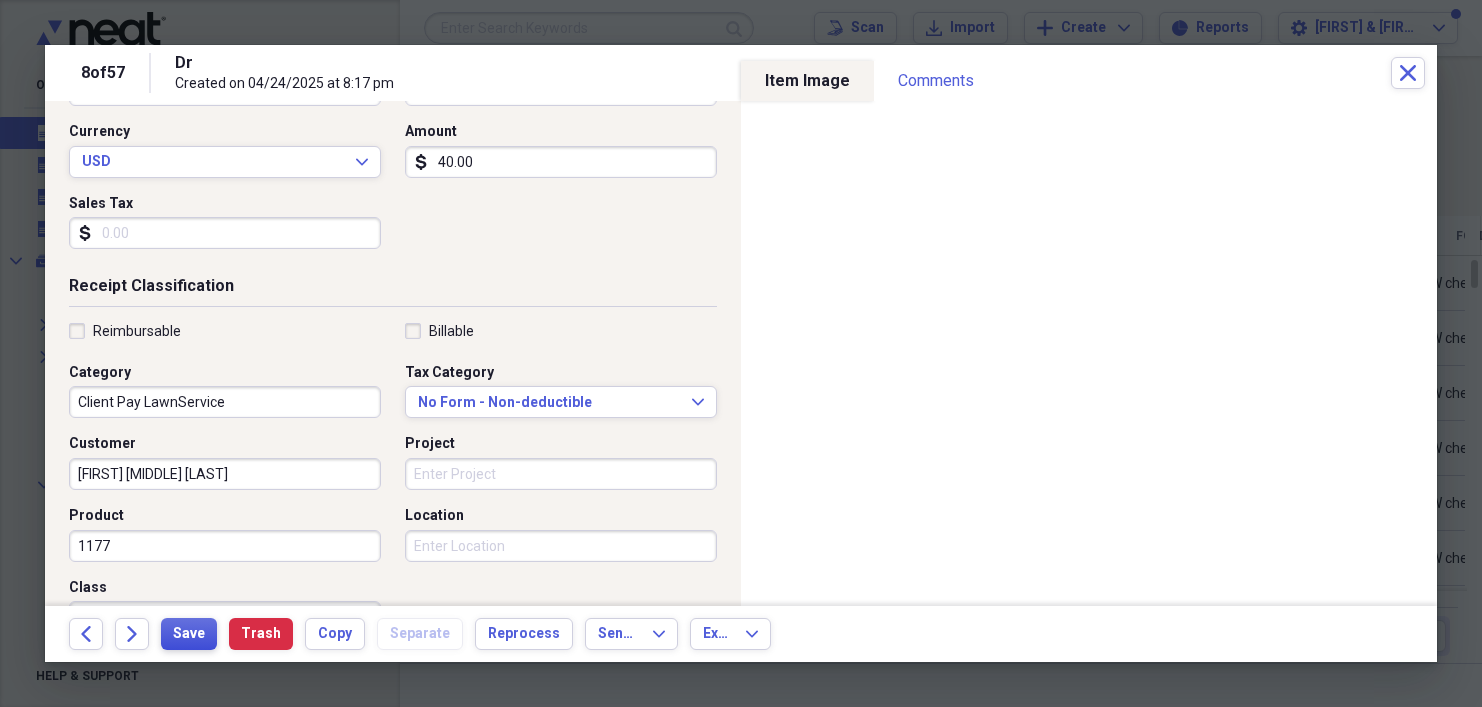type on "1177" 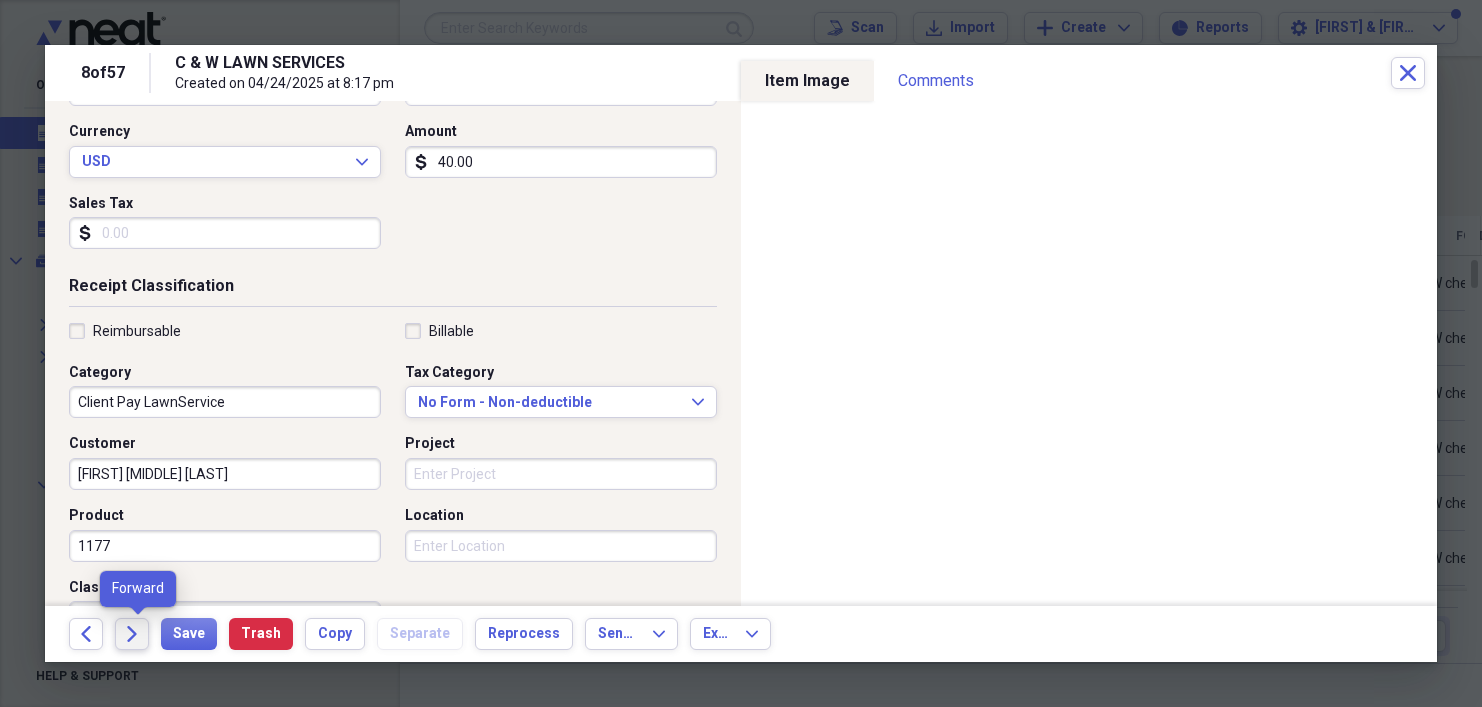 click on "Forward" 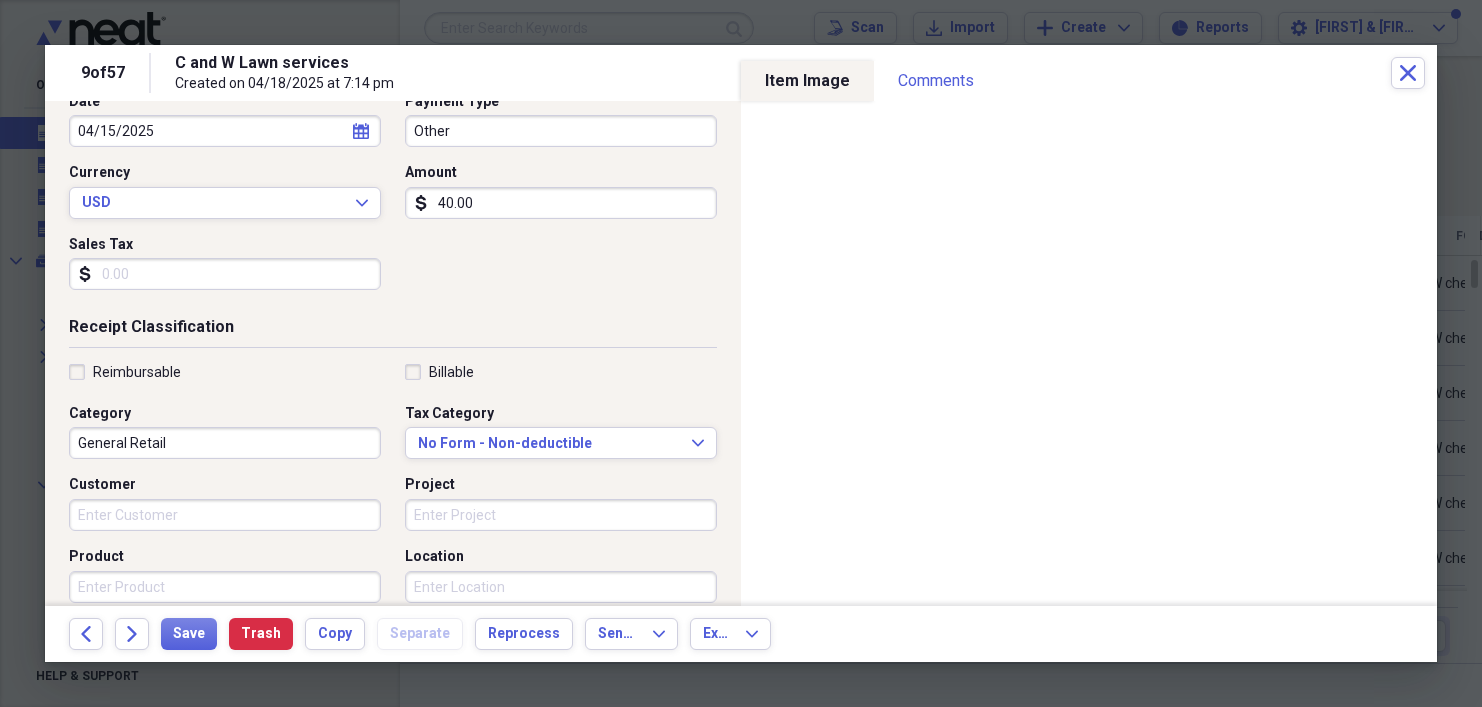 scroll, scrollTop: 232, scrollLeft: 0, axis: vertical 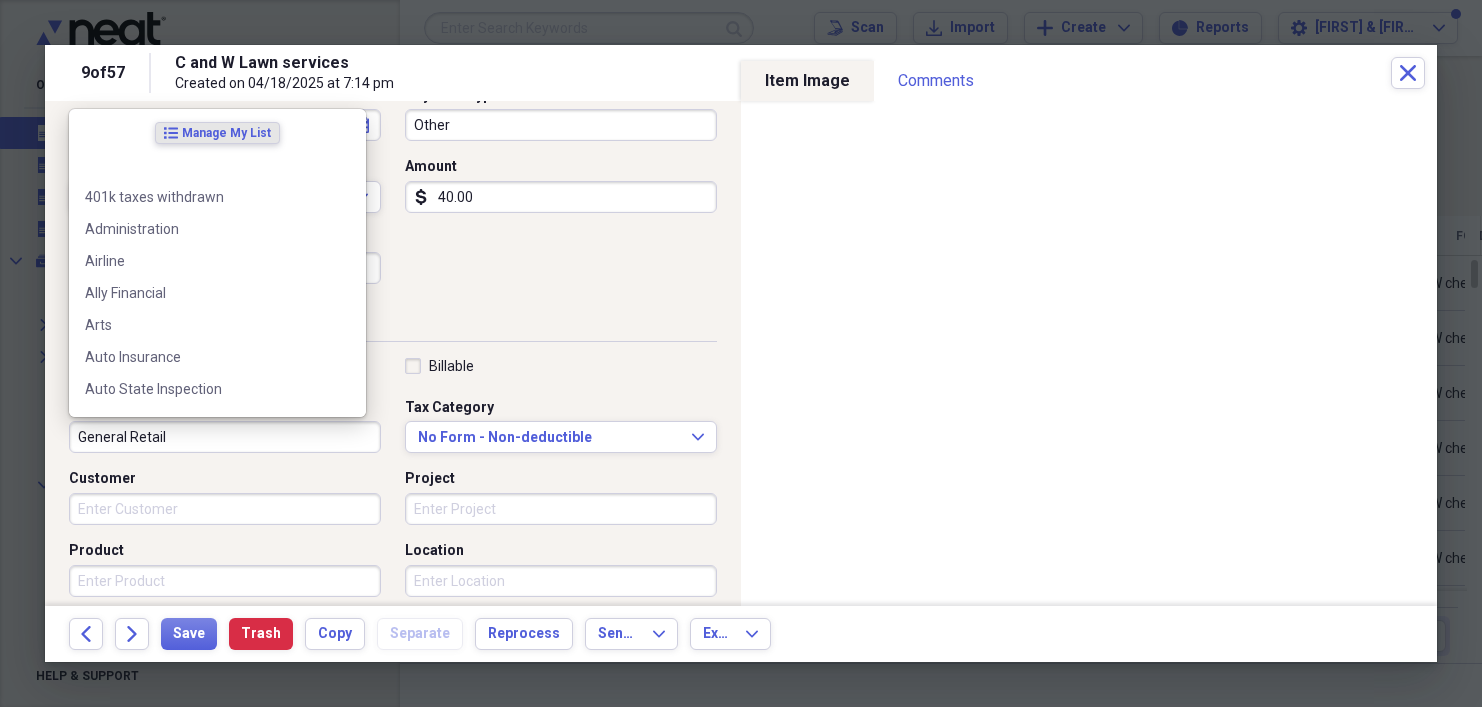 click on "General Retail" at bounding box center [225, 437] 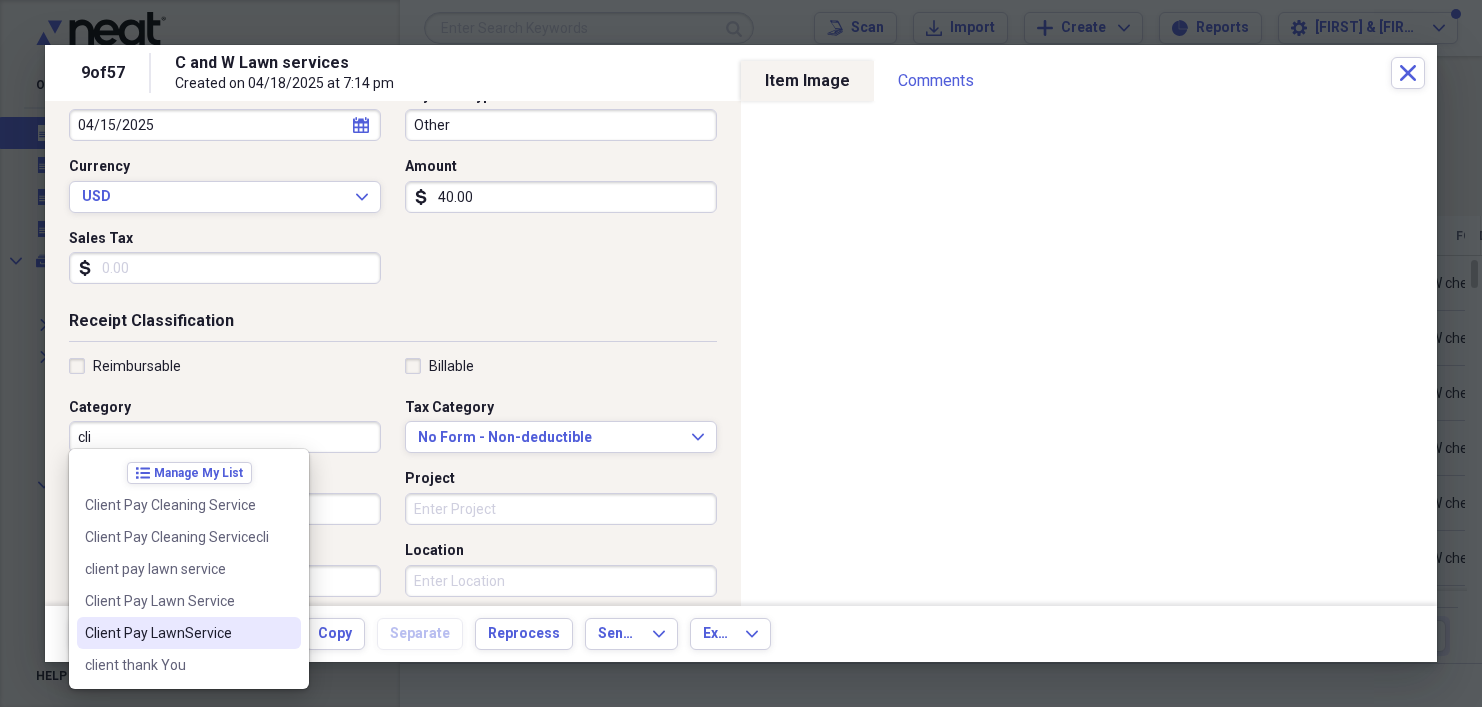 click on "Client Pay LawnService" at bounding box center (177, 633) 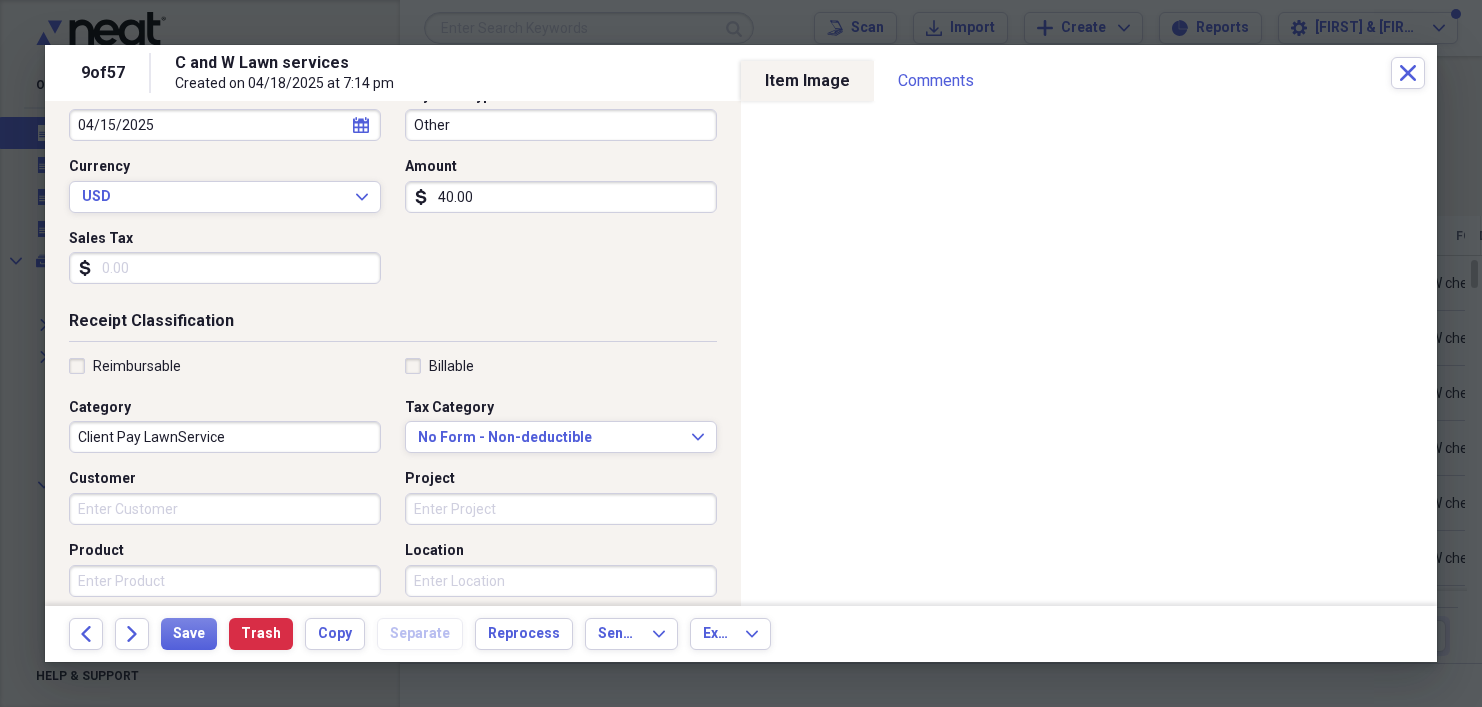 click on "Customer" at bounding box center [225, 509] 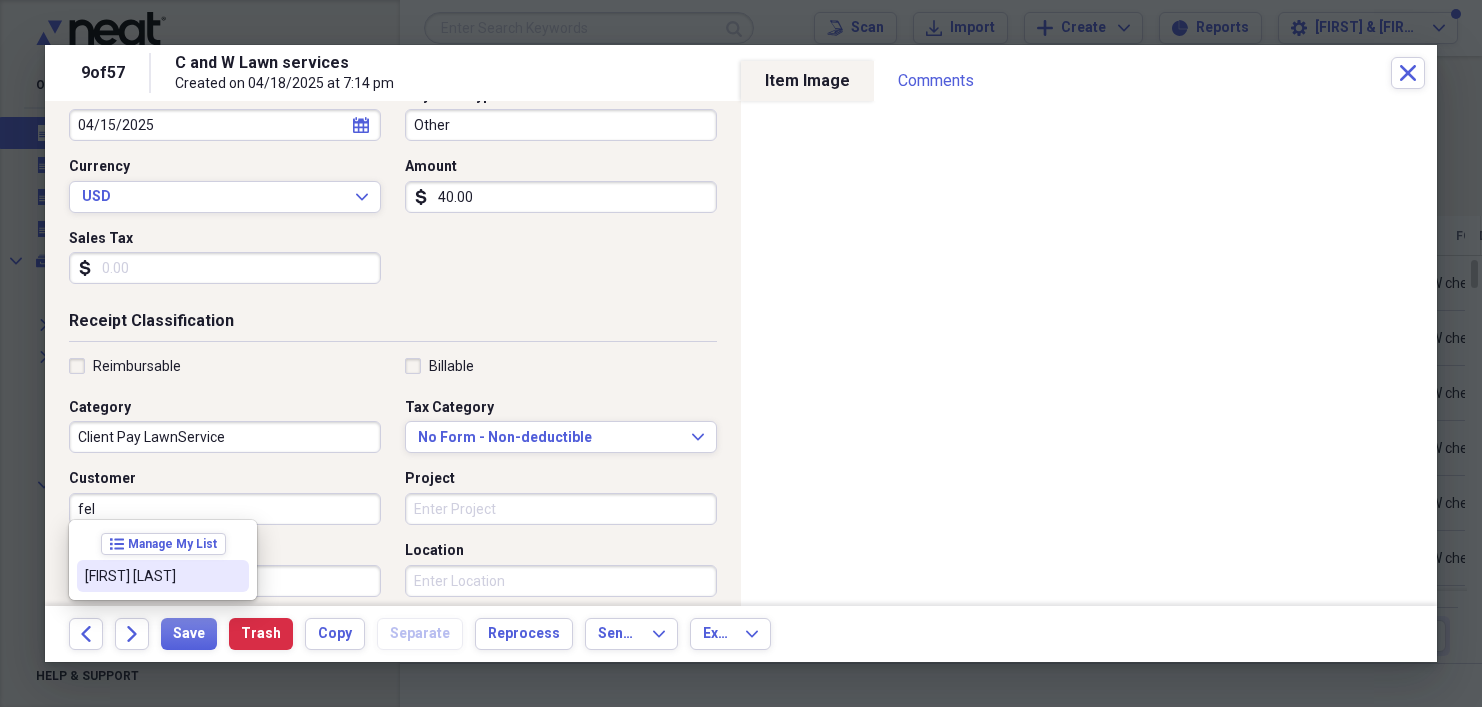 click on "[FIRST] [LAST]" at bounding box center [151, 576] 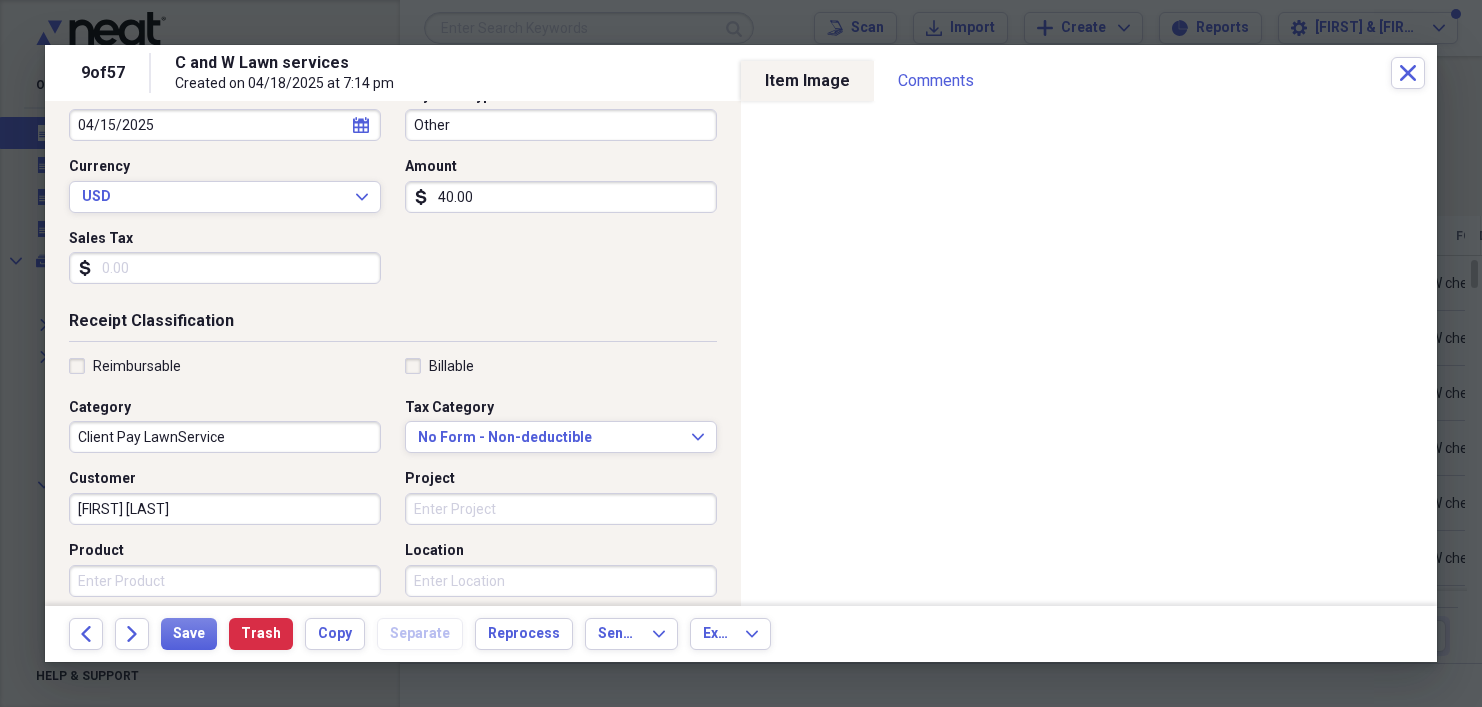 click on "Product" at bounding box center [225, 581] 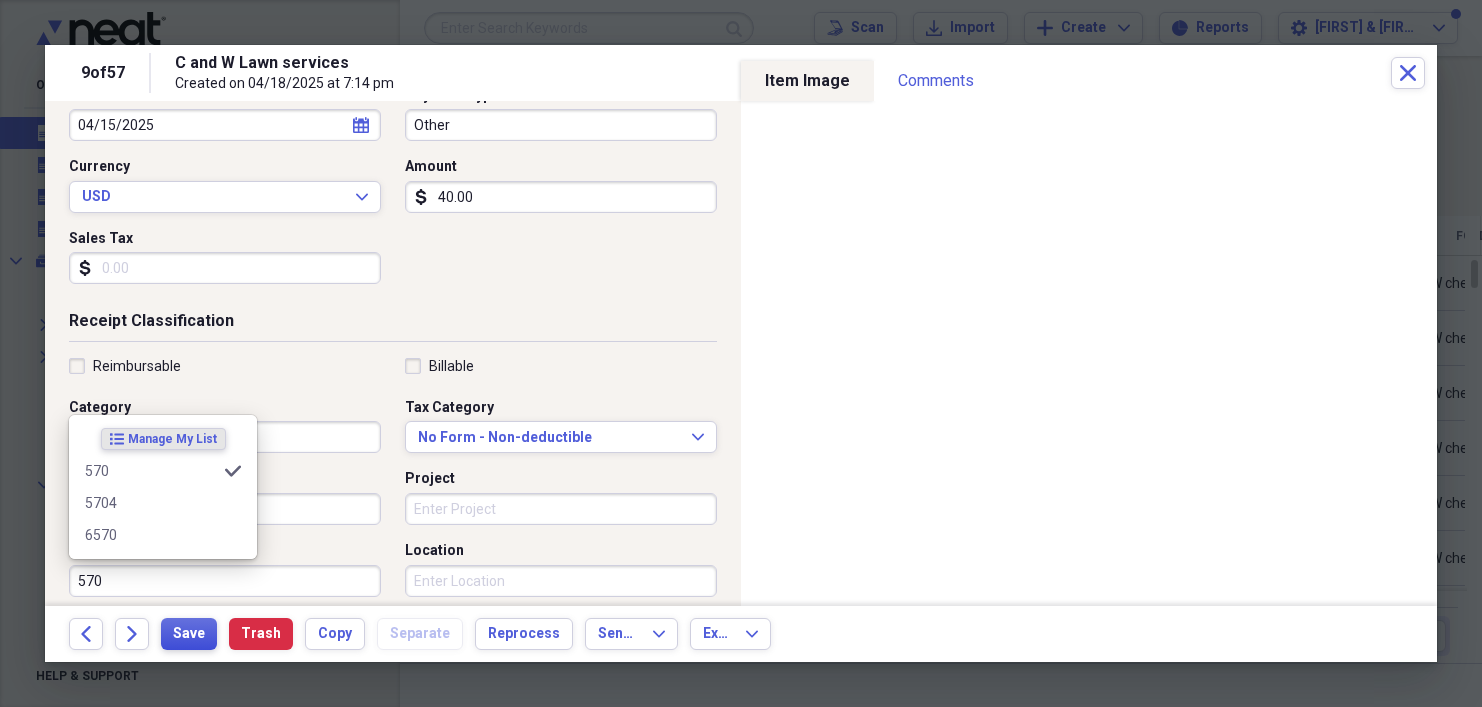 type on "570" 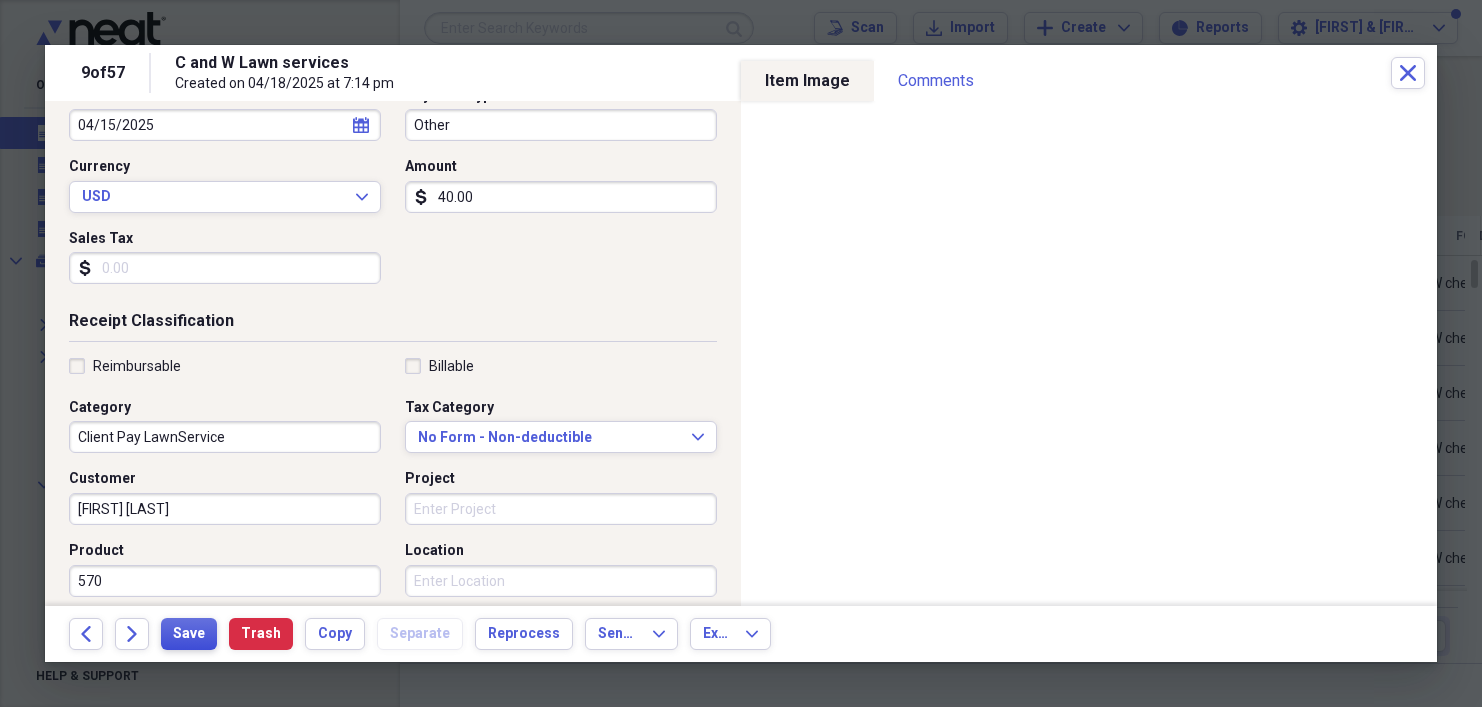click on "Save" at bounding box center [189, 634] 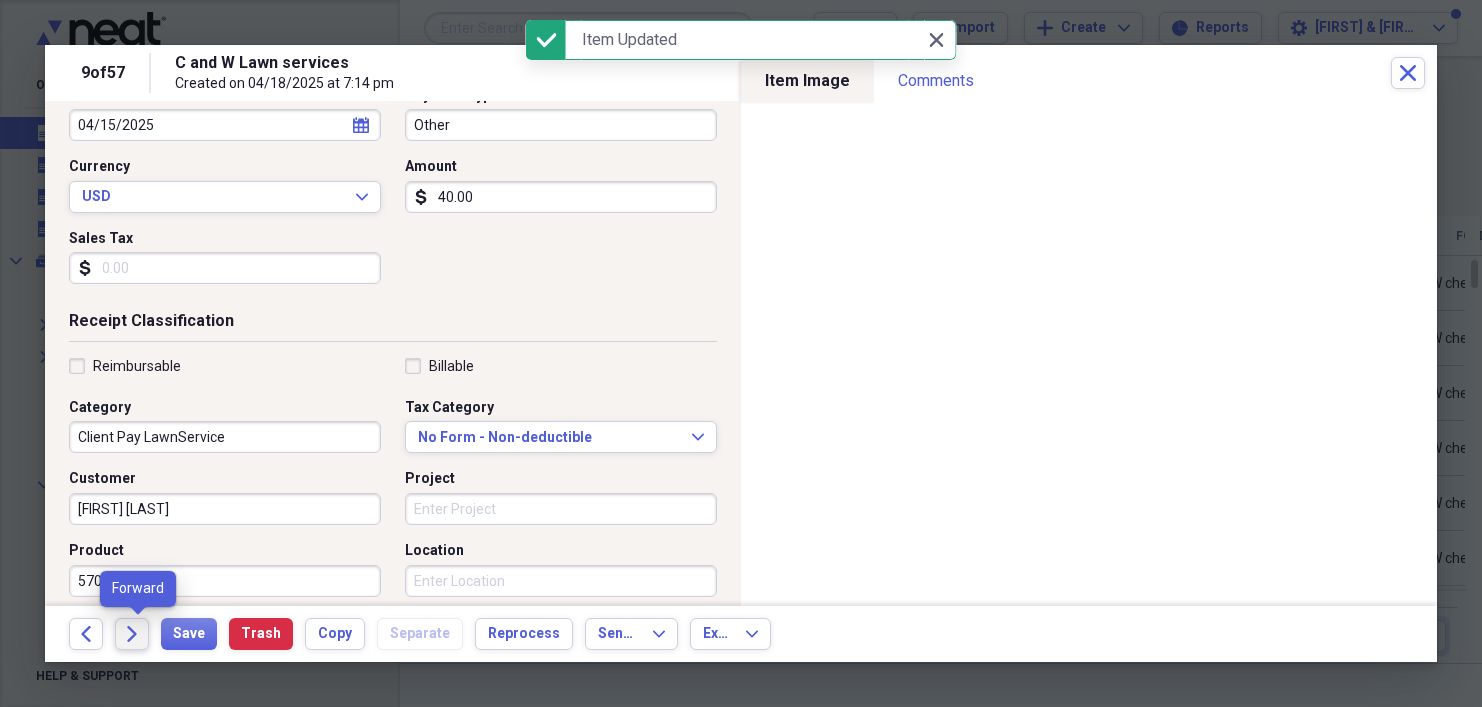 click 